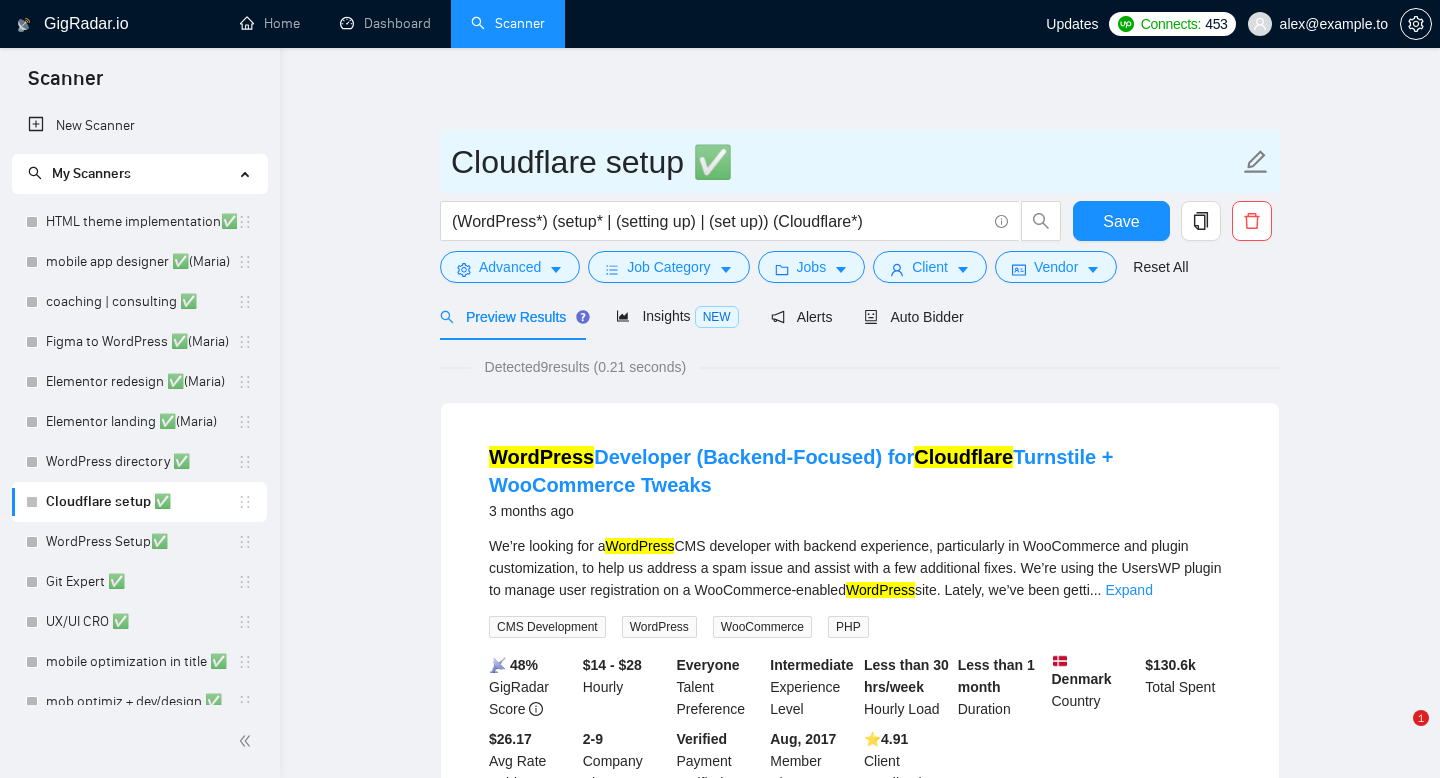 scroll, scrollTop: 0, scrollLeft: 0, axis: both 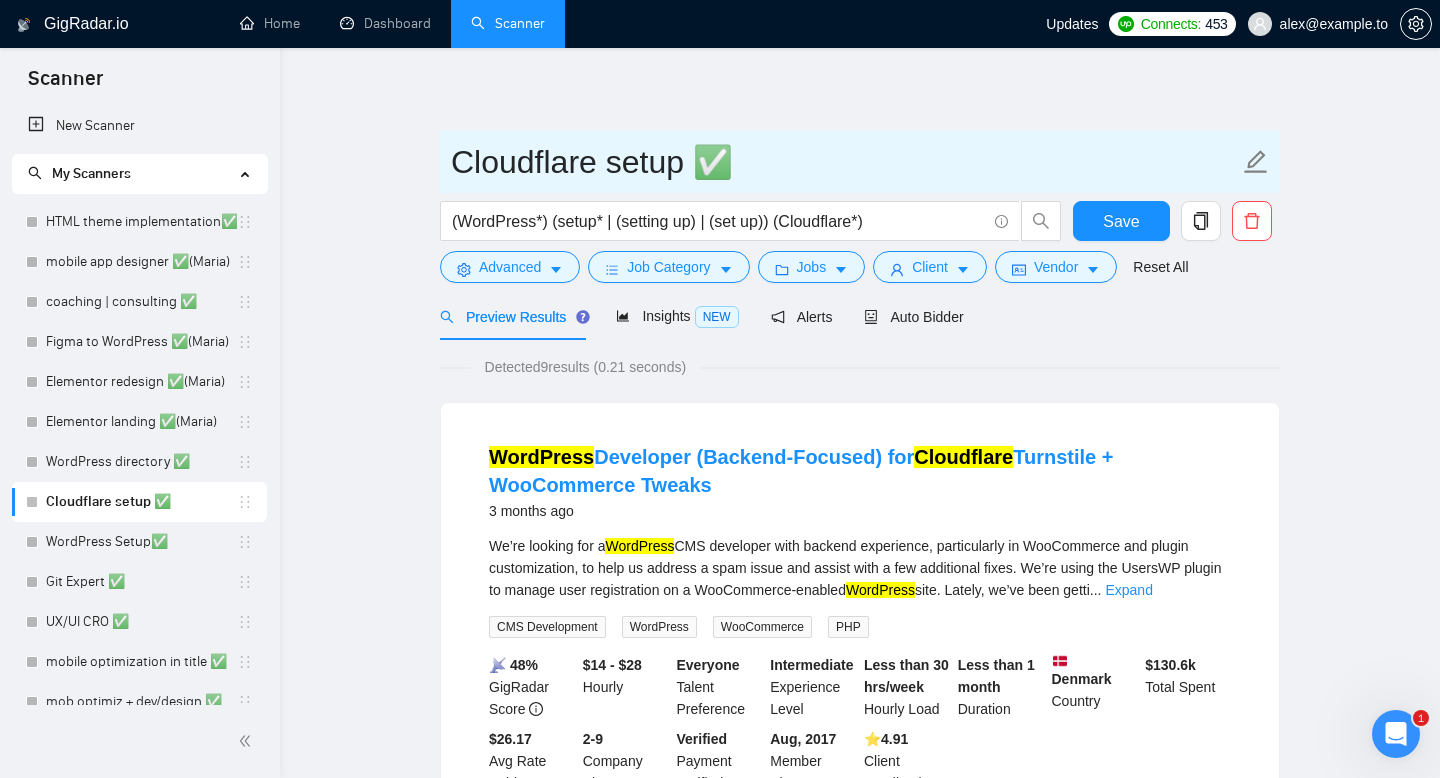drag, startPoint x: 450, startPoint y: 159, endPoint x: 636, endPoint y: 156, distance: 186.02419 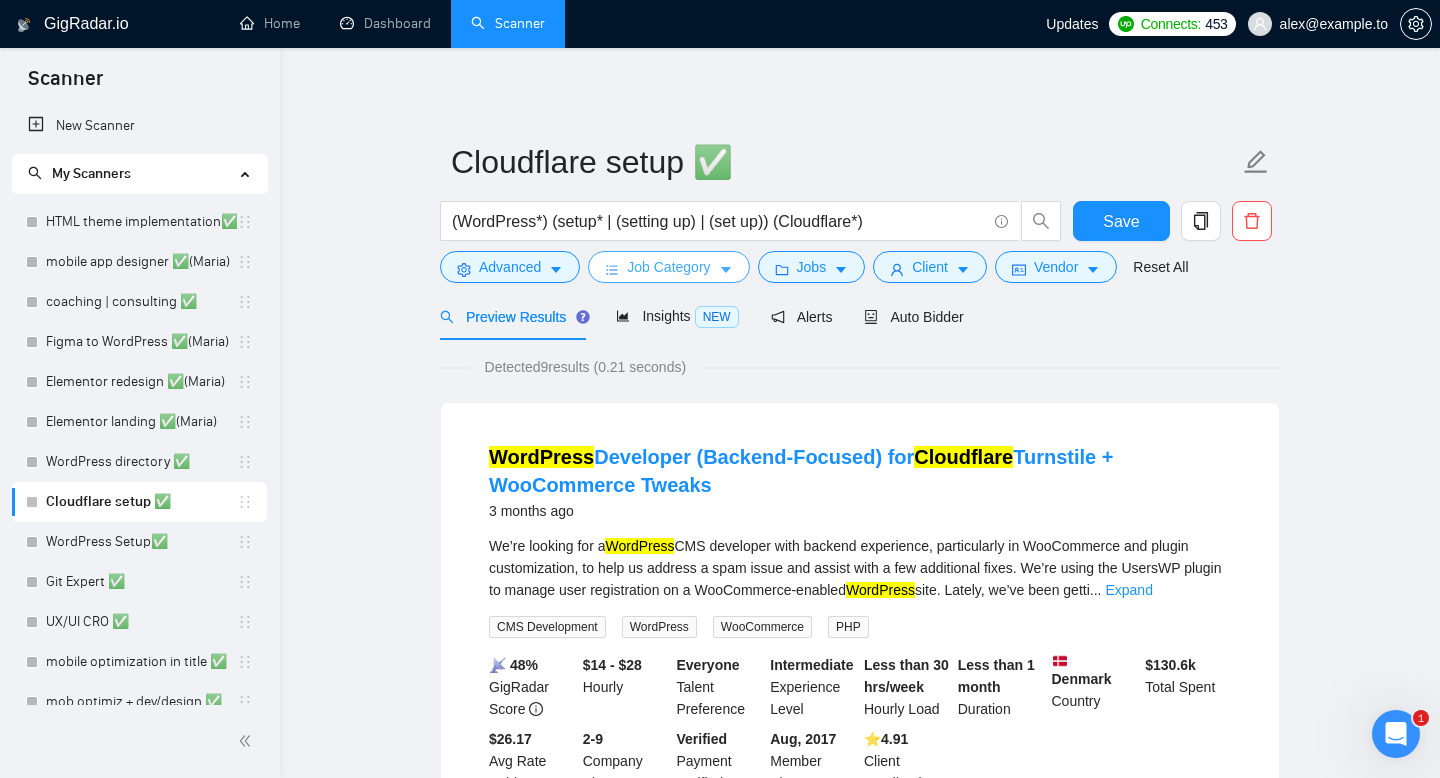 click on "Job Category" at bounding box center [668, 267] 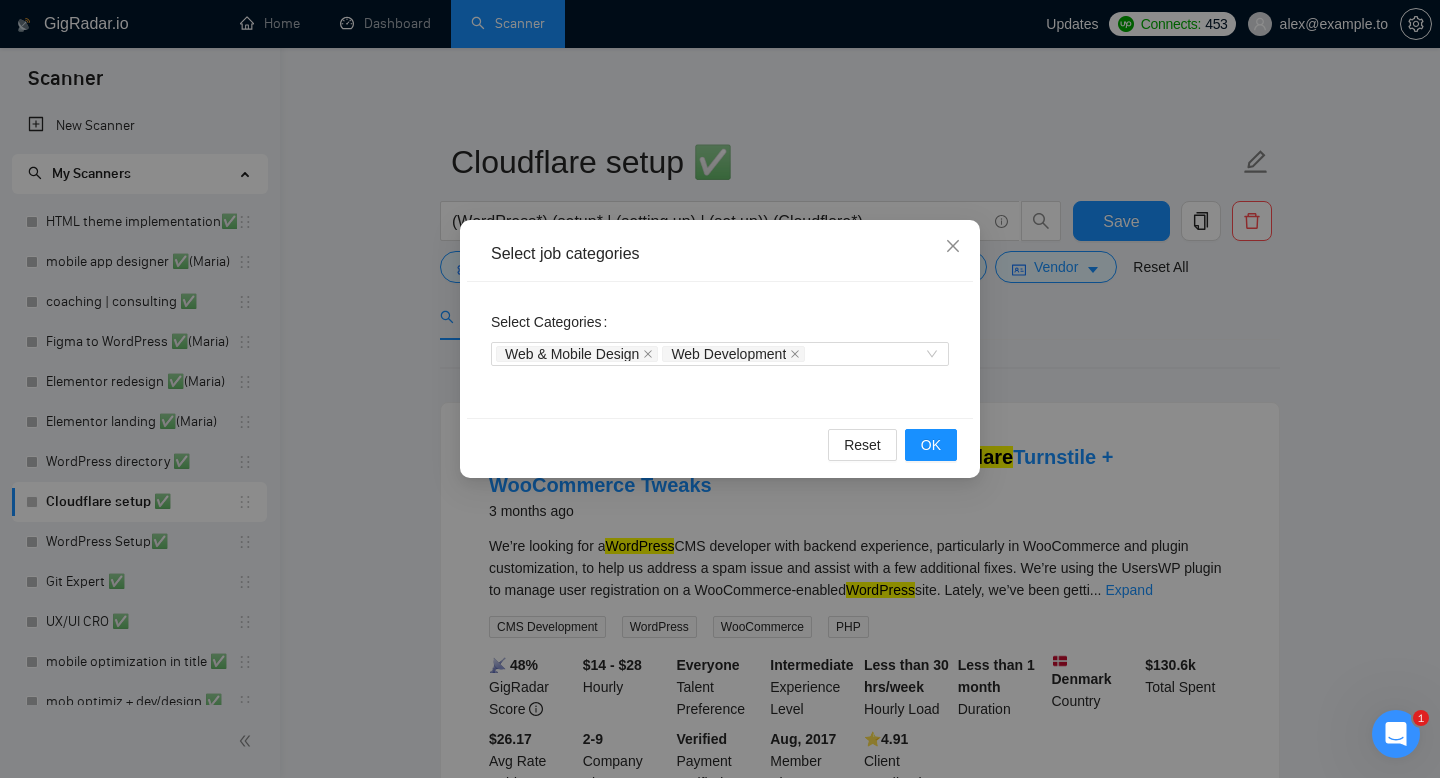 click on "Select job categories Select Categories Web & Mobile Design Web Development   Reset OK" at bounding box center [720, 389] 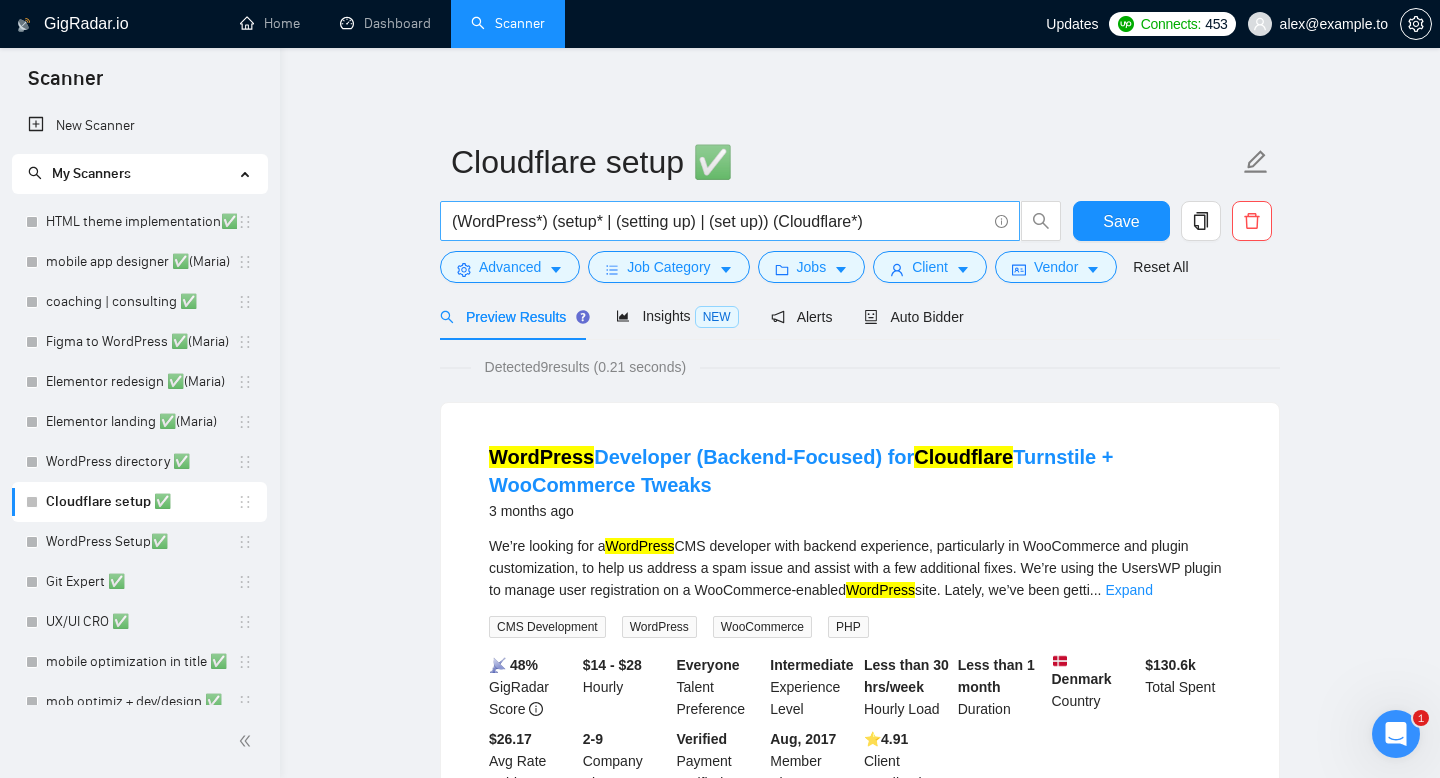 click on "(WordPress*) (setup* | (setting up) | (set up)) (Cloudflare*)" at bounding box center [730, 221] 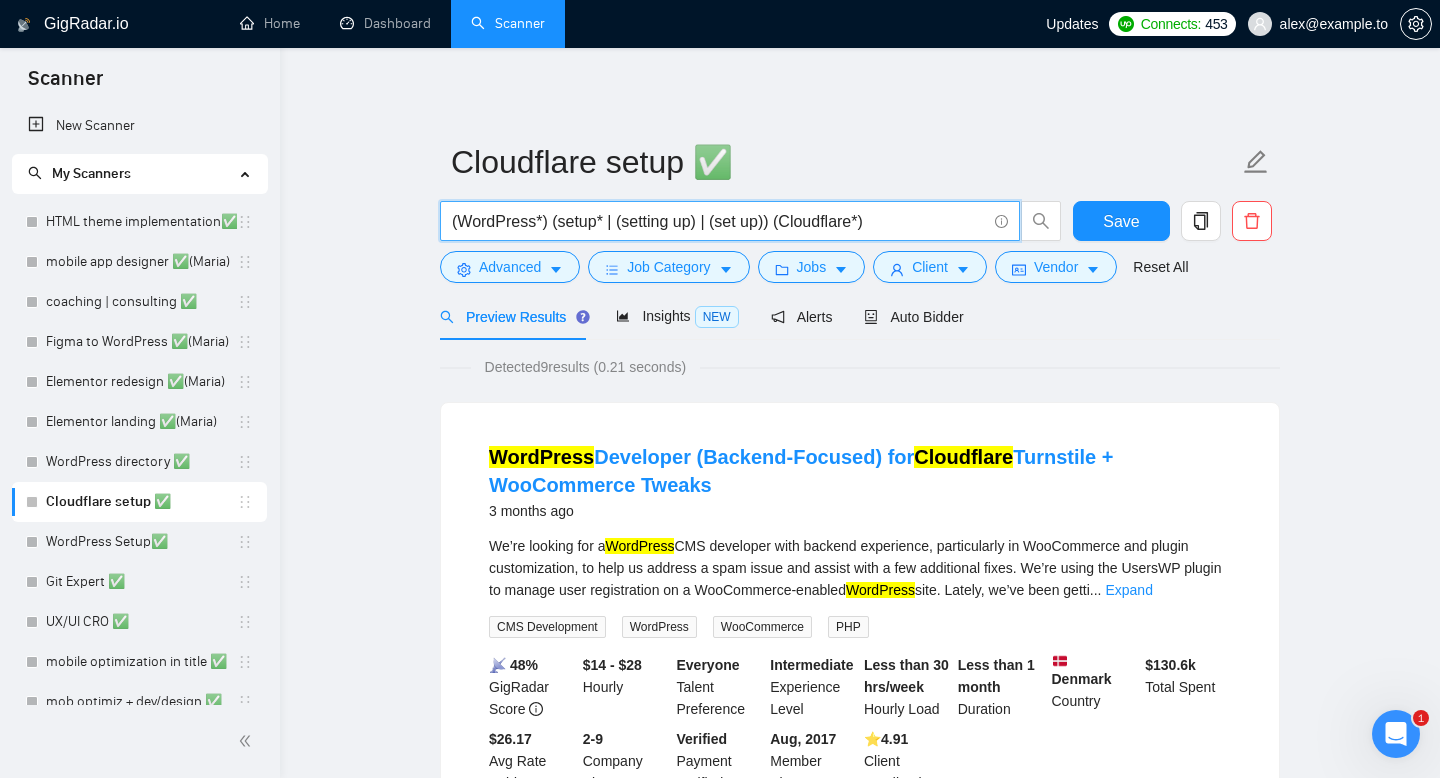 click on "(WordPress*) (setup* | (setting up) | (set up)) (Cloudflare*)" at bounding box center [719, 221] 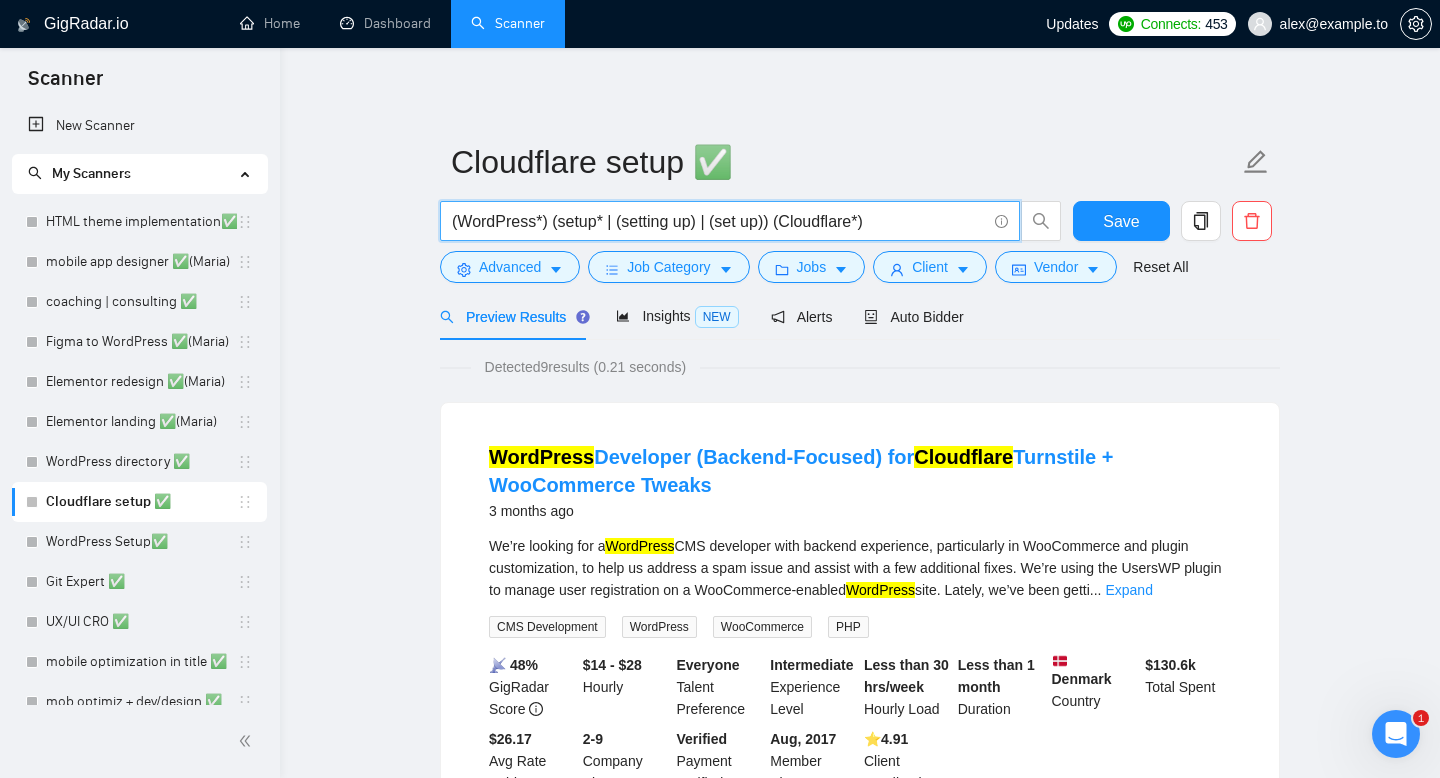 click on "(WordPress*) (setup* | (setting up) | (set up)) (Cloudflare*)" at bounding box center (719, 221) 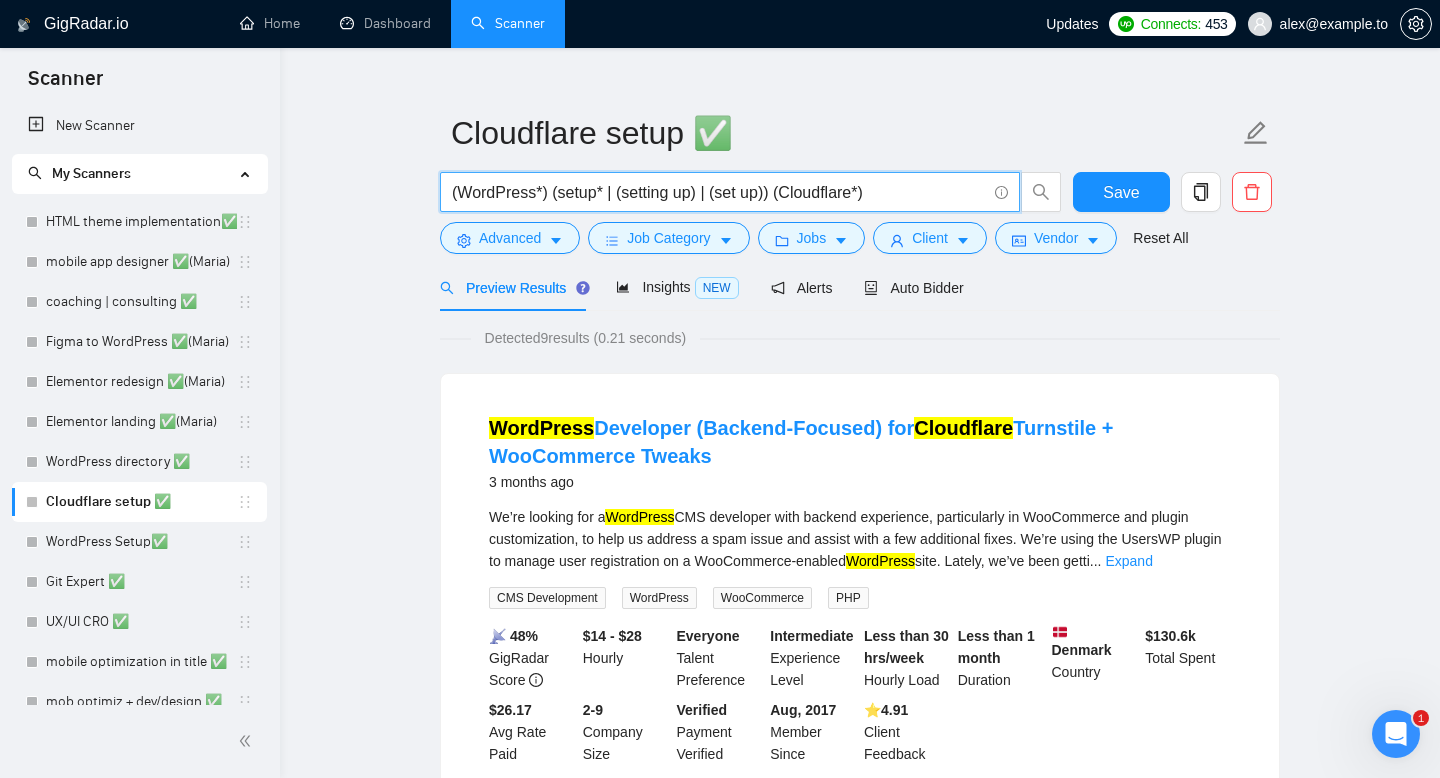 scroll, scrollTop: 33, scrollLeft: 0, axis: vertical 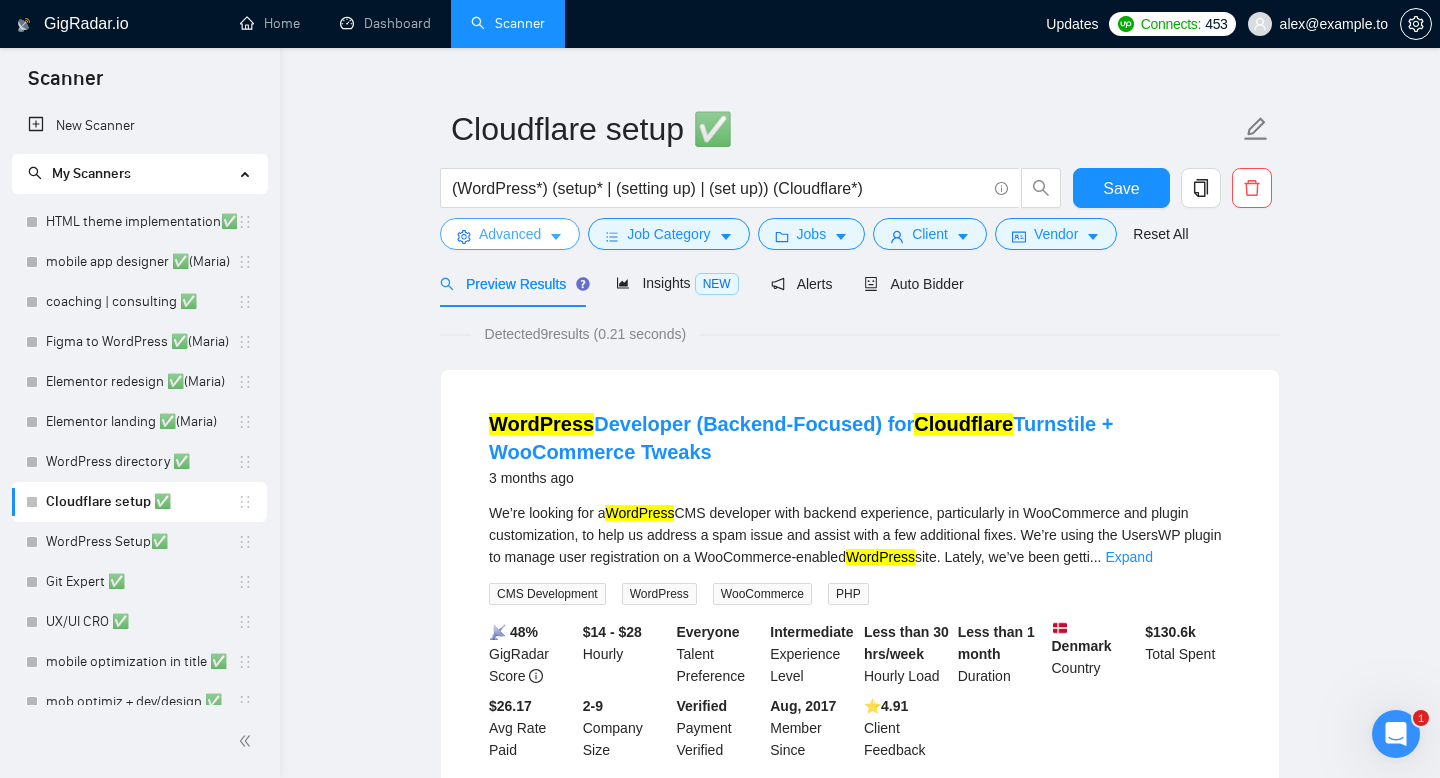 click on "Advanced" at bounding box center (510, 234) 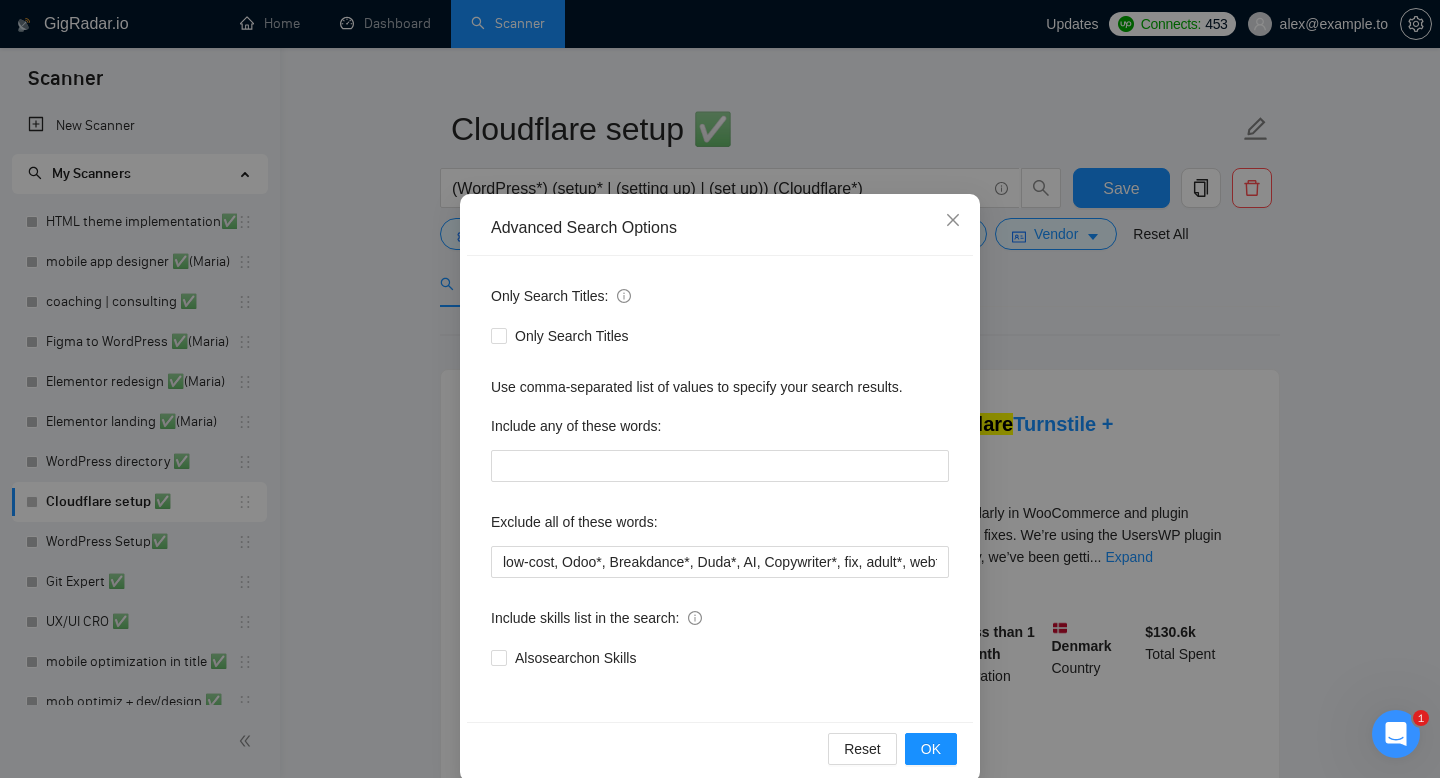 scroll, scrollTop: 54, scrollLeft: 0, axis: vertical 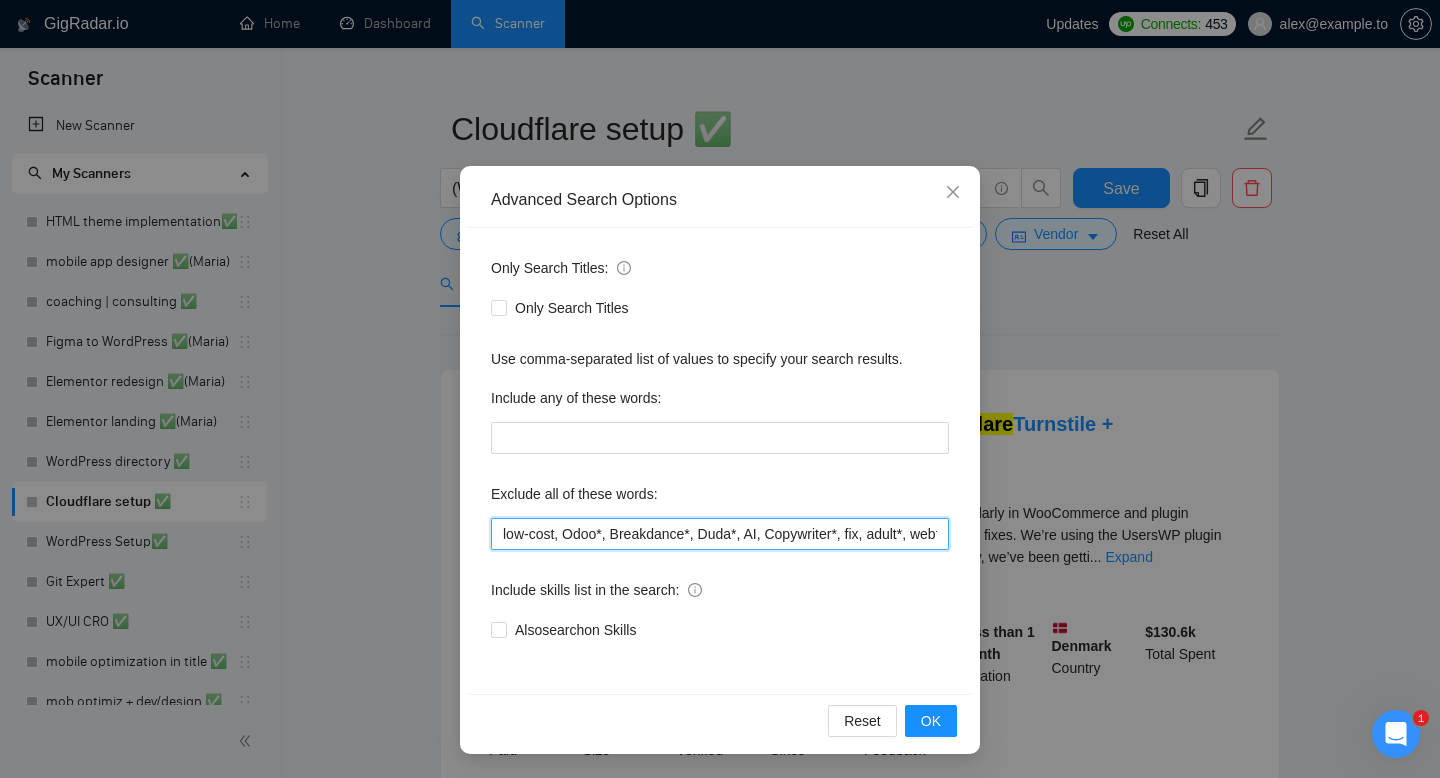 click on "low-cost, Odoo*, Breakdance*, Duda*, AI, Copywriter*, fix, adult*, webflow*, "web flow", (Wix*), Framer*, (Shopify*), Squarespace*, wpbakery*, Kajabi*, ClickFunnels*,  "Click Funnels", "Hub Spot", HubSpot*, "Bricks Builder", GoHighLevel*, (bug*), "short term", asap*, today*, tomorrow*, tutor*, coach*, "teach me", "no agency", "BigCommerce", "Big Commerce", python*,  react*, django*, zoho*, "join our team", "Oxygen Builder", no agencies, Funnelish*, und, die,Custom illustration, "Progressive Web App", (PWA), PWA*, Angular*,  Facebook ad,  Facebook ads" at bounding box center (720, 534) 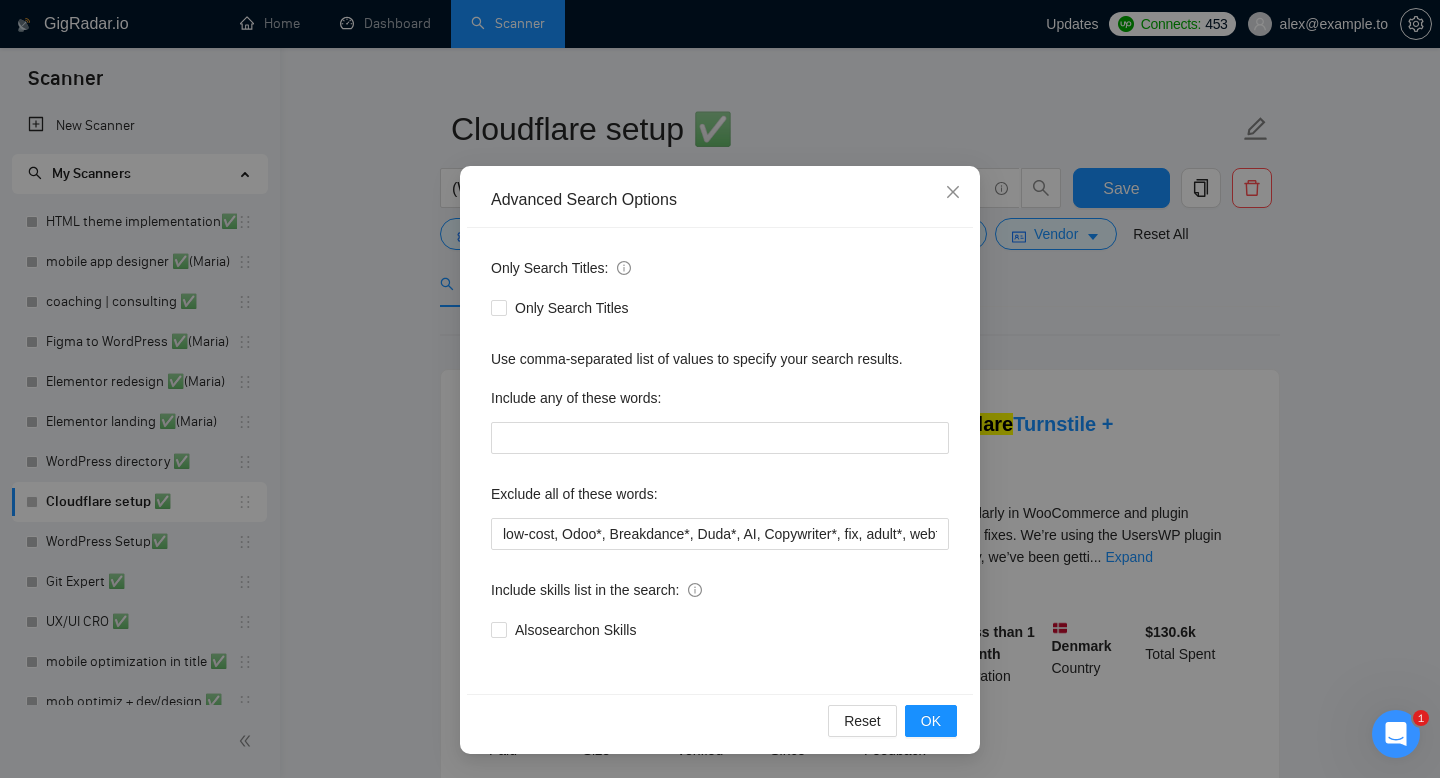 click on "Advanced Search Options Only Search Titles:   Only Search Titles Use comma-separated list of values to specify your search results. Include any of these words: Exclude all of these words: low-cost, Odoo*, Breakdance*, Duda*, AI, Copywriter*, fix, adult*, webflow*, "web flow", (Wix*), Framer*, (Shopify*), Squarespace*, wpbakery*, Kajabi*, ClickFunnels*,  "Click Funnels", "Hub Spot", HubSpot*, "Bricks Builder", GoHighLevel*, (bug*), "short term", asap*, today*, tomorrow*, tutor*, coach*, "teach me", "no agency", "BigCommerce", "Big Commerce", python*,  react*, django*, zoho*, "join our team", "Oxygen Builder", no agencies, Funnelish*, und, die,Custom illustration, "Progressive Web App", (PWA), PWA*, Angular*,  Facebook ad,  Facebook ads Include skills list in the search:   Also  search  on Skills Reset OK" at bounding box center (720, 389) 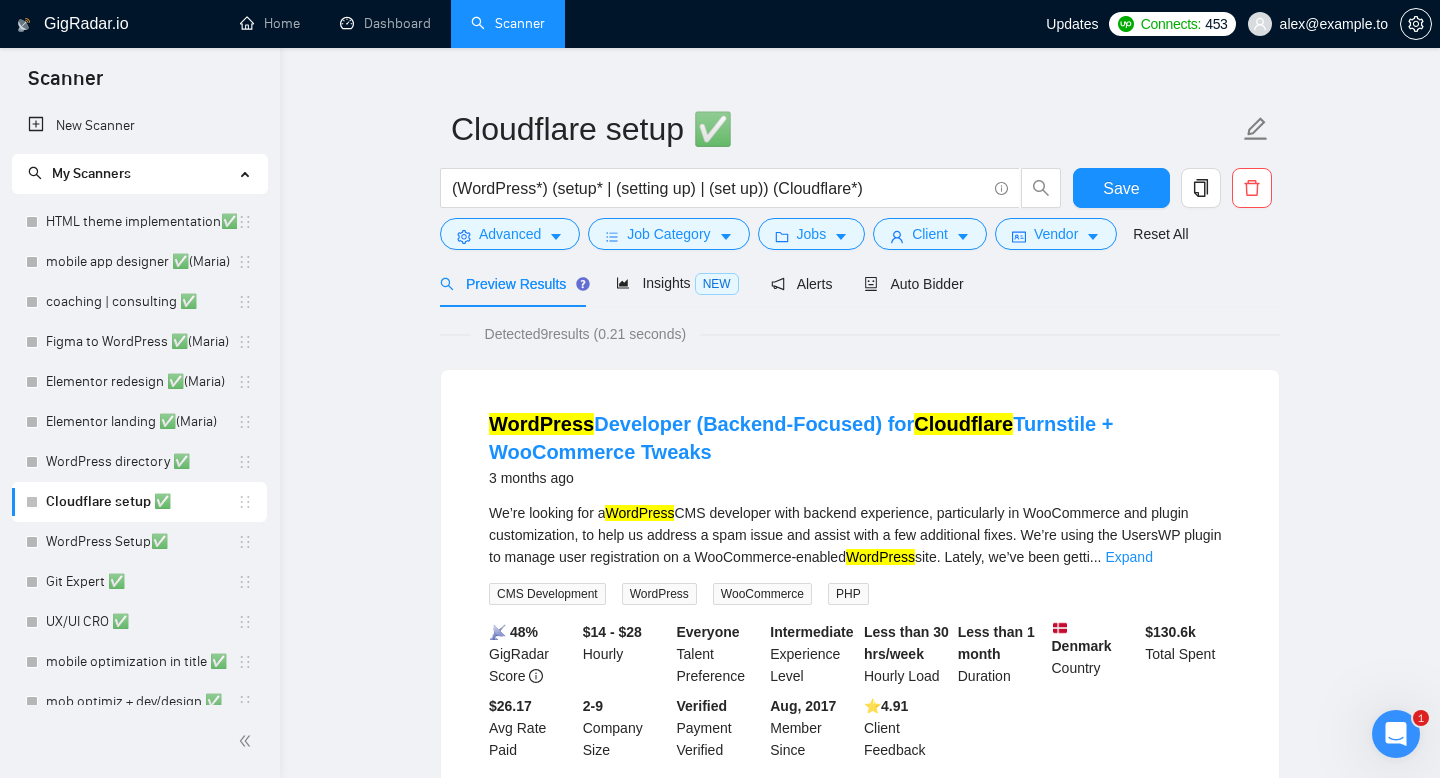 scroll, scrollTop: 0, scrollLeft: 0, axis: both 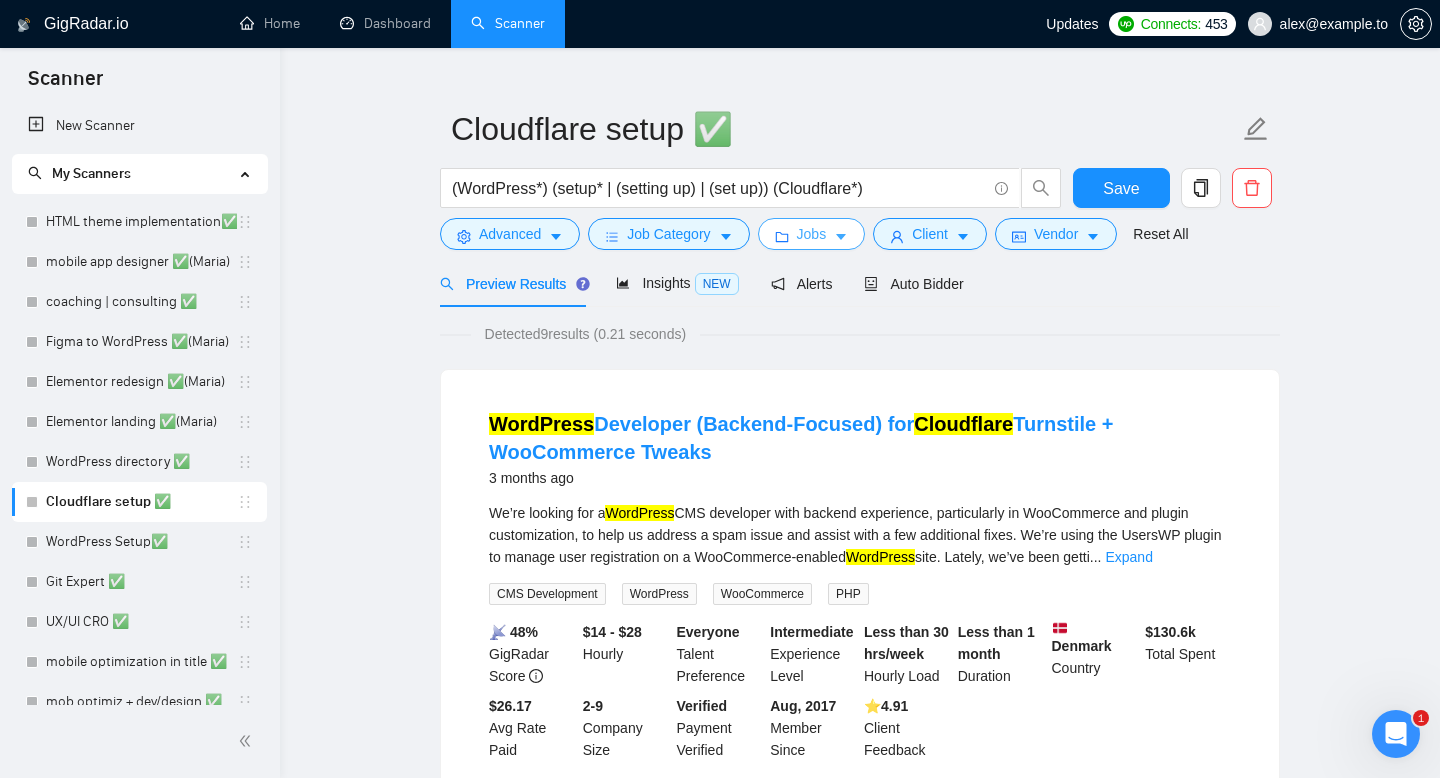 click on "Jobs" at bounding box center (812, 234) 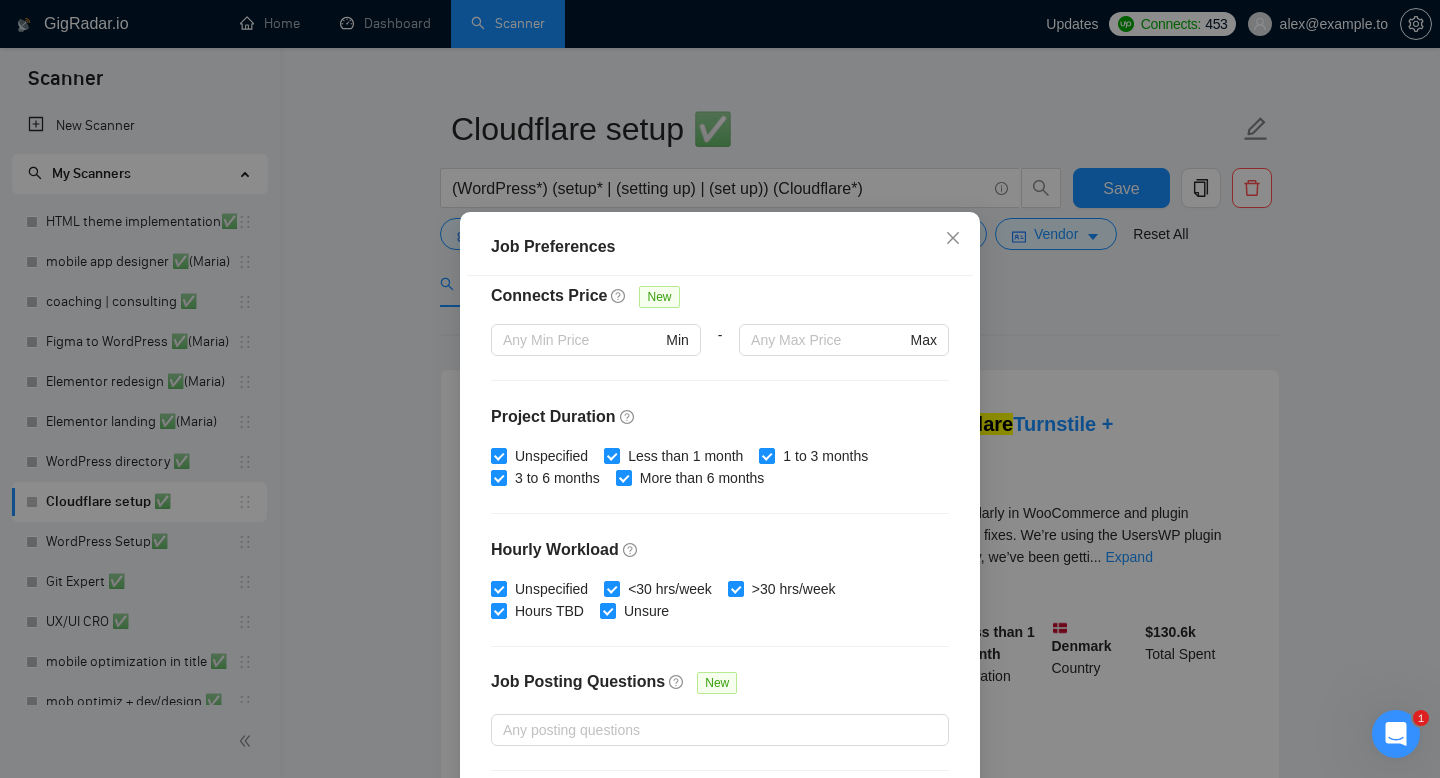 scroll, scrollTop: 494, scrollLeft: 0, axis: vertical 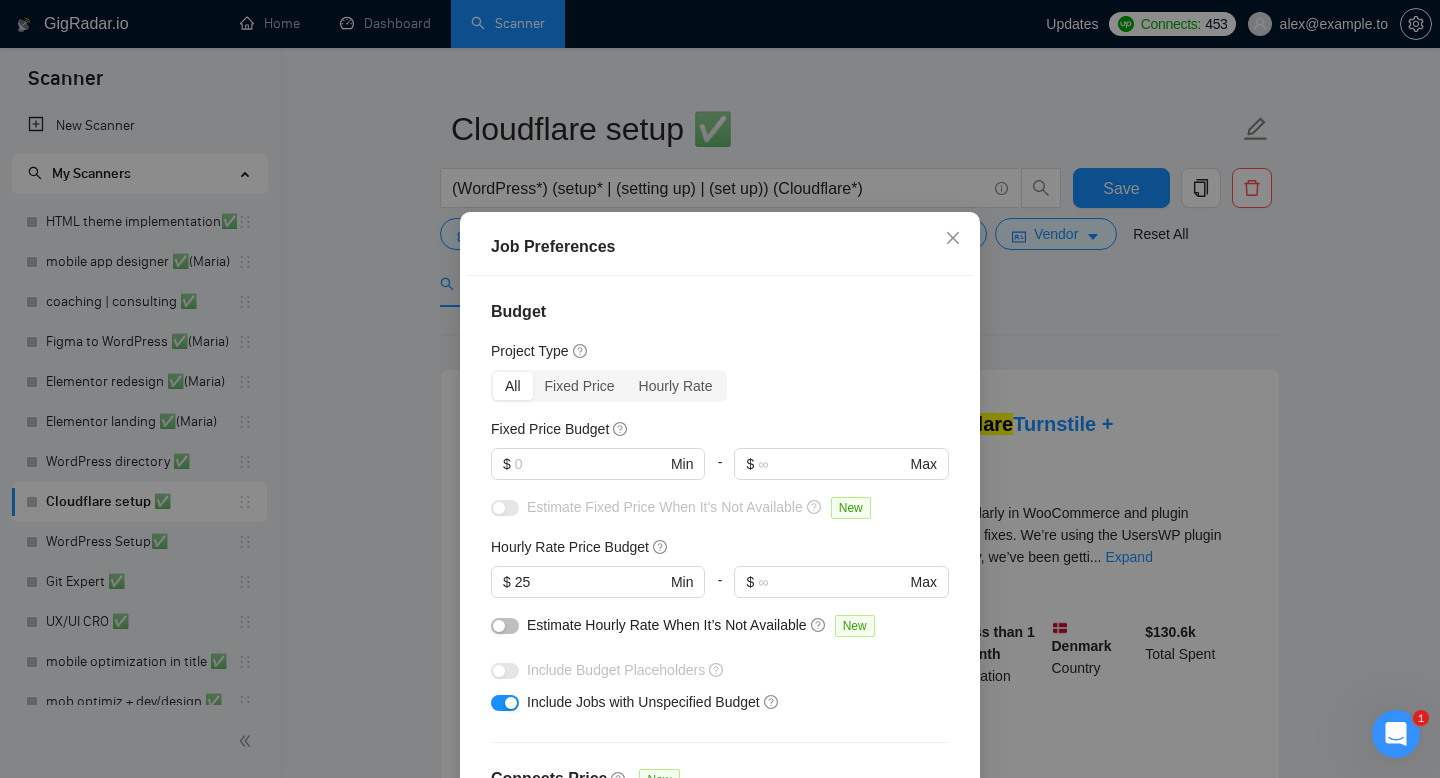 click on "Hourly Rate Price Budget" at bounding box center (720, 547) 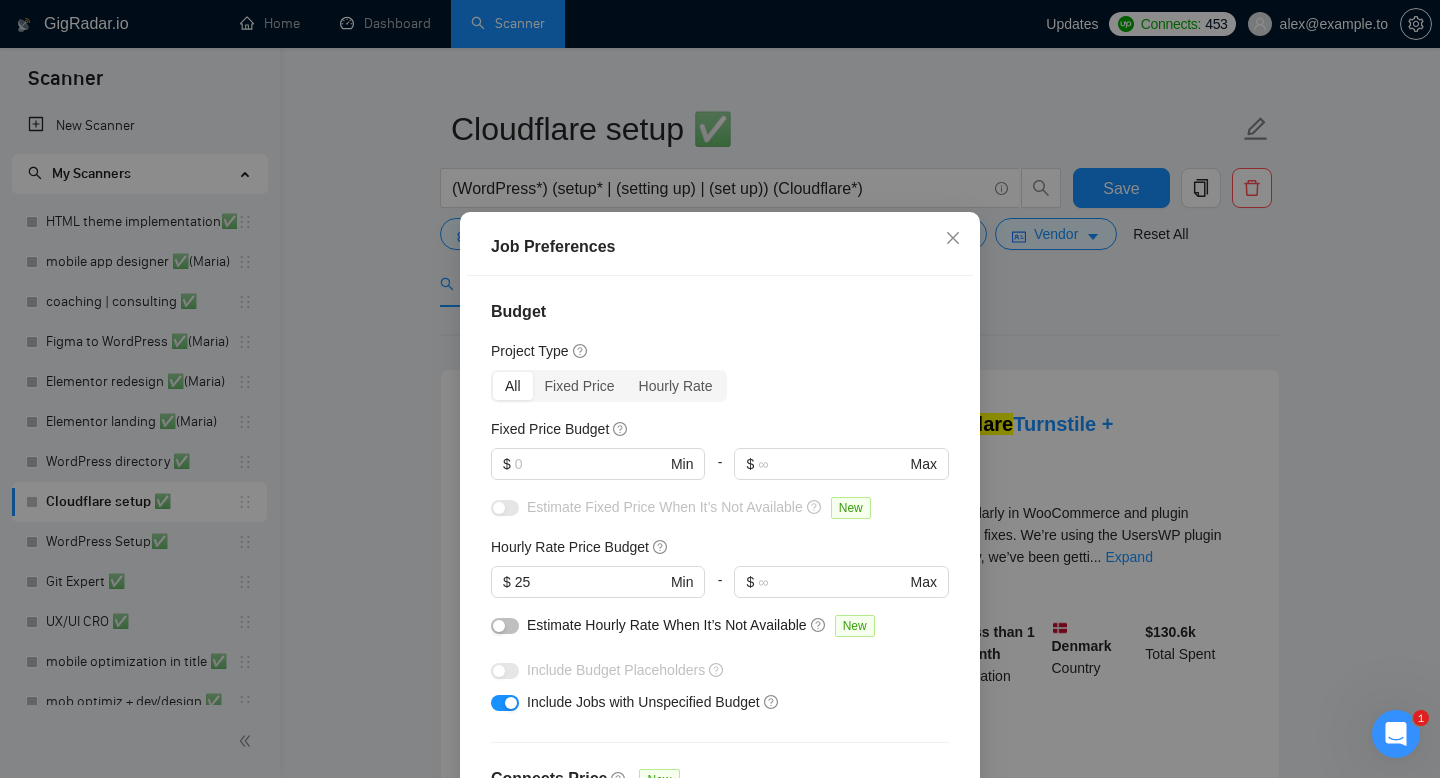 click on "Budget Project Type All Fixed Price Hourly Rate   Fixed Price Budget $ Min - $ Max Estimate Fixed Price When It’s Not Available New   Hourly Rate Price Budget $ 25 Min - $ Max Estimate Hourly Rate When It’s Not Available New Include Budget Placeholders Include Jobs with Unspecified Budget   Connects Price New Min - Max Project Duration   Unspecified Less than 1 month 1 to 3 months 3 to 6 months More than 6 months Hourly Workload   Unspecified <30 hrs/week >30 hrs/week Hours TBD Unsure Job Posting Questions New   Any posting questions Description Preferences Description Size New   Any description size" at bounding box center [720, 548] 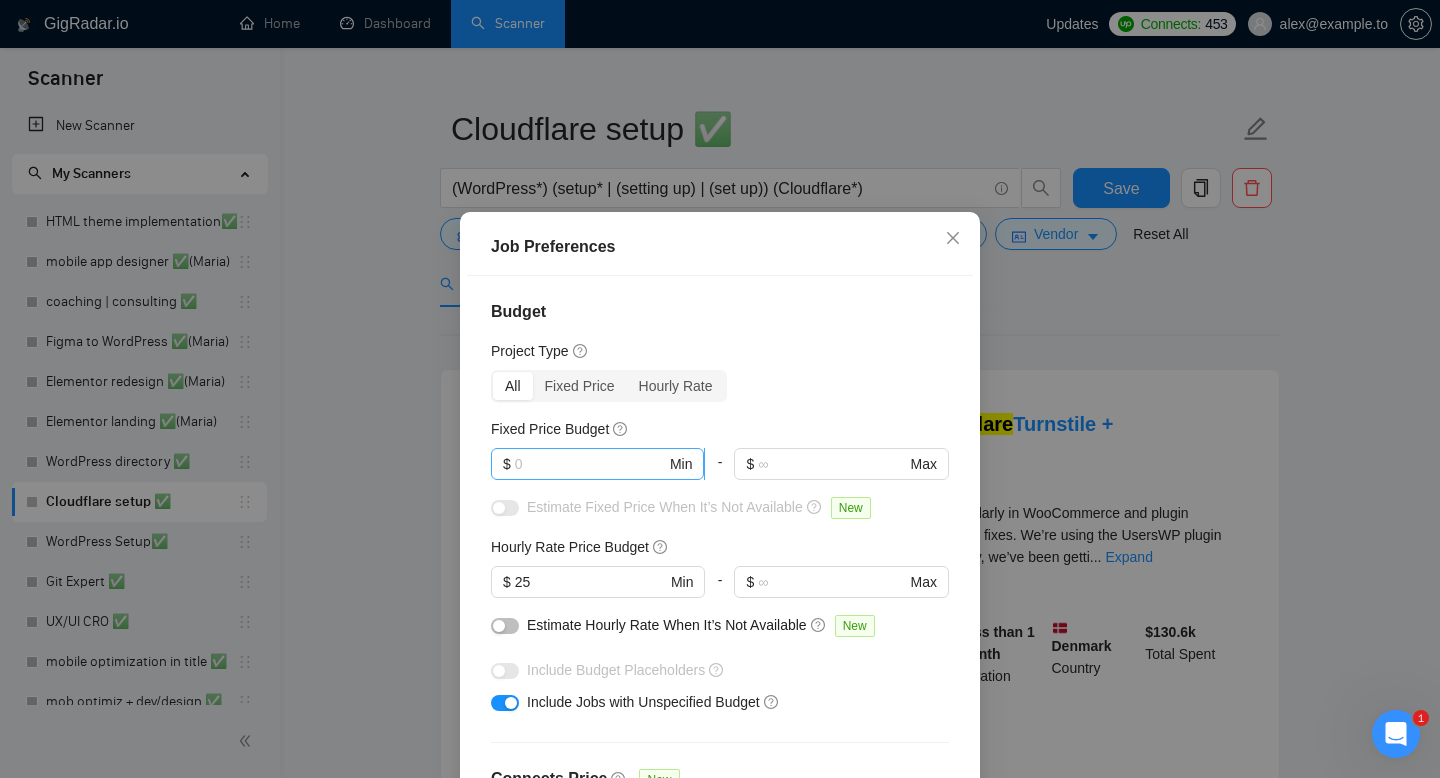 click at bounding box center (590, 464) 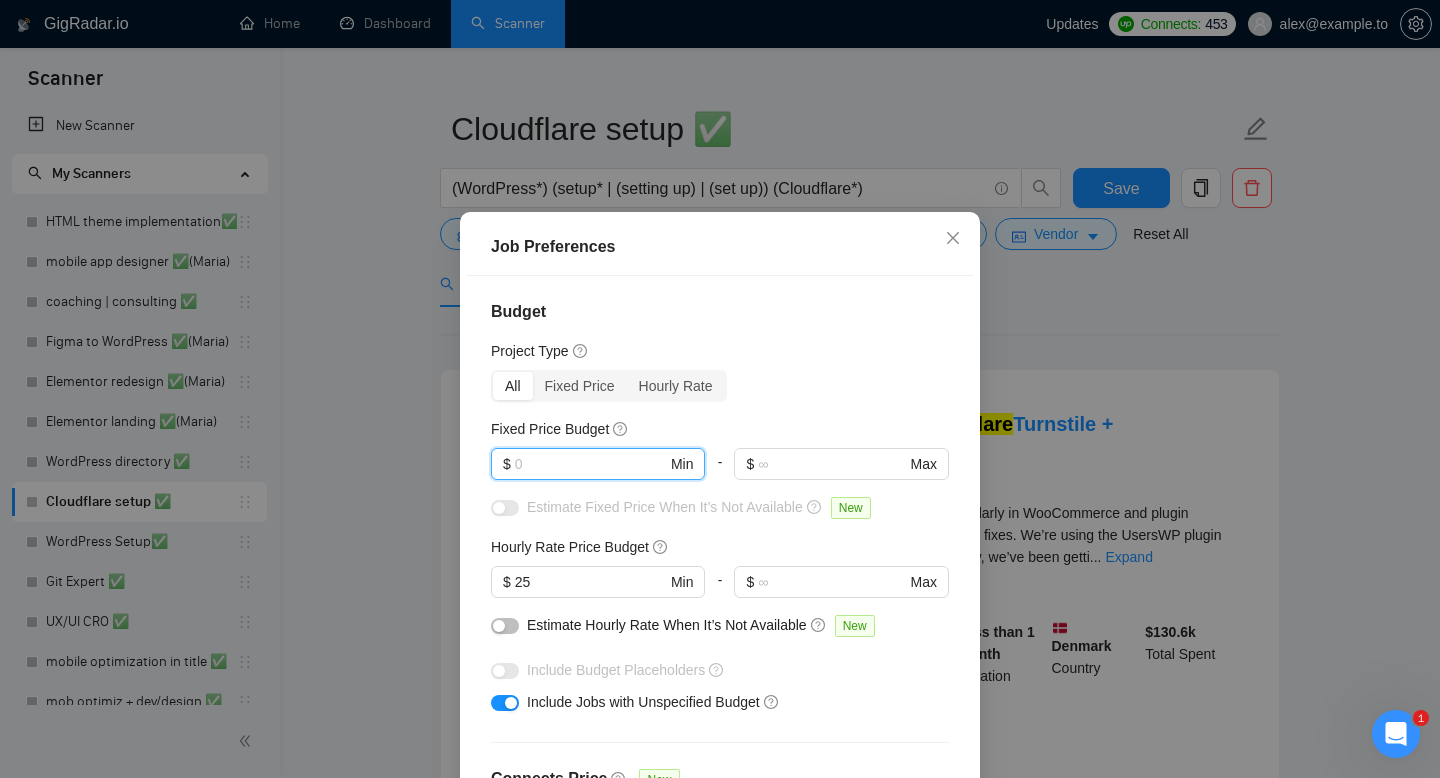 click on "Estimate Fixed Price When It’s Not Available" at bounding box center [665, 507] 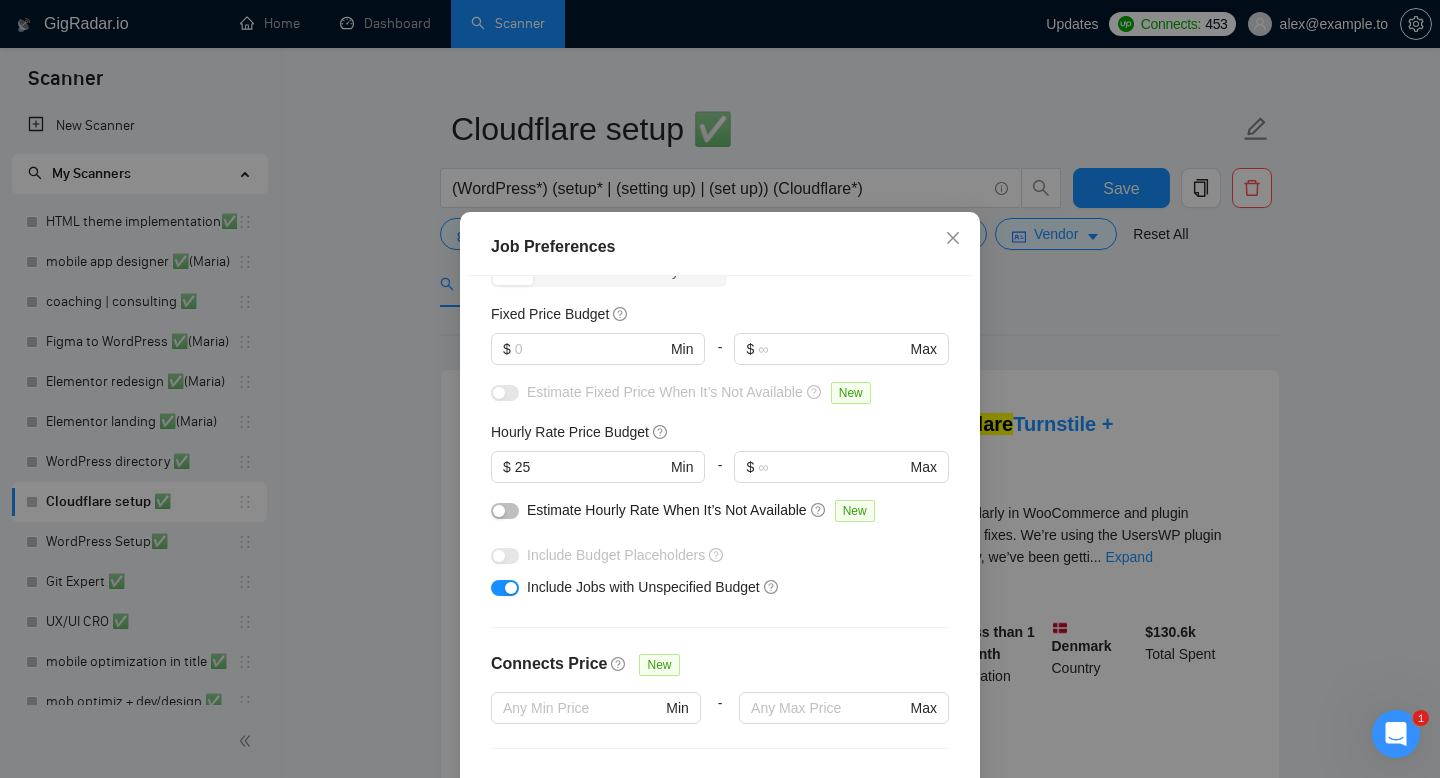 scroll, scrollTop: 116, scrollLeft: 0, axis: vertical 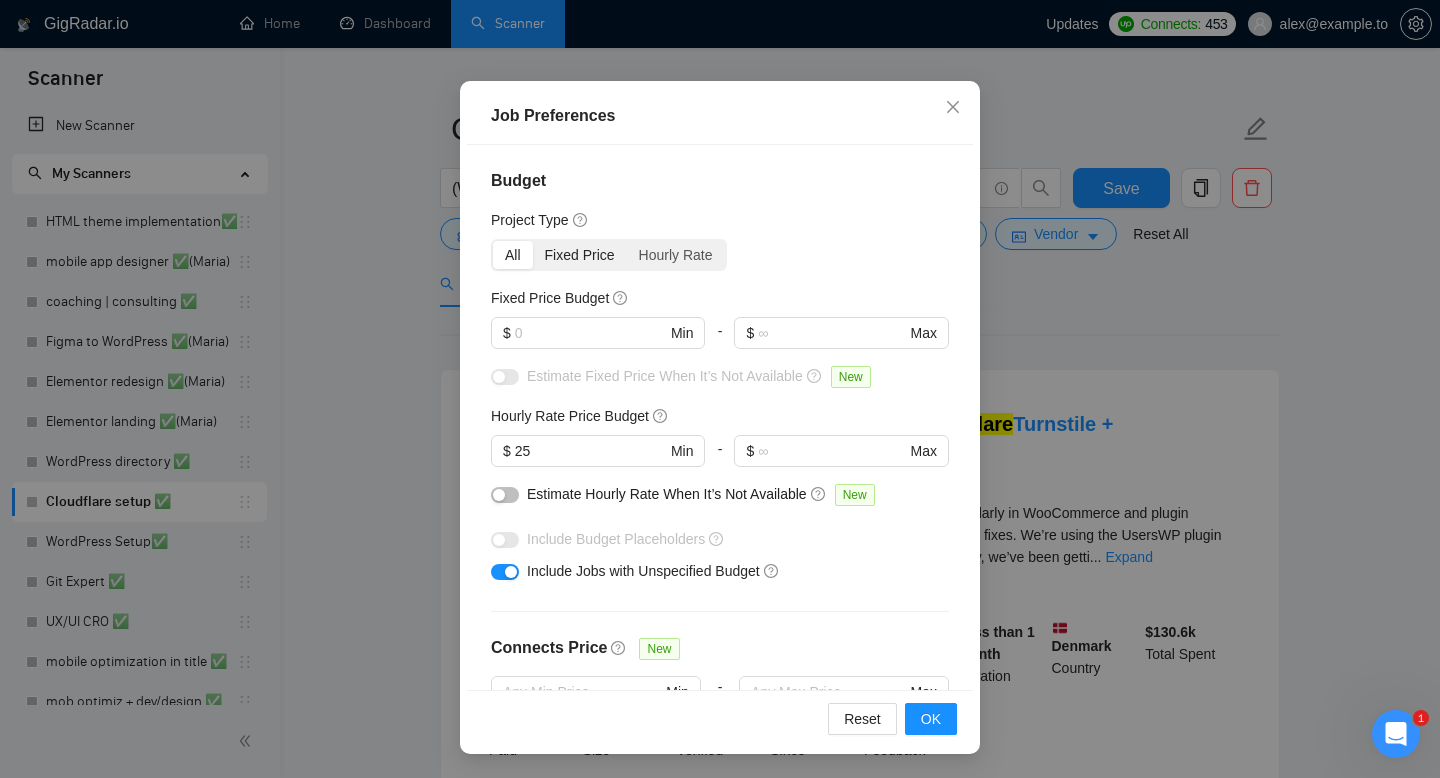 click on "Fixed Price" at bounding box center [580, 255] 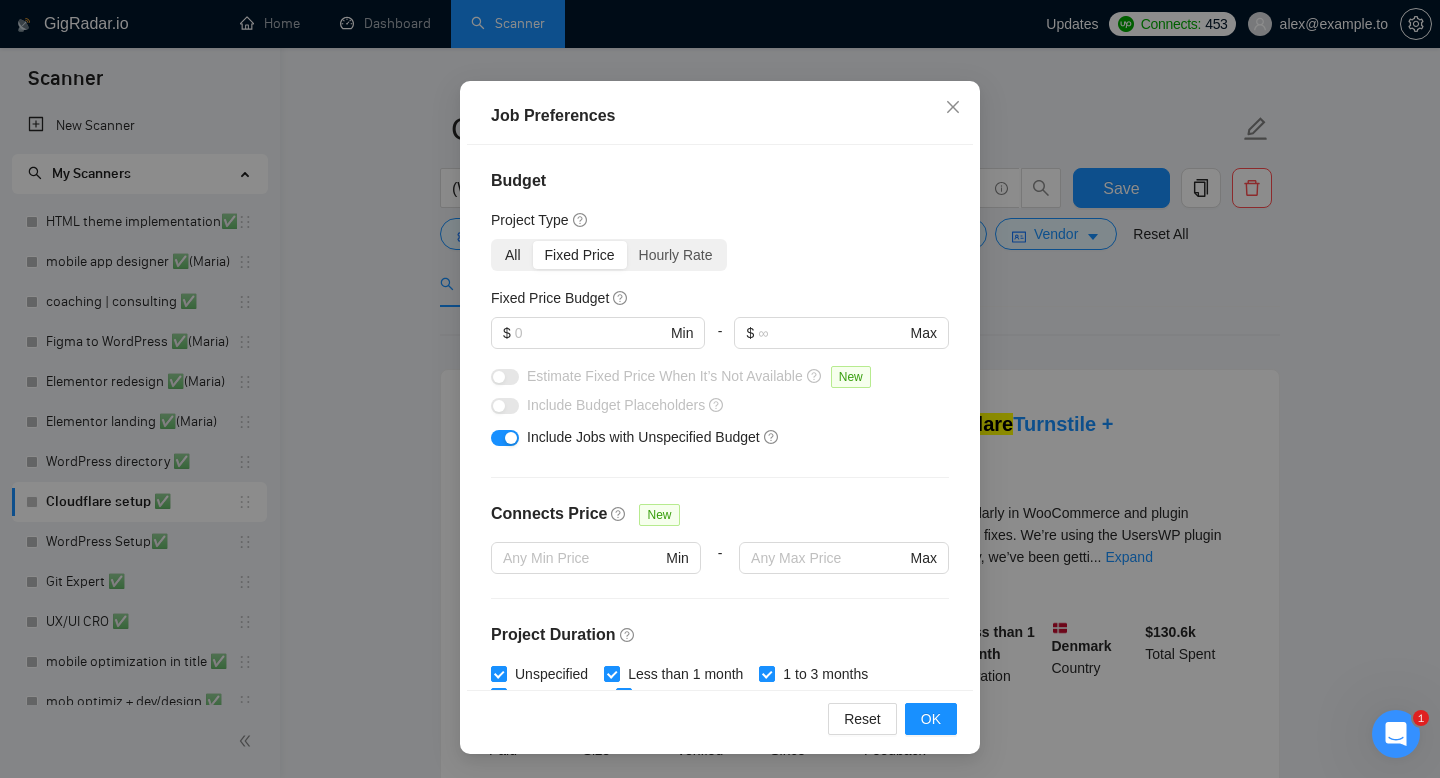 click on "All" at bounding box center [513, 255] 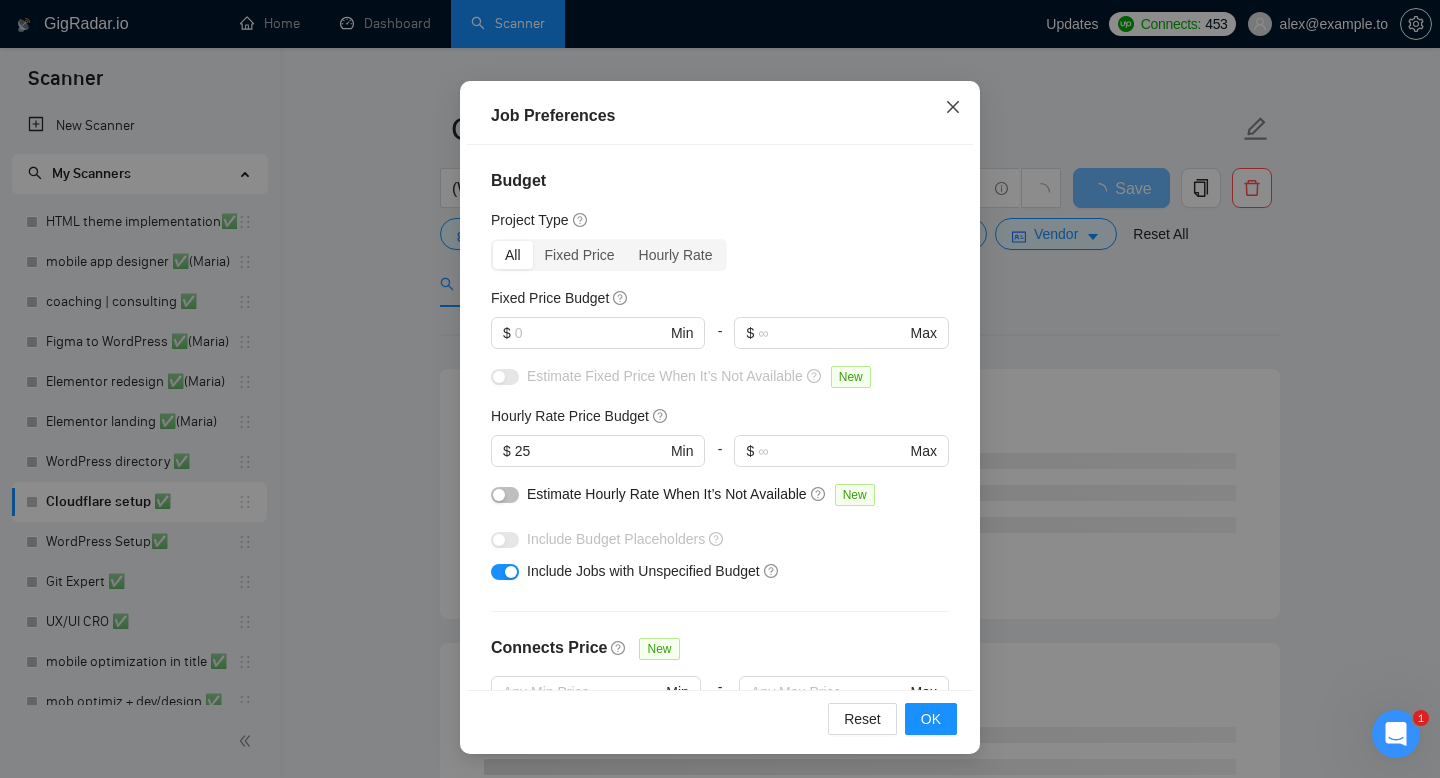 click 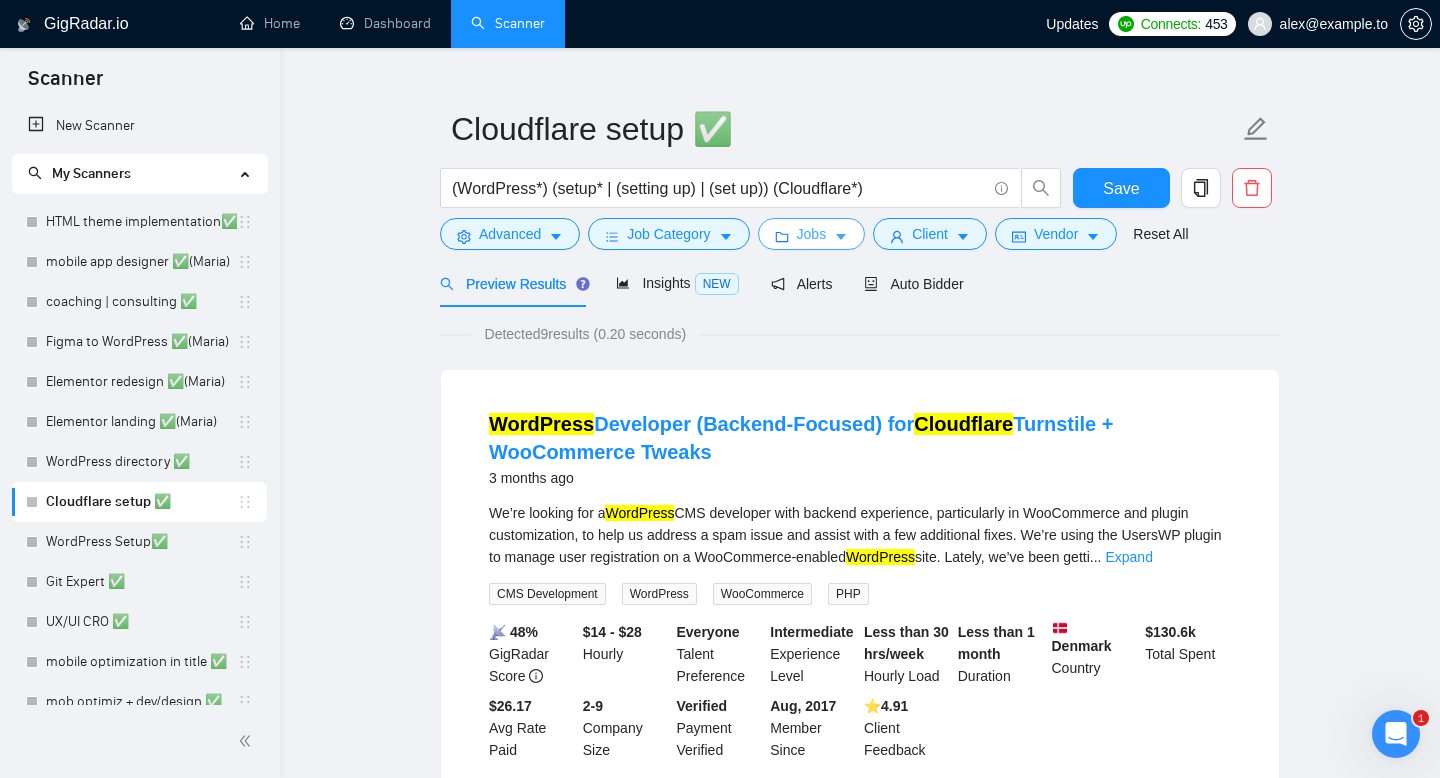 scroll, scrollTop: 0, scrollLeft: 0, axis: both 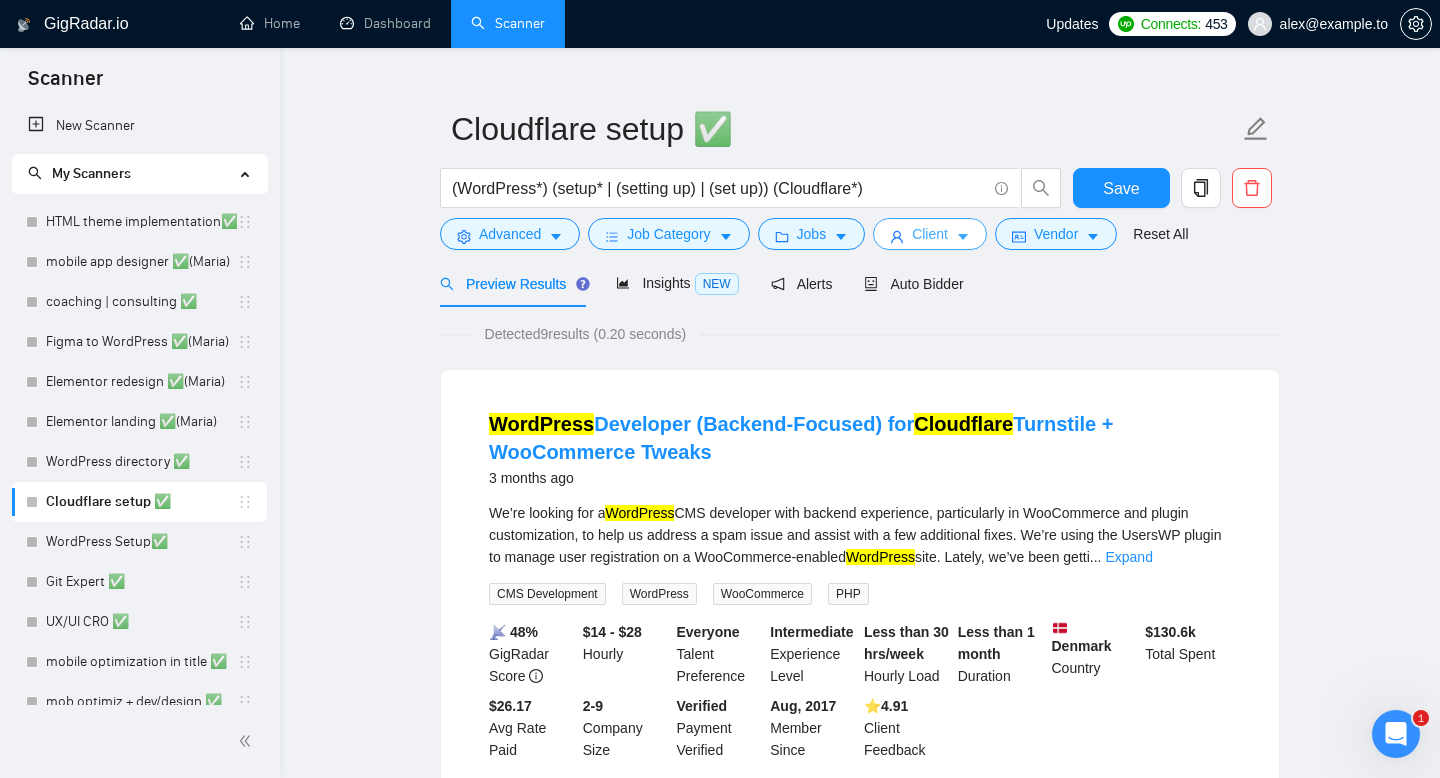 click on "Client" at bounding box center (930, 234) 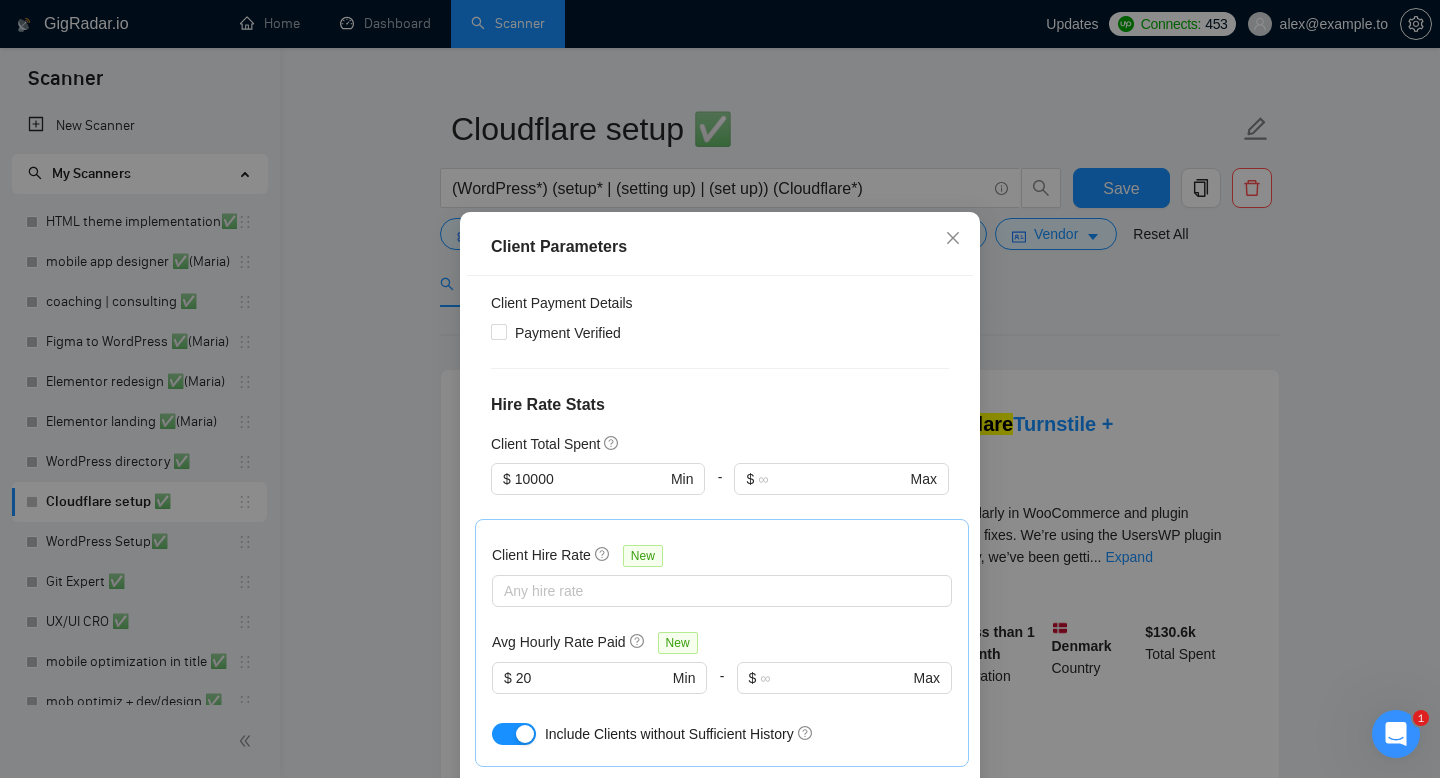 scroll, scrollTop: 431, scrollLeft: 0, axis: vertical 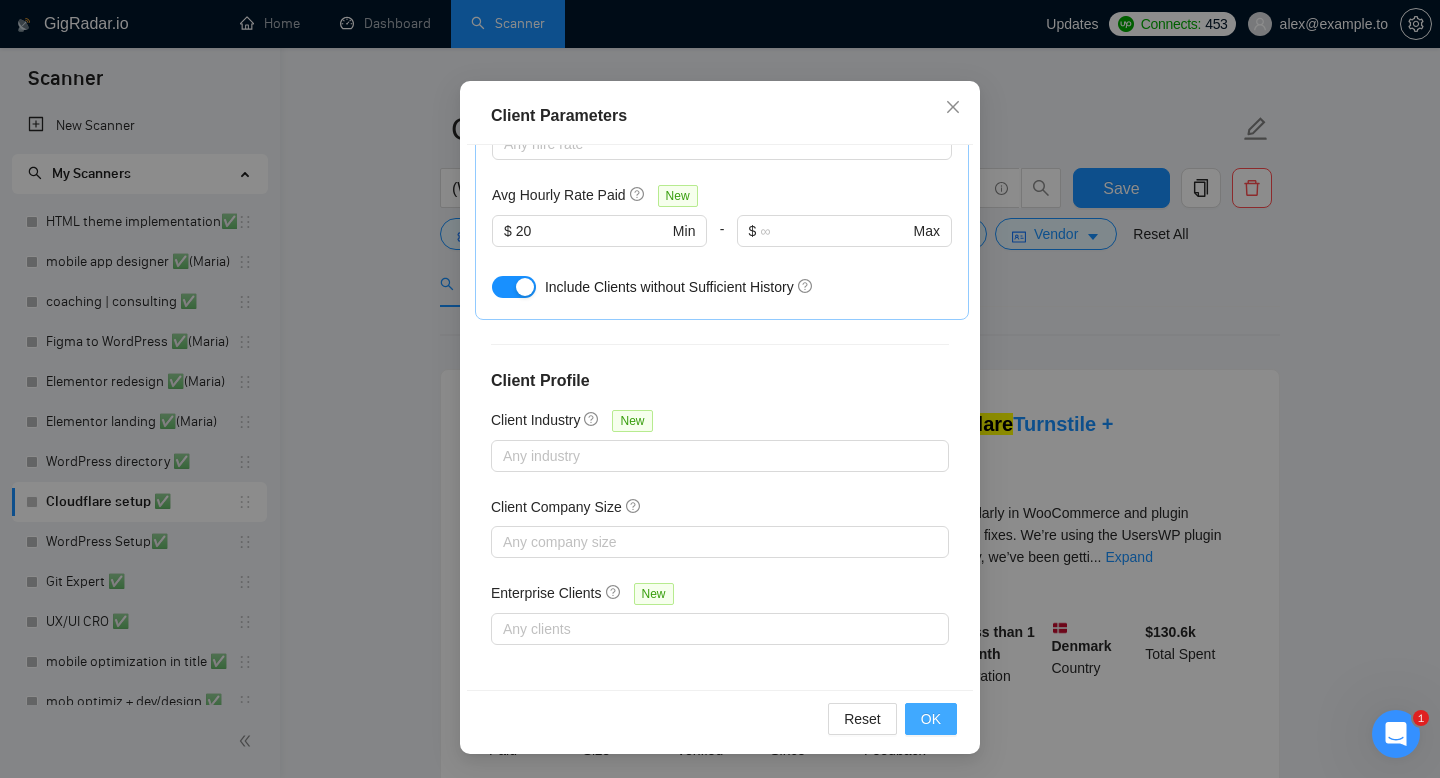 click on "OK" at bounding box center (931, 719) 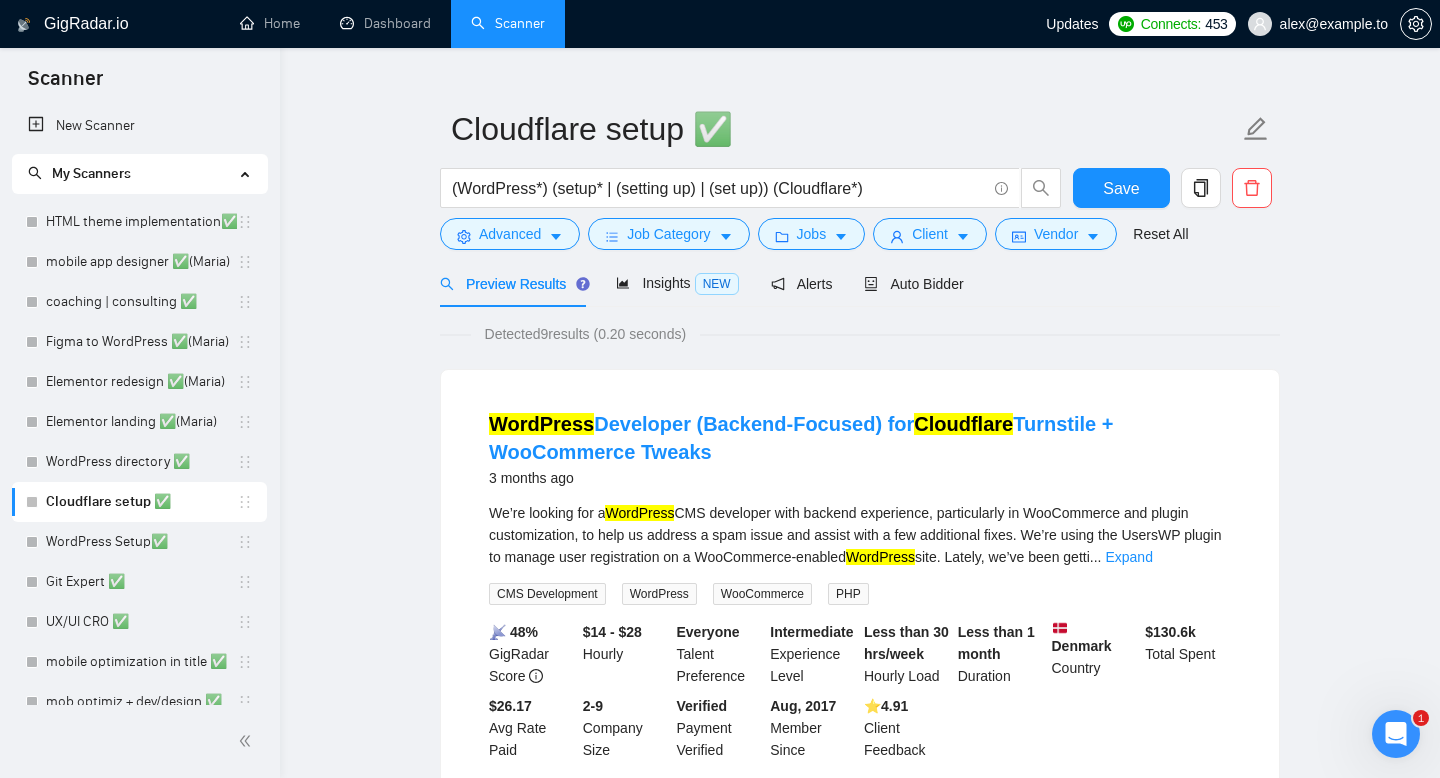 scroll, scrollTop: 38, scrollLeft: 0, axis: vertical 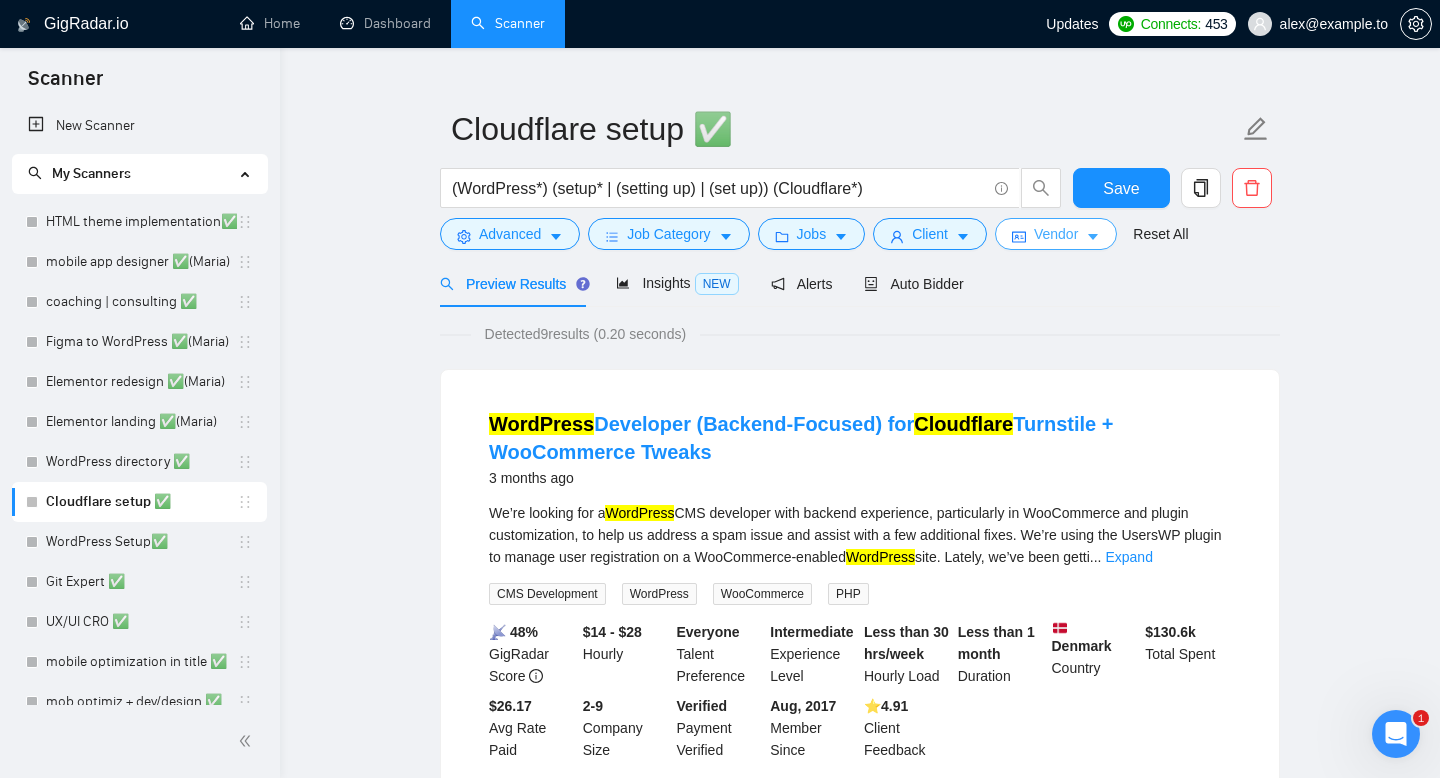 click 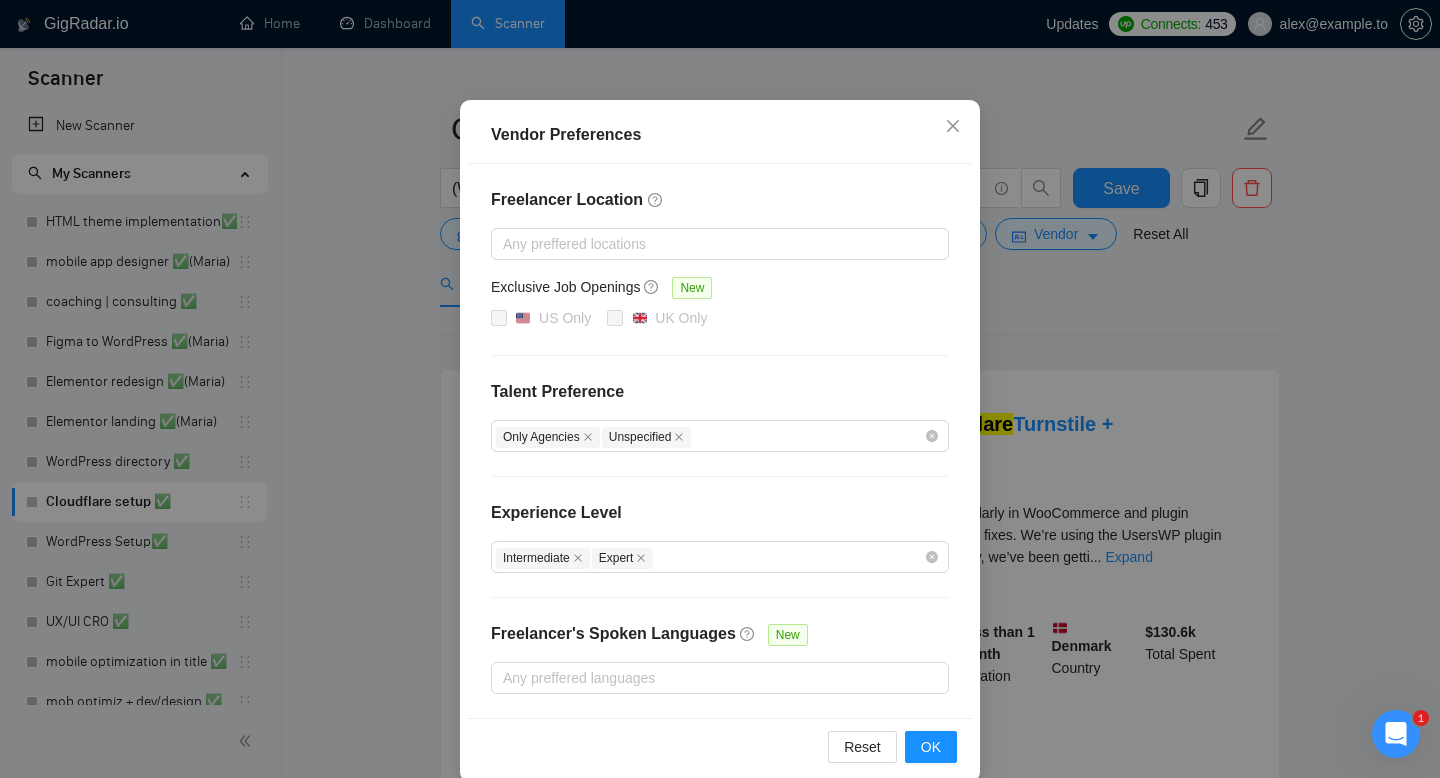 scroll, scrollTop: 147, scrollLeft: 0, axis: vertical 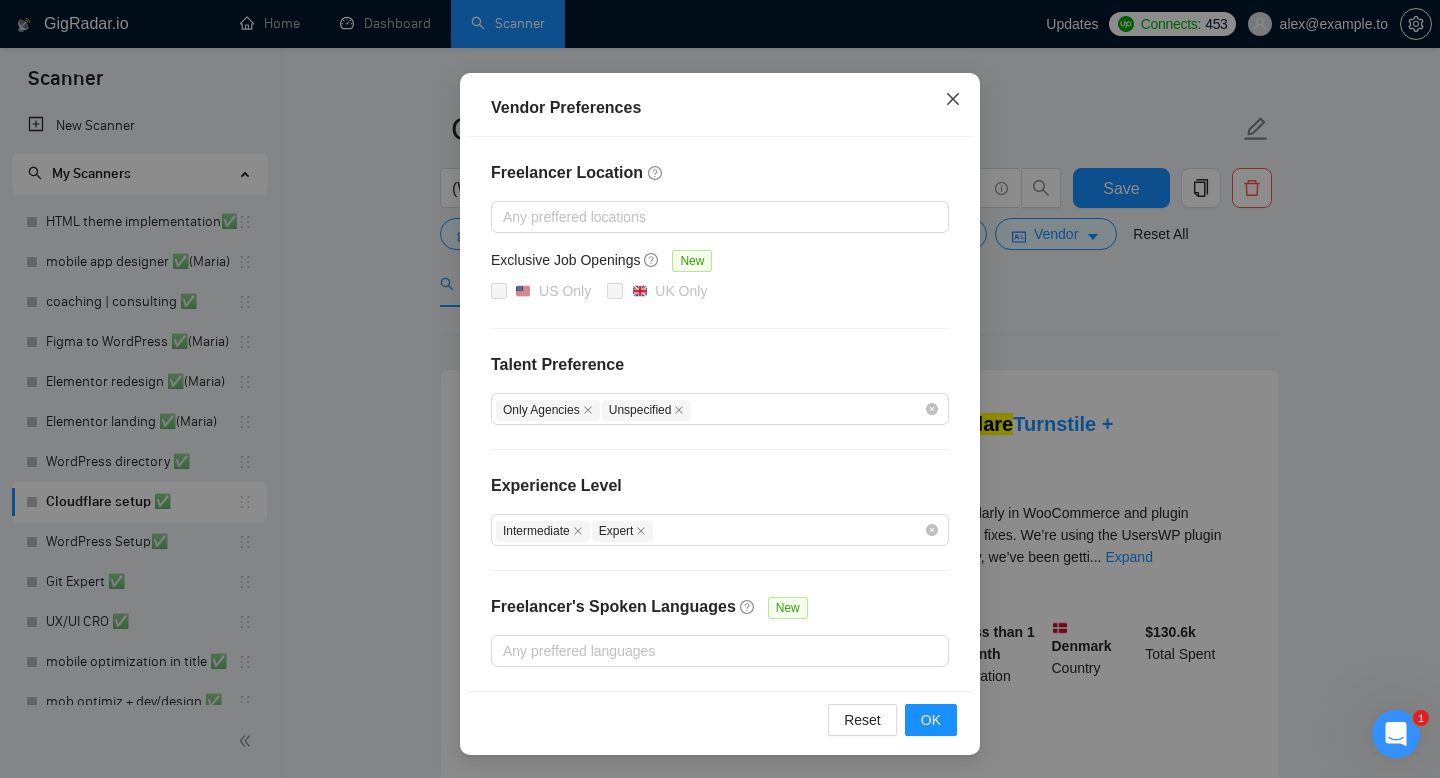 click 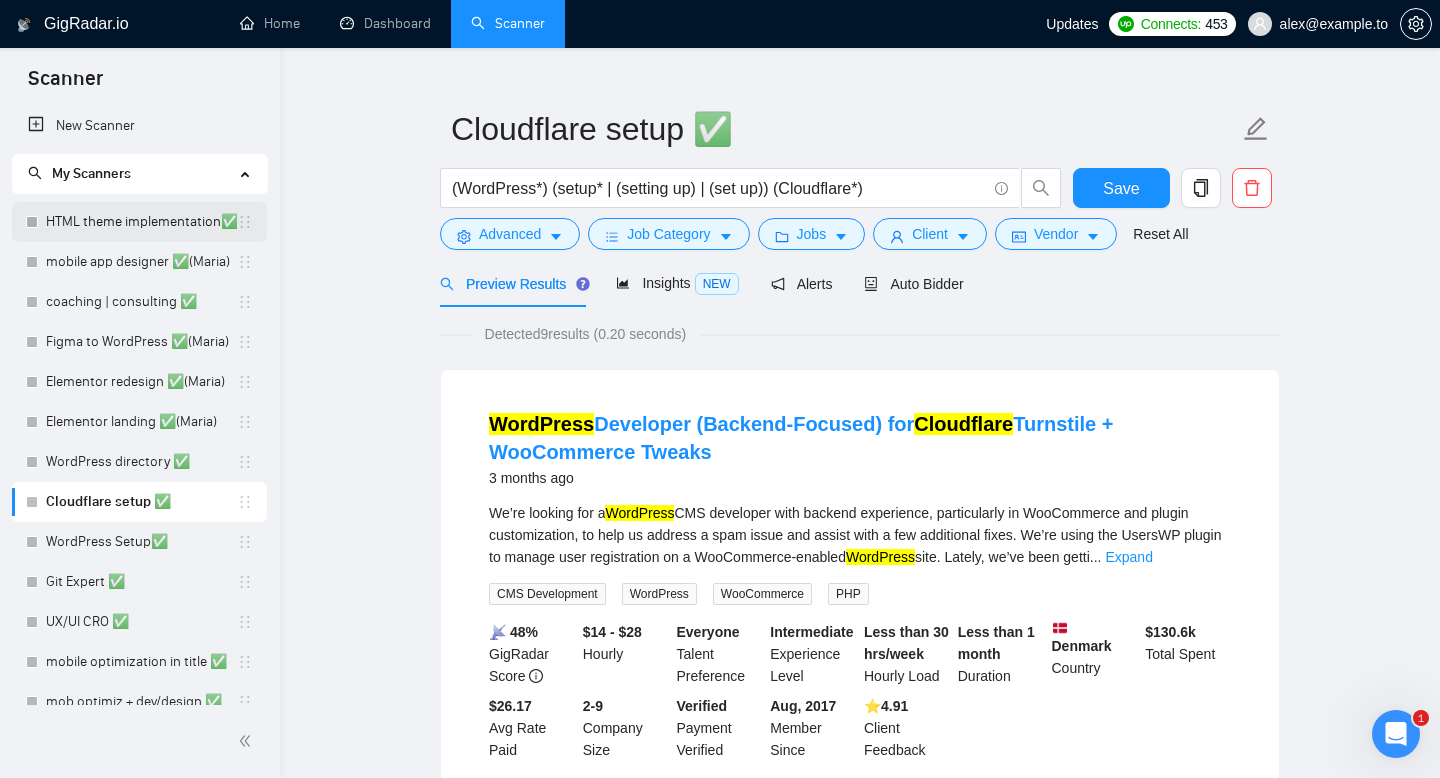 click on "HTML theme implementation✅" at bounding box center (141, 222) 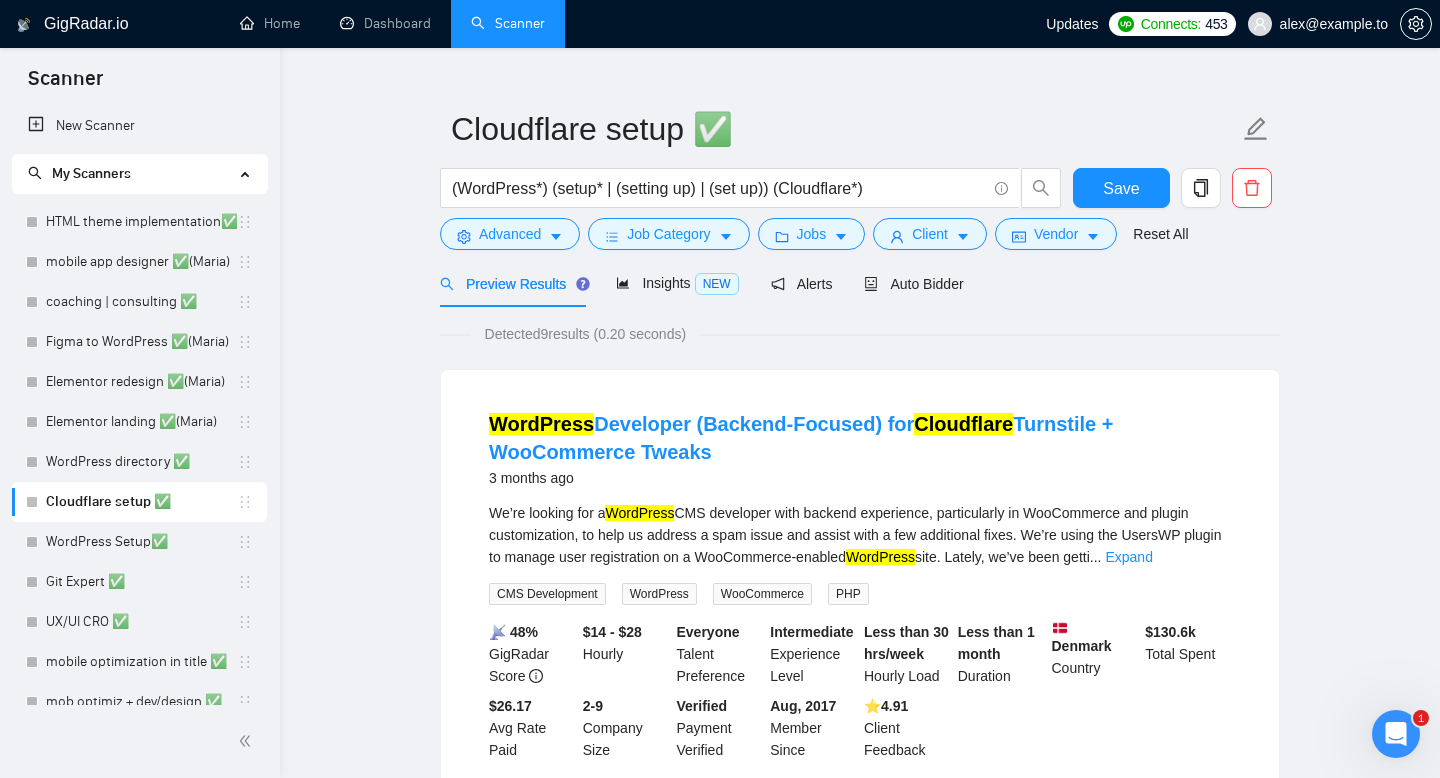 scroll, scrollTop: 0, scrollLeft: 0, axis: both 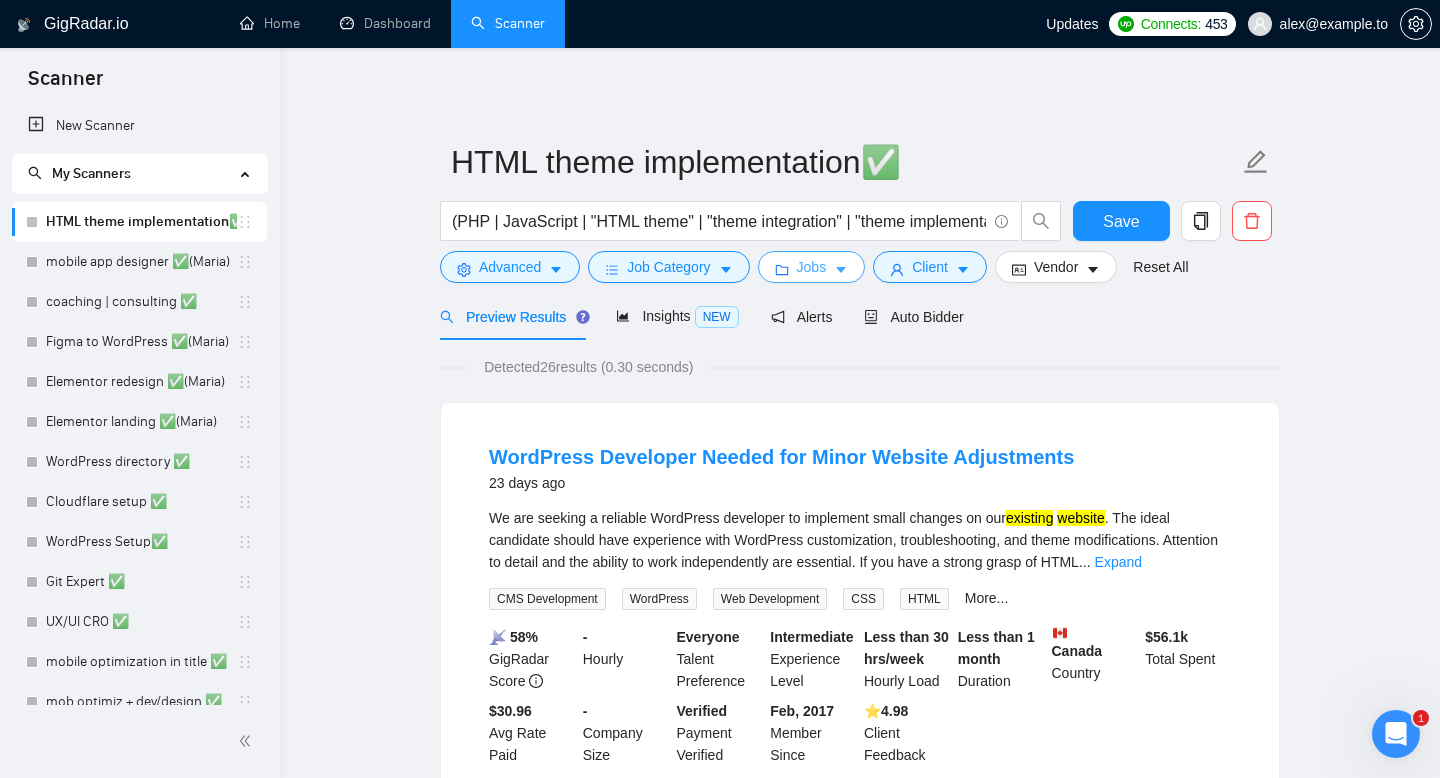 click on "Jobs" at bounding box center (812, 267) 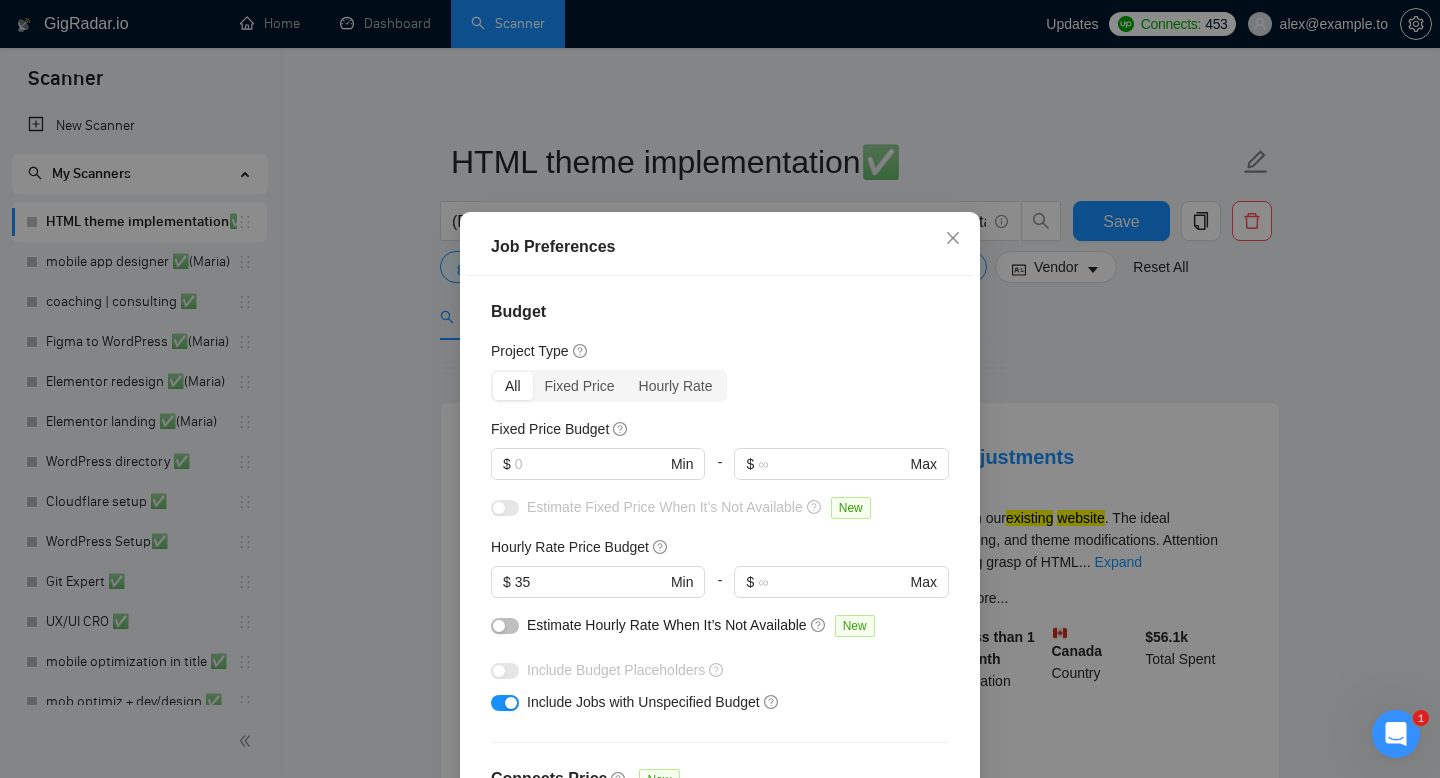 click on "Job Preferences Budget Project Type All Fixed Price Hourly Rate   Fixed Price Budget $ Min - $ Max Estimate Fixed Price When It’s Not Available New   Hourly Rate Price Budget $ 35 Min - $ Max Estimate Hourly Rate When It’s Not Available New Include Budget Placeholders Include Jobs with Unspecified Budget   Connects Price New Min - Max Project Duration   Unspecified Less than 1 month 1 to 3 months 3 to 6 months More than 6 months Hourly Workload   Unspecified <30 hrs/week >30 hrs/week Hours TBD Unsure Job Posting Questions New   Any posting questions Description Preferences Description Size New   Any description size Reset OK" at bounding box center (720, 389) 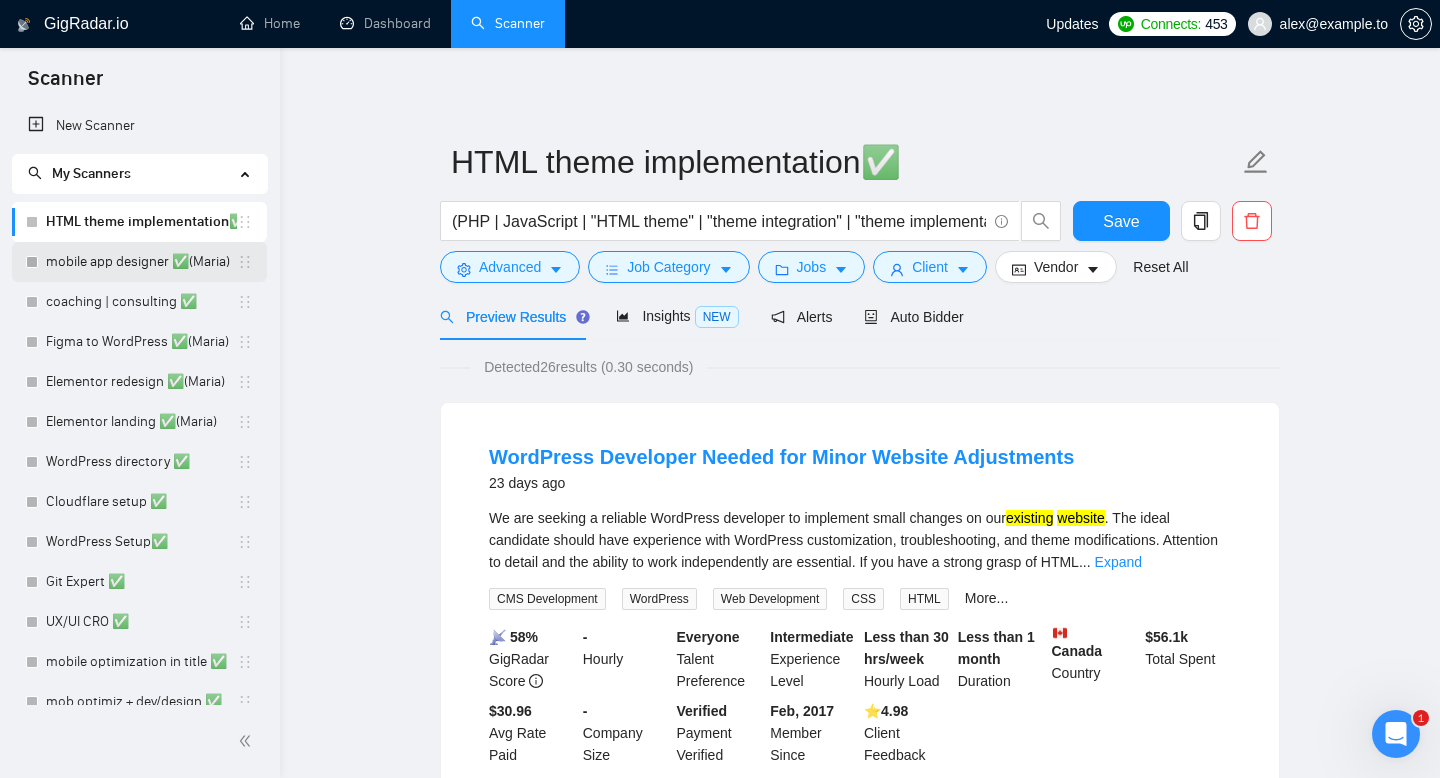 click on "mobile app designer ✅(Maria)" at bounding box center (141, 262) 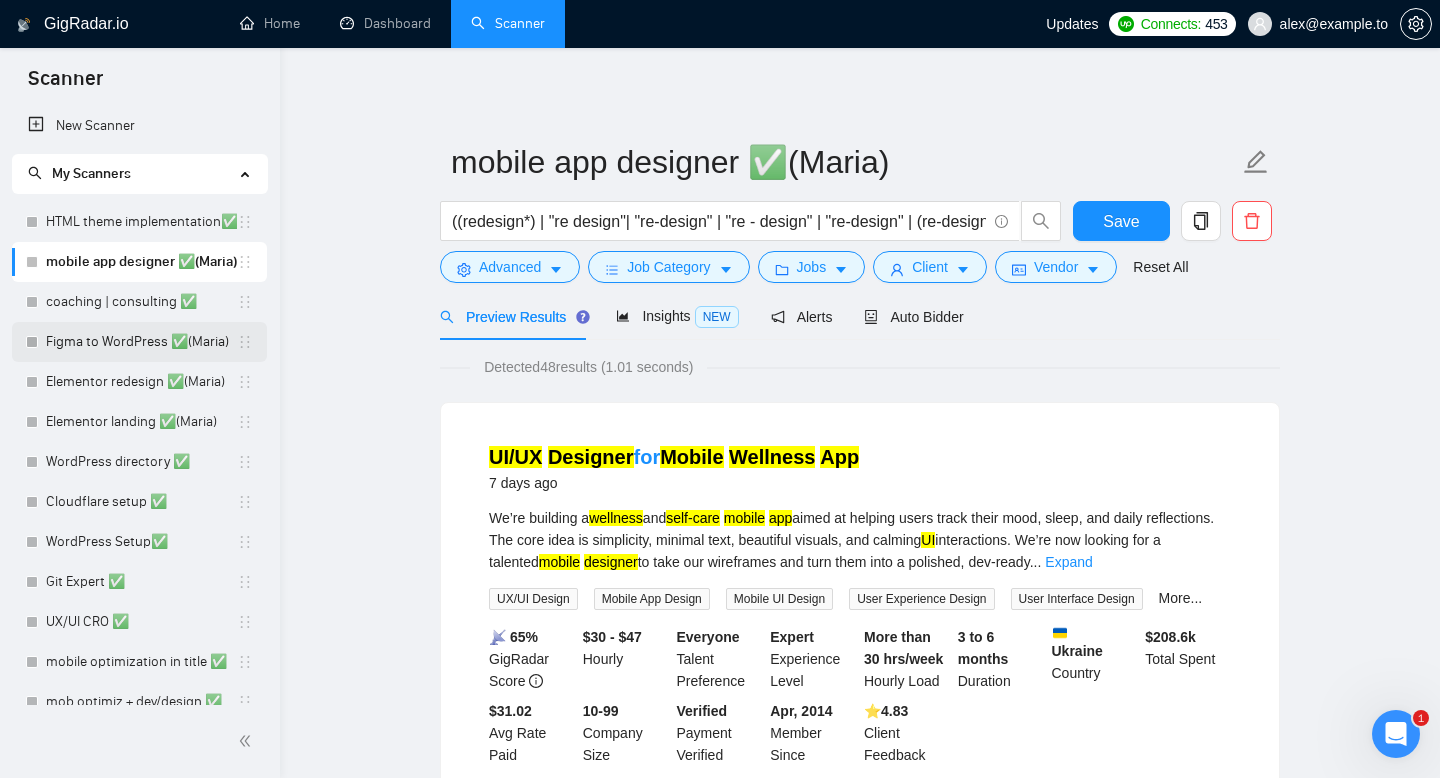 click on "Figma to WordPress ✅(Maria)" at bounding box center [141, 342] 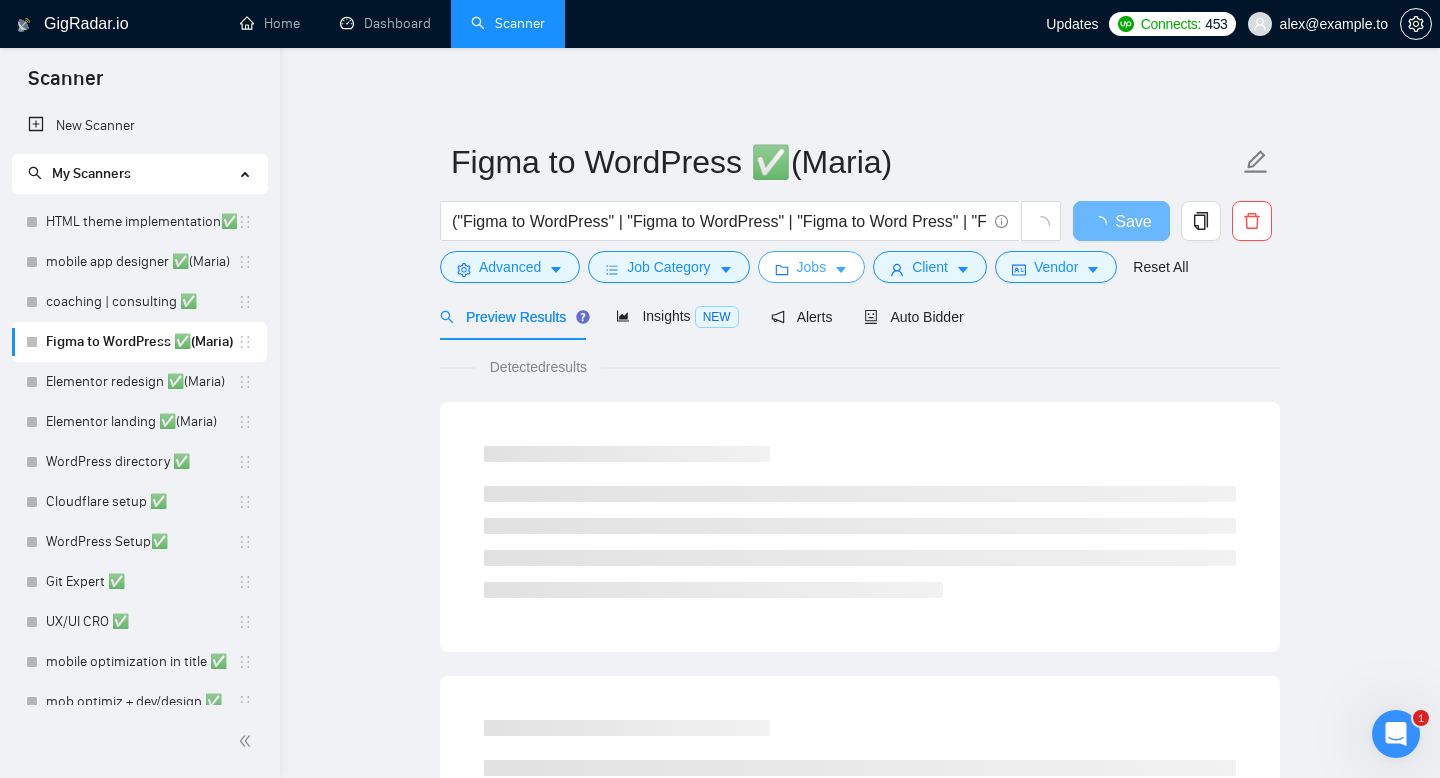 click on "Jobs" at bounding box center (812, 267) 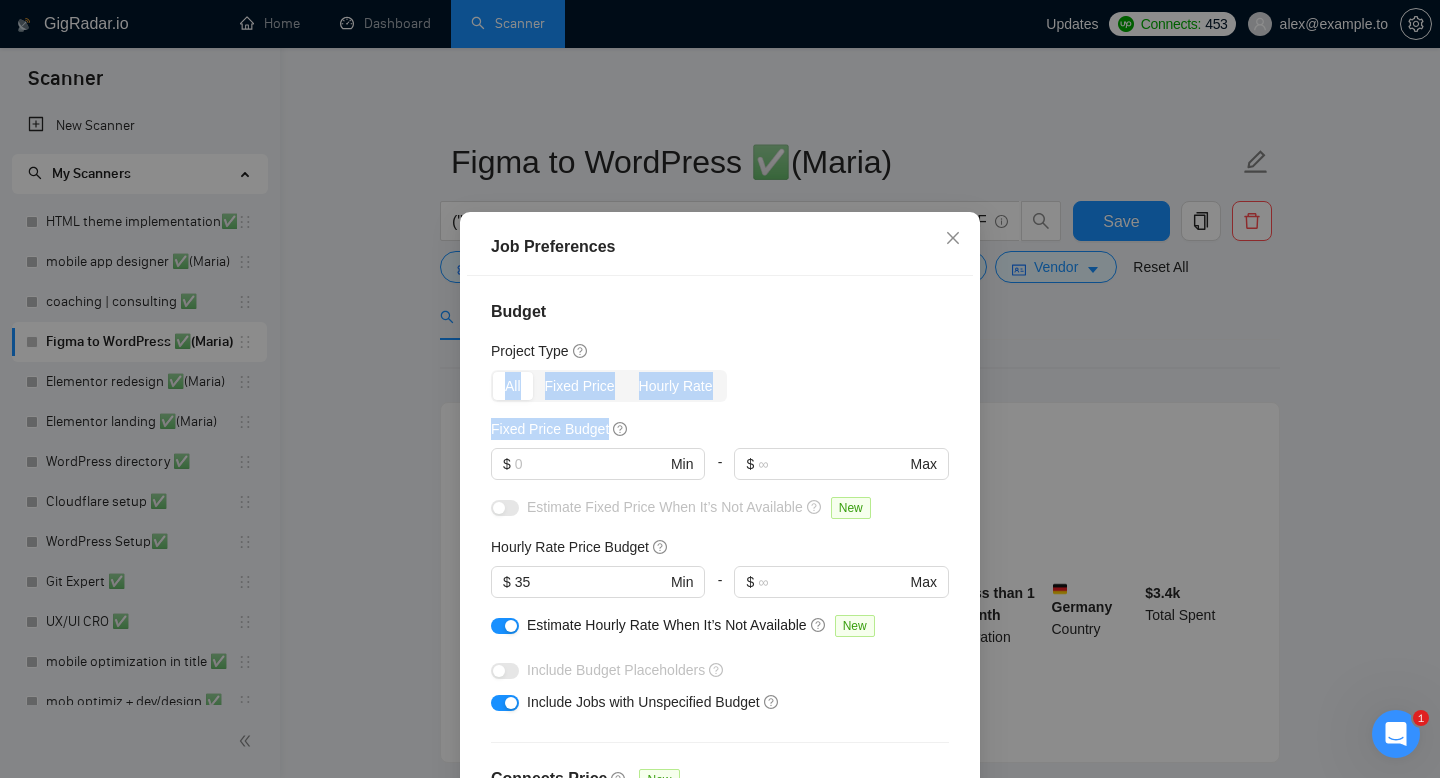 drag, startPoint x: 1121, startPoint y: 365, endPoint x: 1054, endPoint y: 429, distance: 92.65527 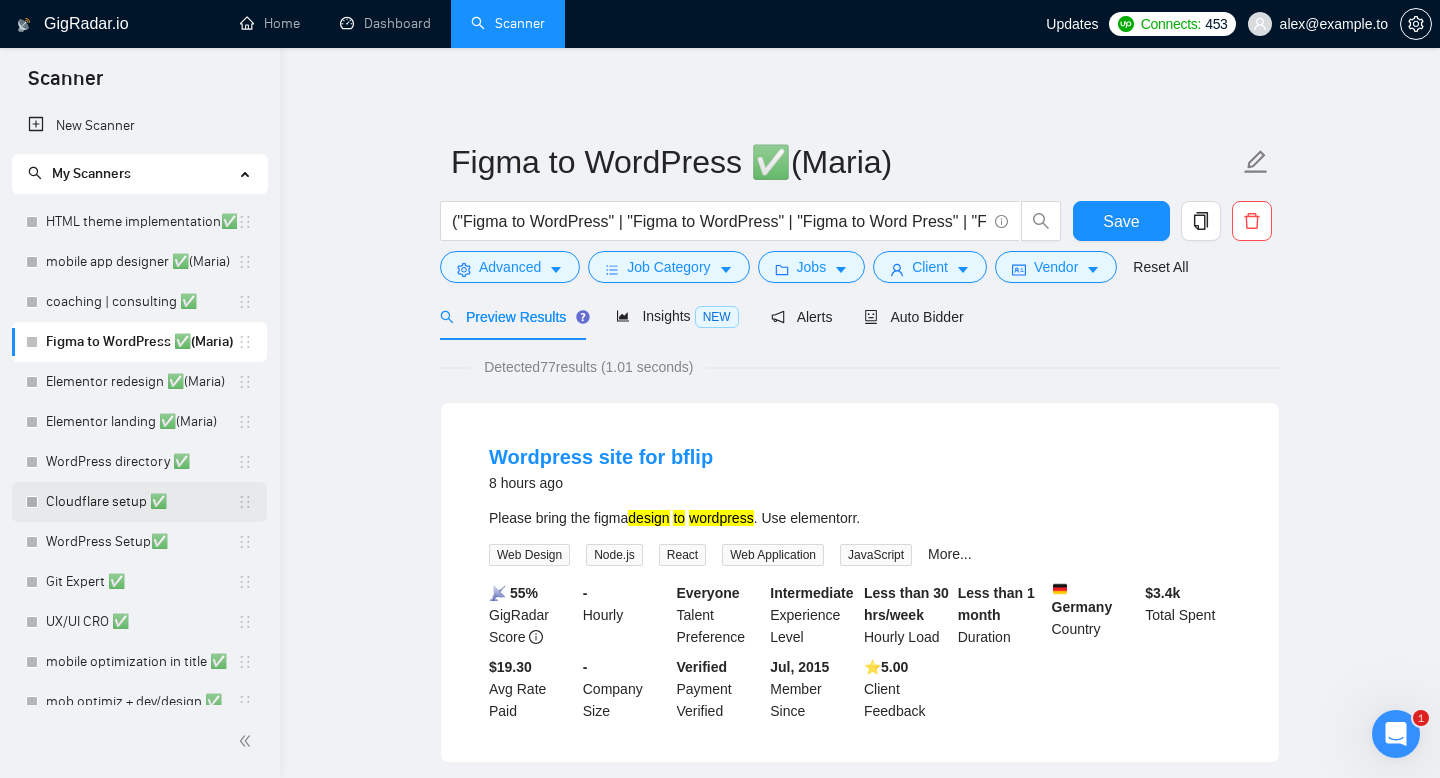 click on "Cloudflare setup ✅" at bounding box center (141, 502) 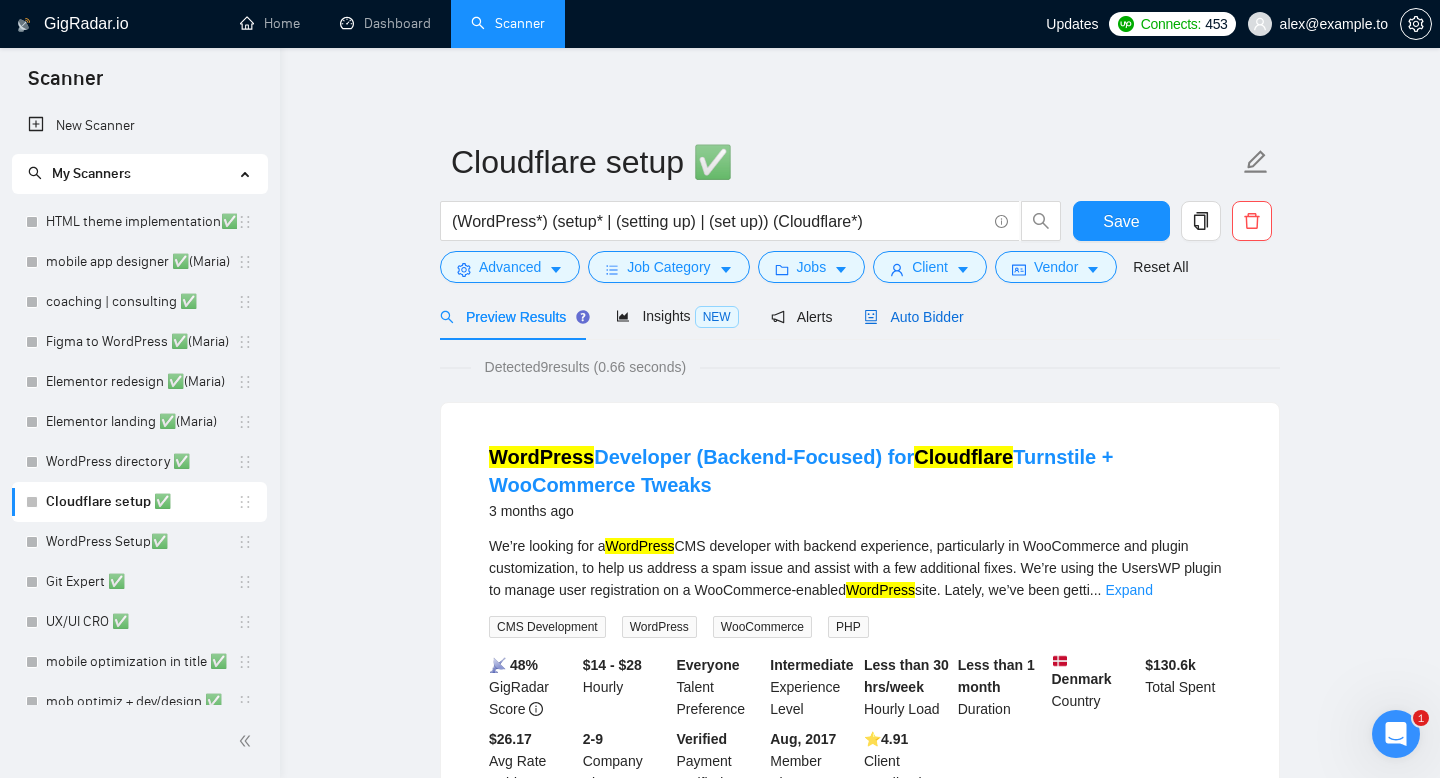 click on "Auto Bidder" at bounding box center (913, 317) 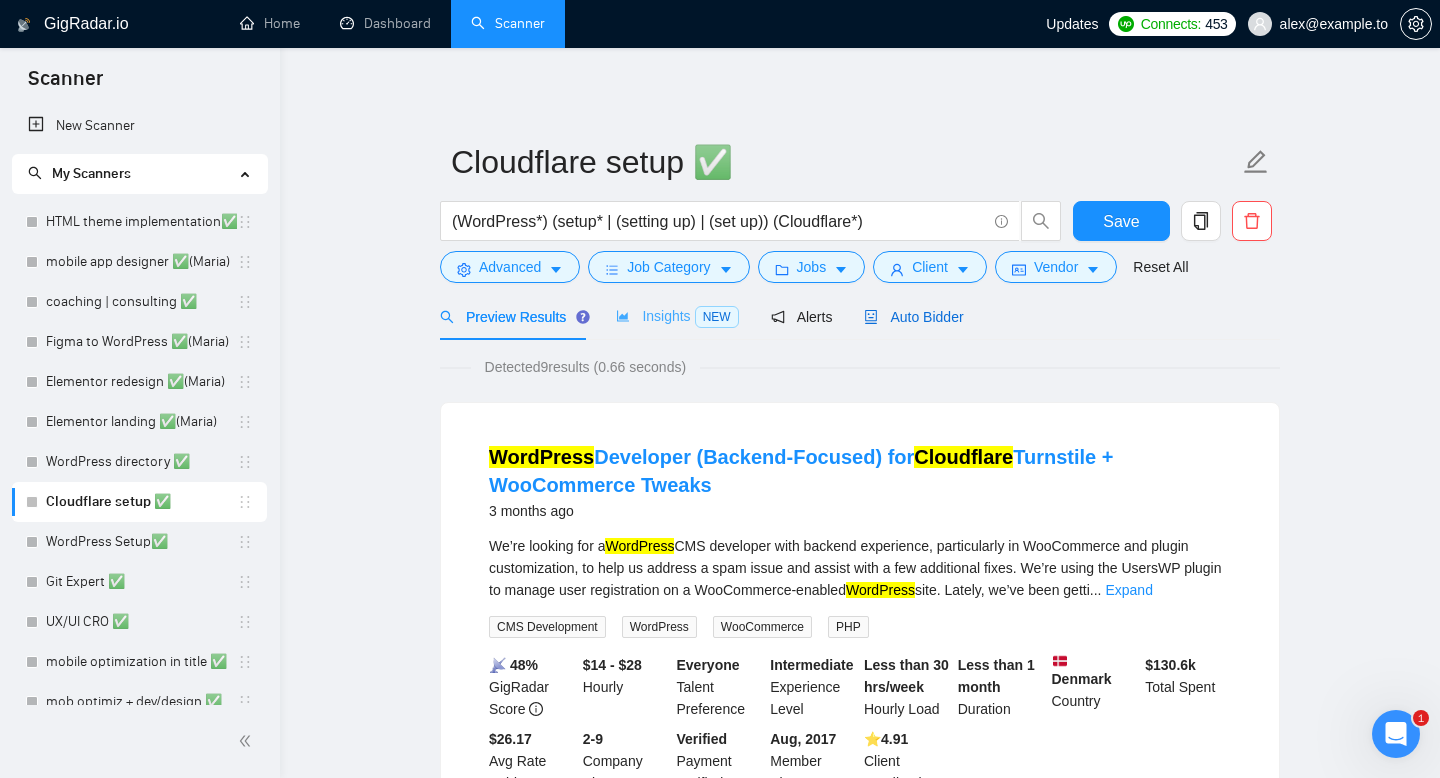 type 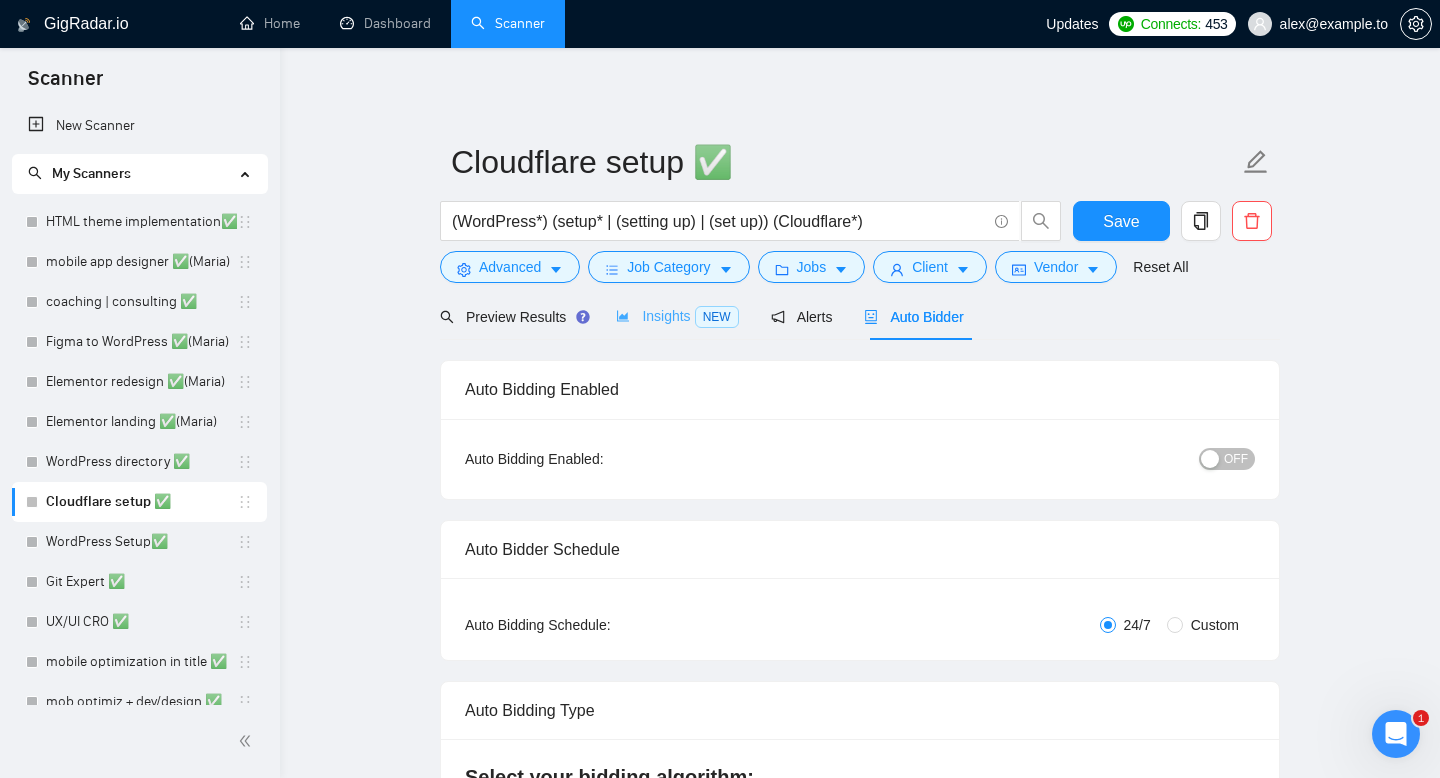 radio on "false" 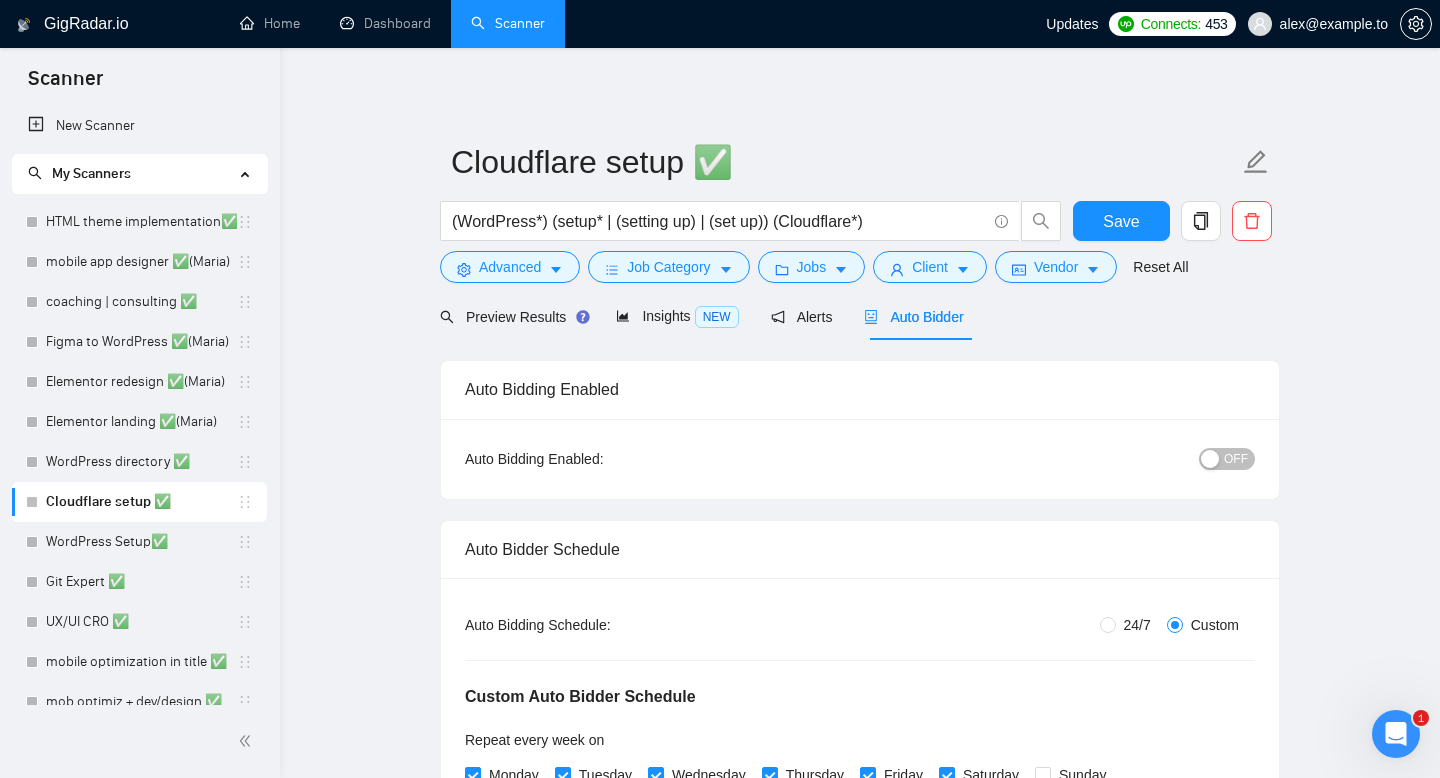 scroll, scrollTop: 158, scrollLeft: 0, axis: vertical 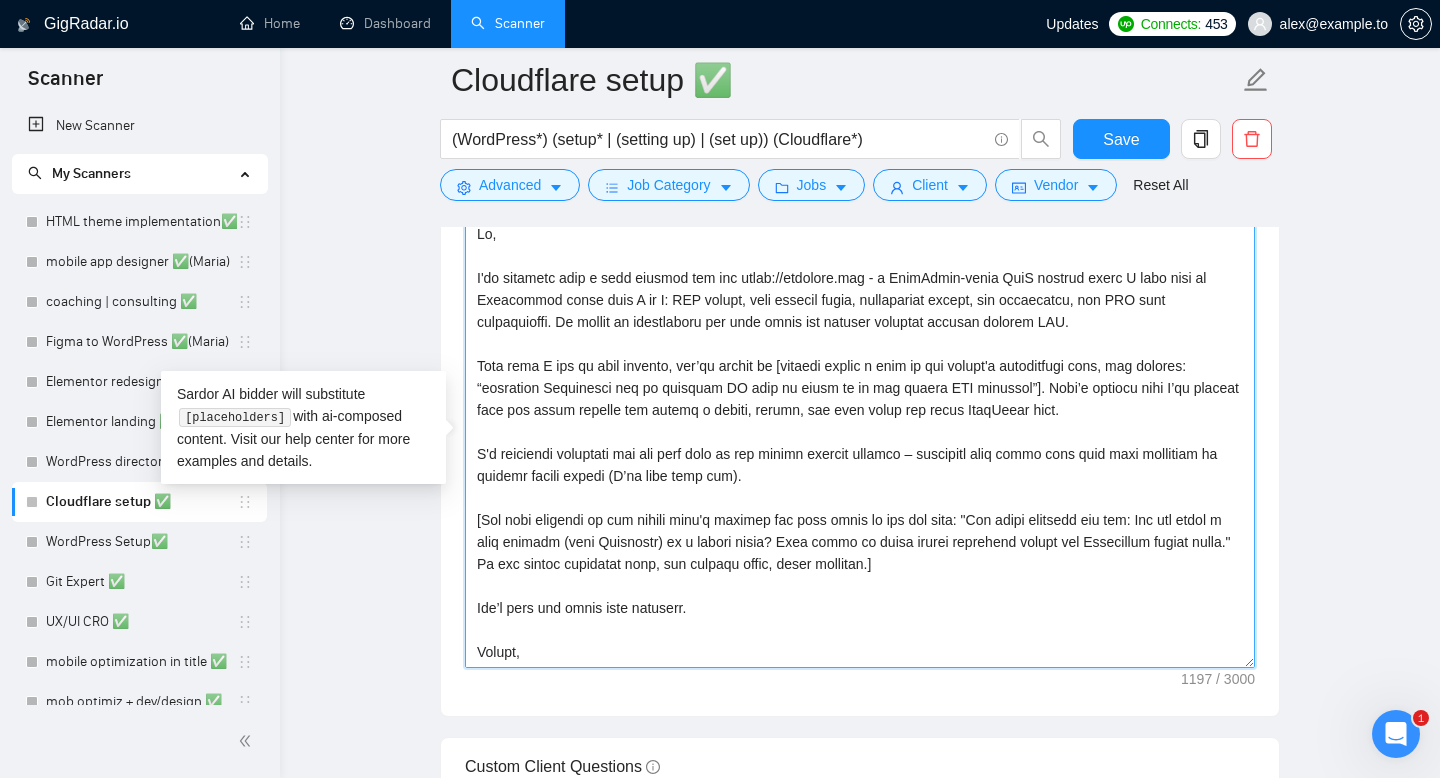 drag, startPoint x: 544, startPoint y: 650, endPoint x: 475, endPoint y: 231, distance: 424.64337 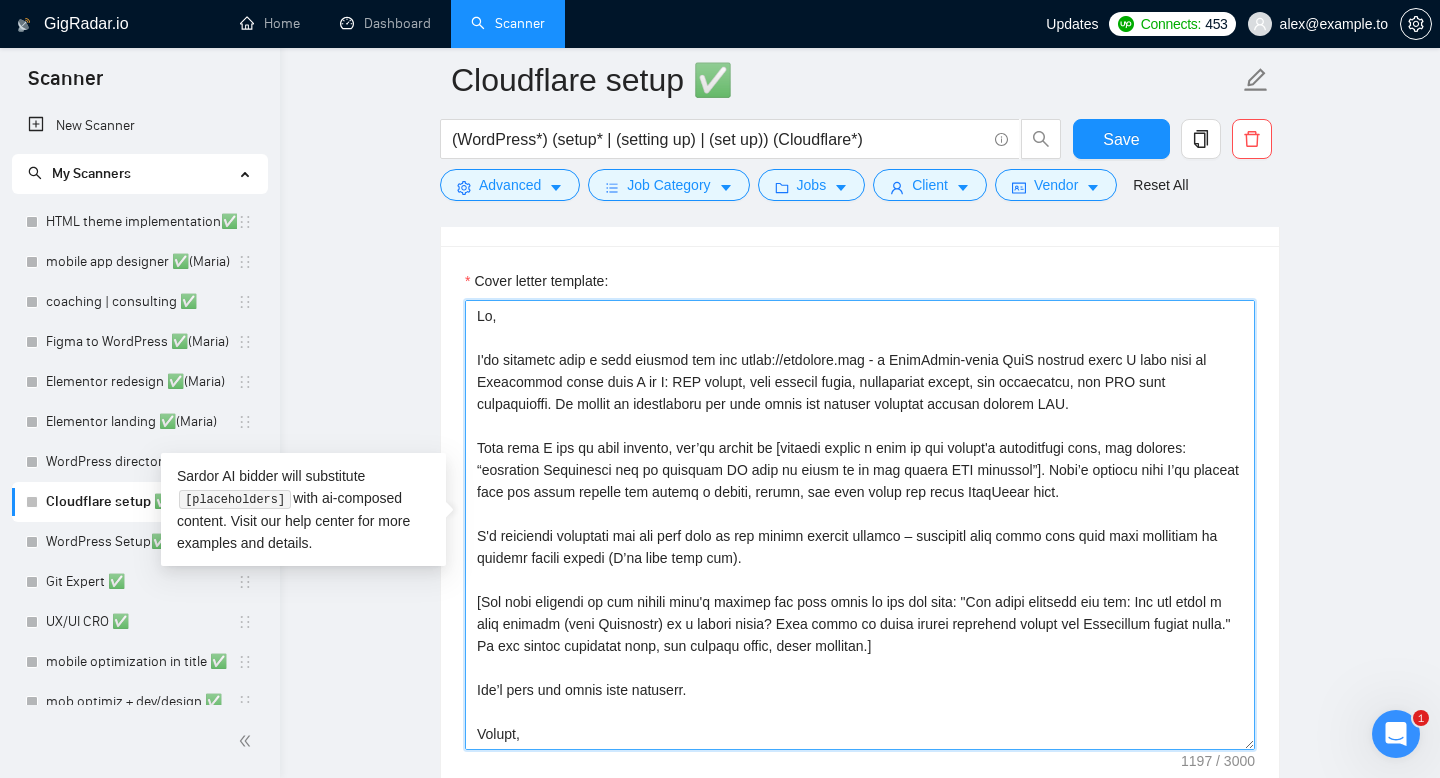 scroll, scrollTop: 1633, scrollLeft: 0, axis: vertical 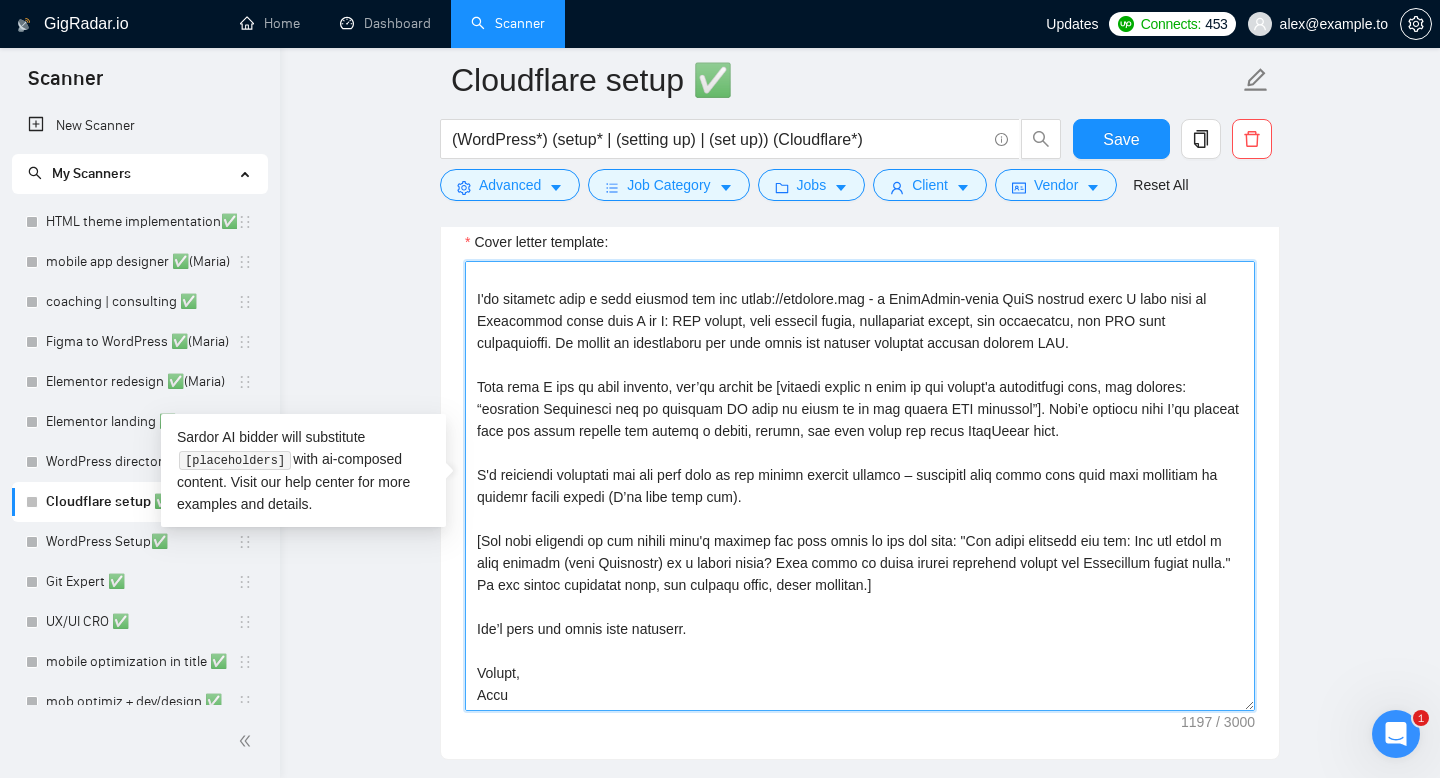 click on "Cover letter template:" at bounding box center (860, 486) 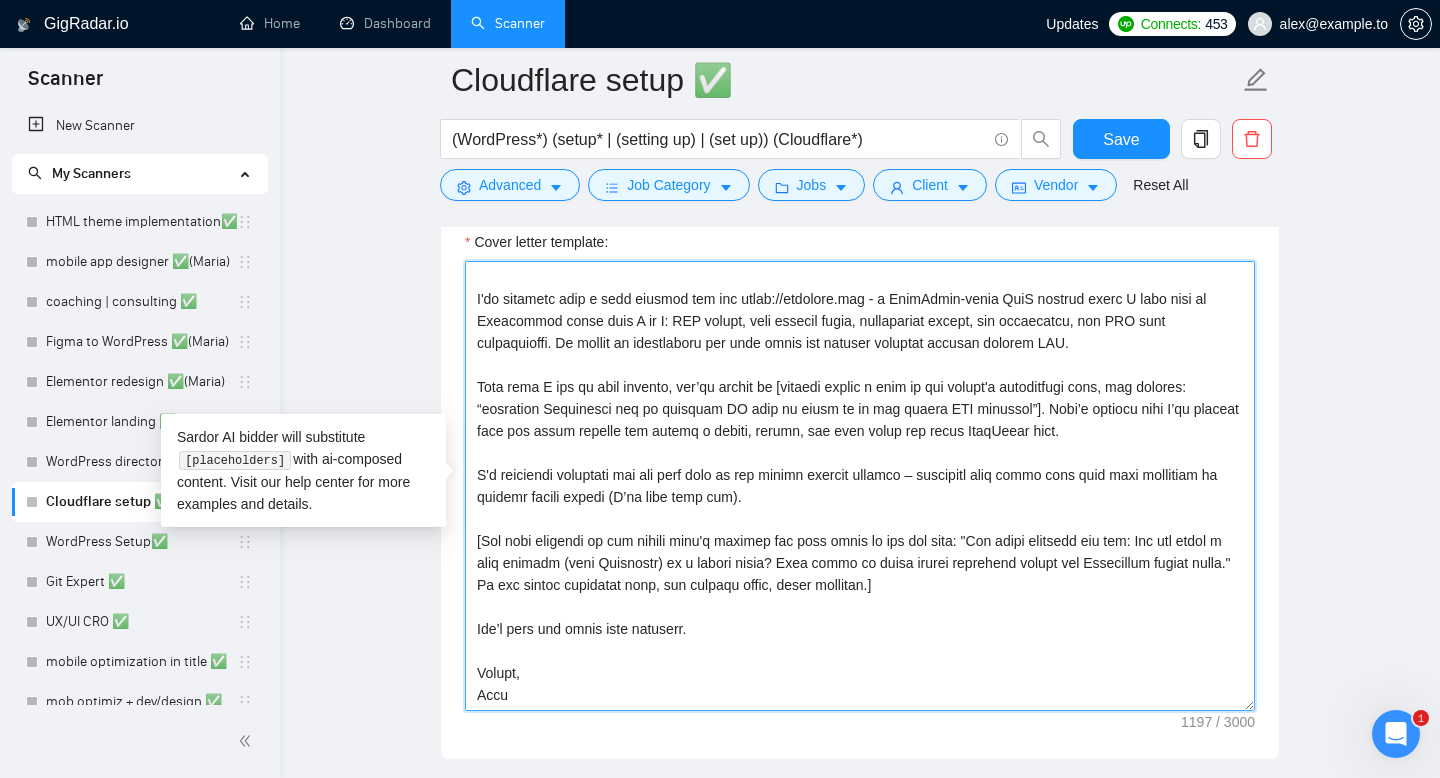 scroll, scrollTop: 0, scrollLeft: 0, axis: both 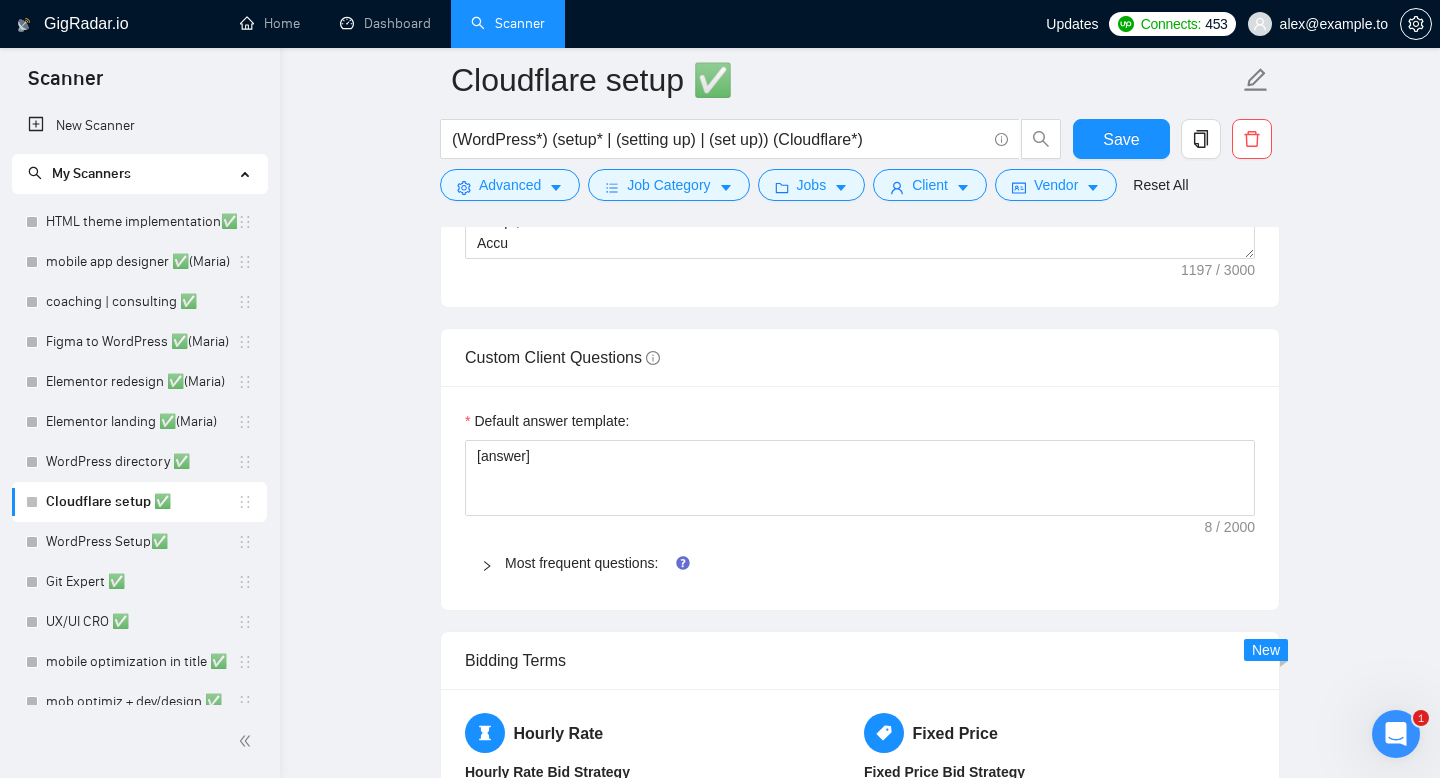 click 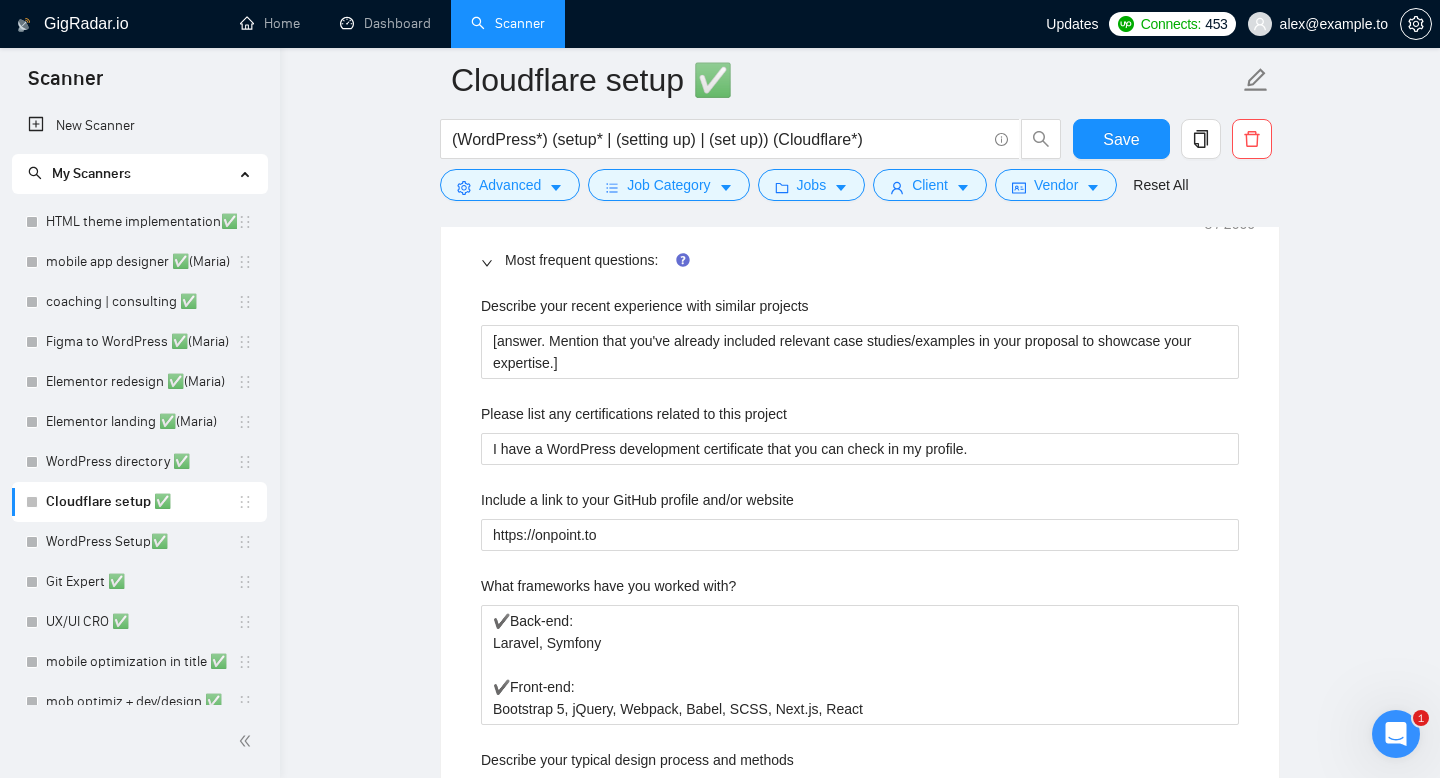 scroll, scrollTop: 2389, scrollLeft: 0, axis: vertical 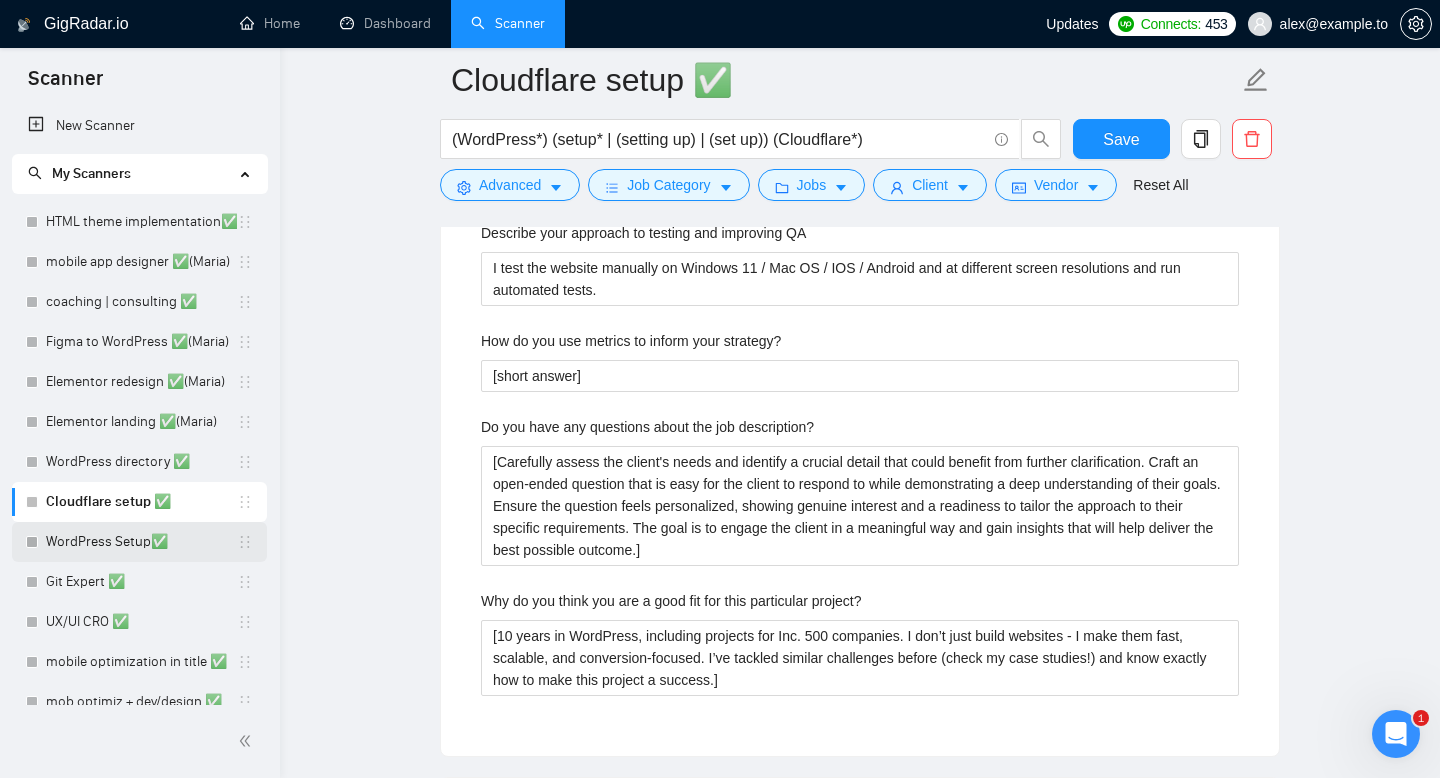click on "WordPress Setup✅" at bounding box center (141, 542) 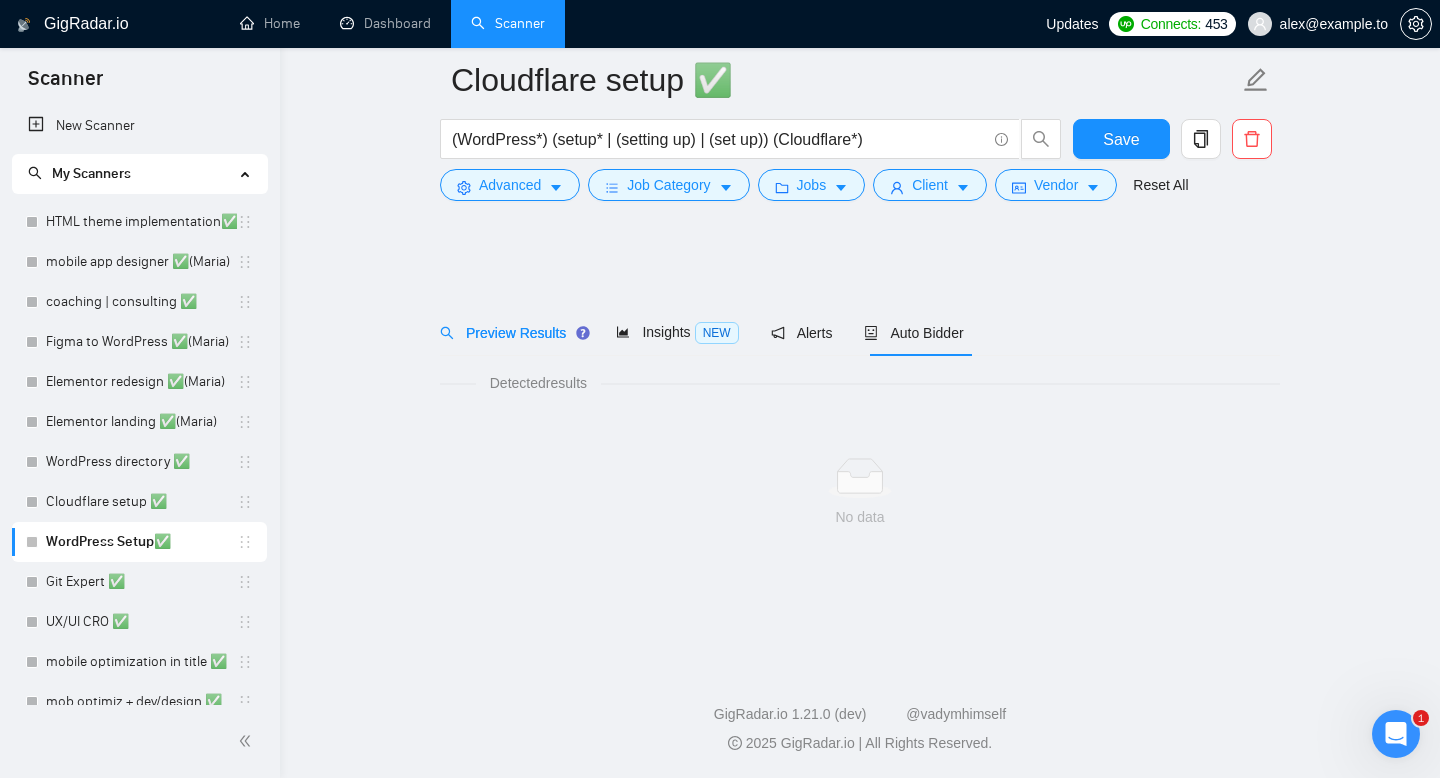 scroll, scrollTop: 0, scrollLeft: 0, axis: both 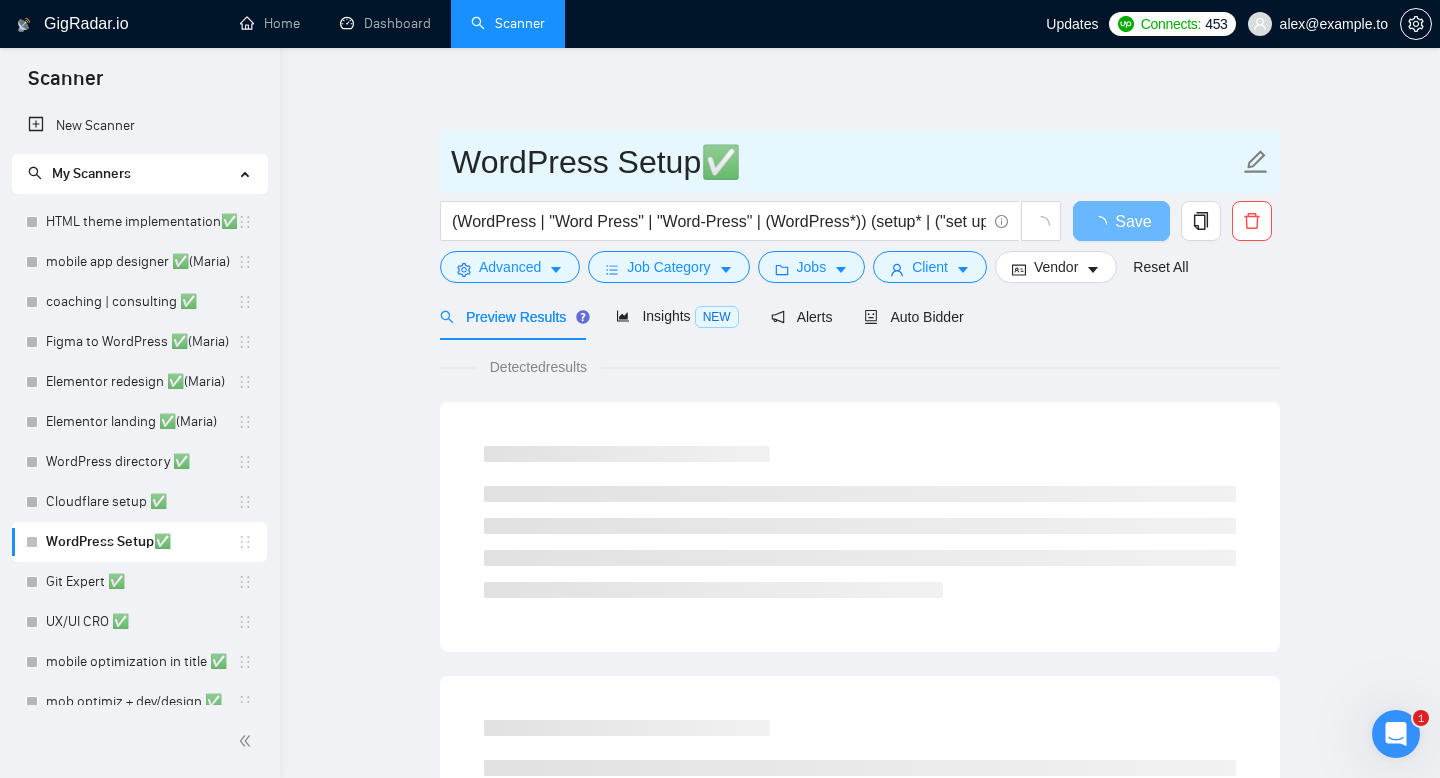 drag, startPoint x: 455, startPoint y: 155, endPoint x: 693, endPoint y: 151, distance: 238.03362 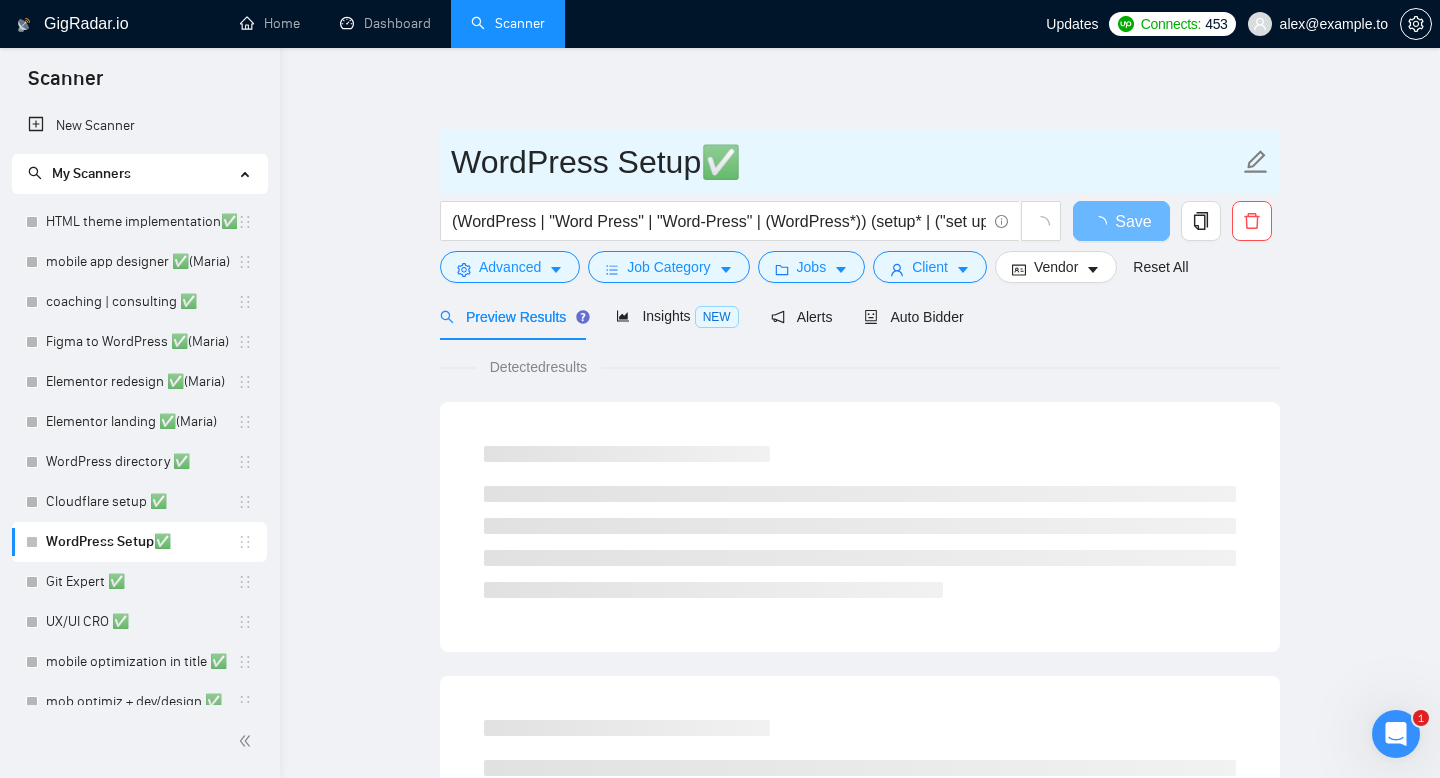 click on "WordPress Setup✅" at bounding box center [845, 162] 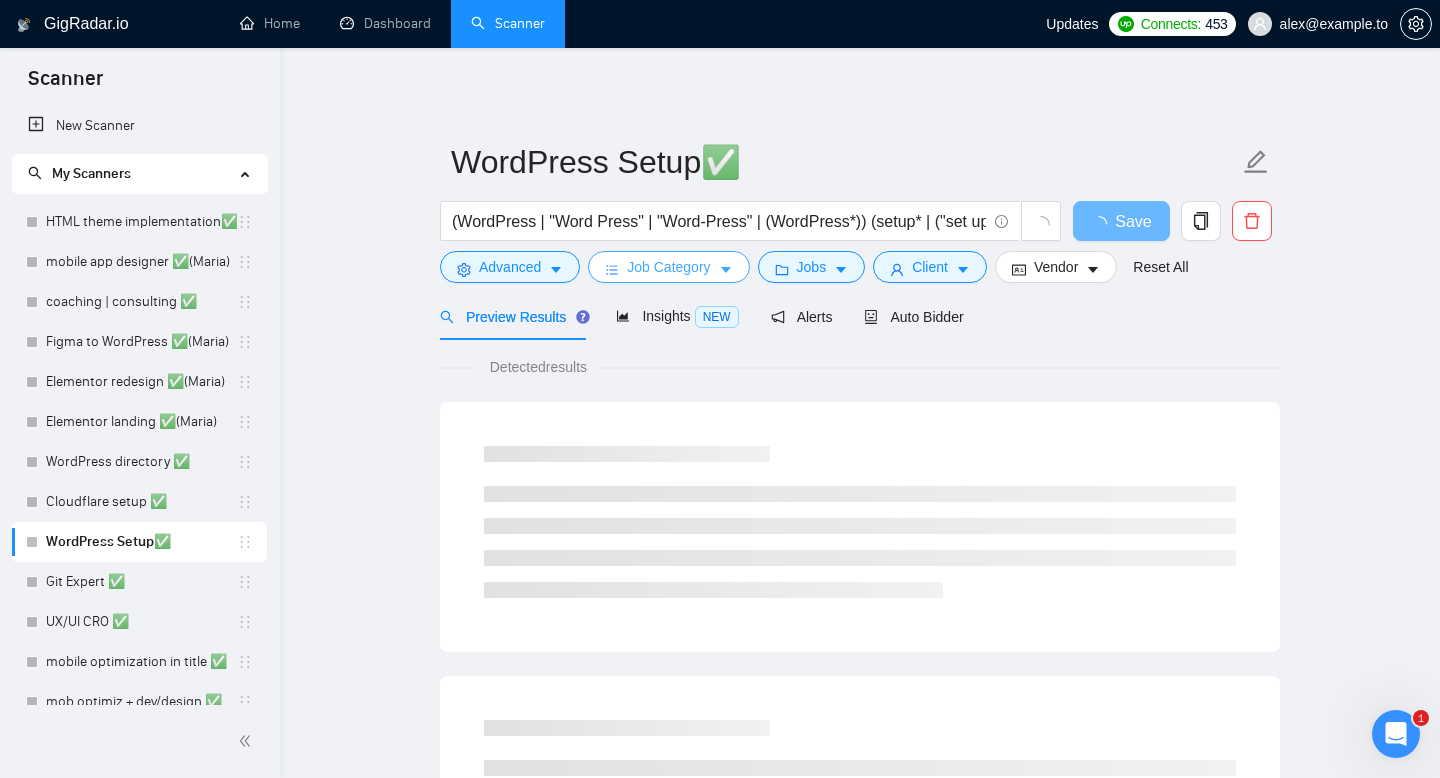 click on "Job Category" at bounding box center [668, 267] 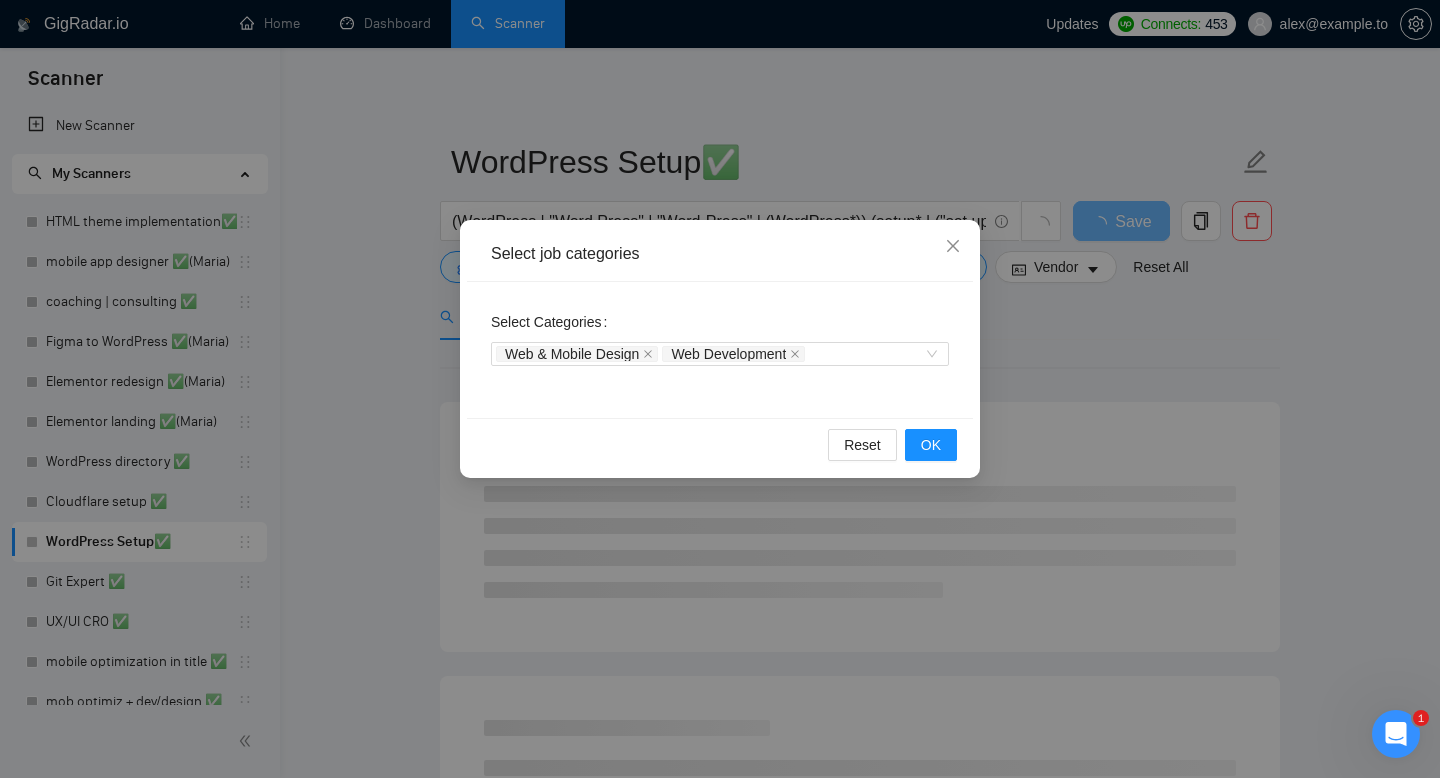 click on "Select job categories Select Categories Web & Mobile Design Web Development   Reset OK" at bounding box center [720, 389] 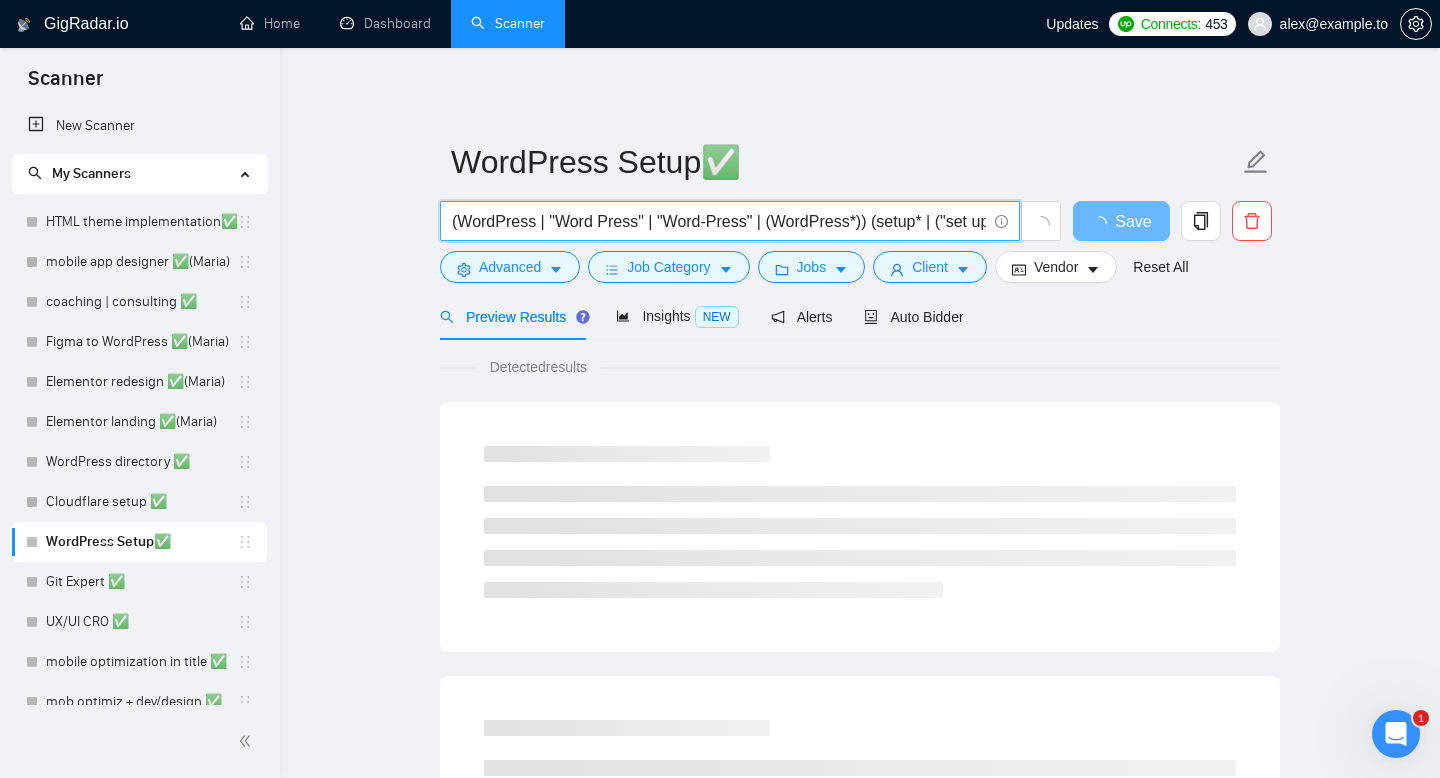 click on "(WordPress | "Word Press" | "Word-Press" | (WordPress*)) (setup* | ("set up") | ("set-up"))" at bounding box center (719, 221) 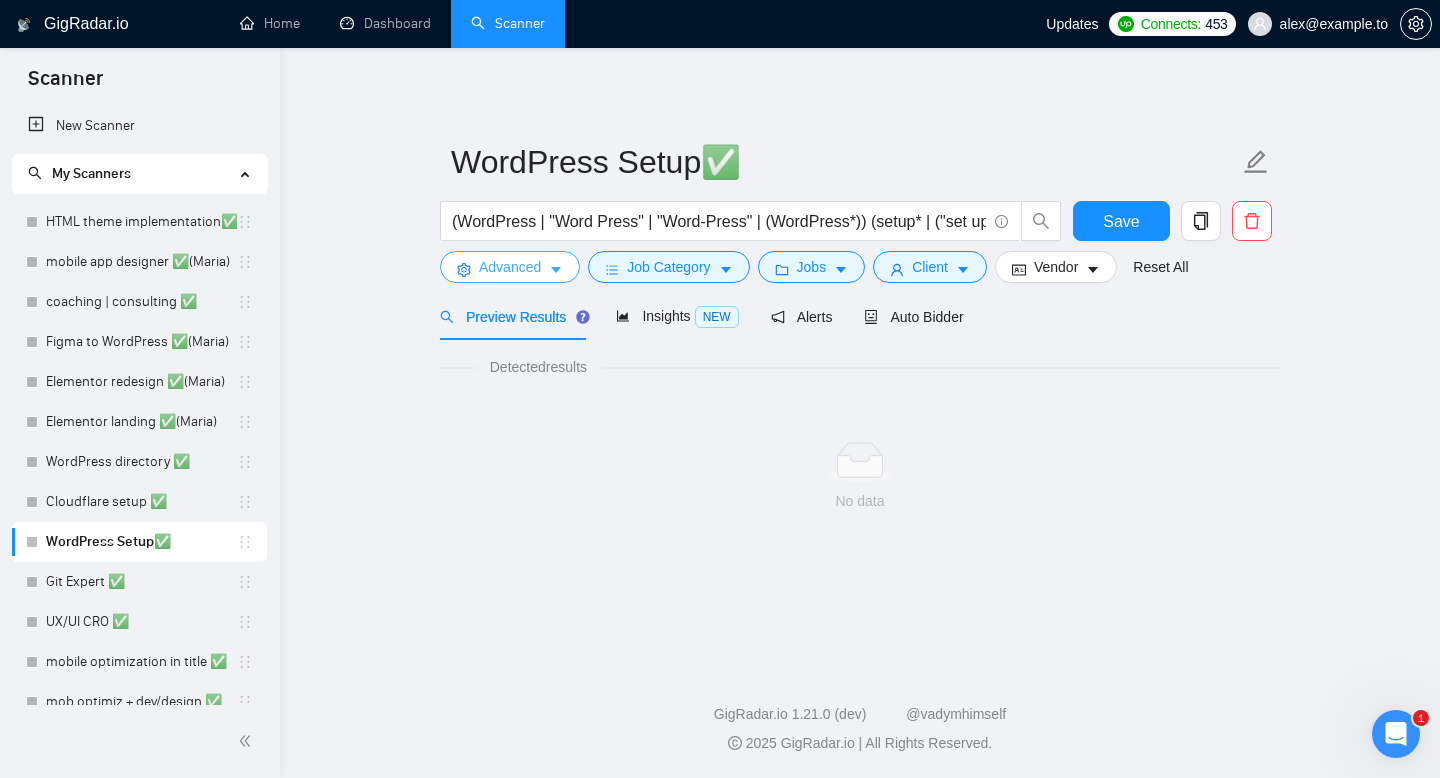 click on "Advanced" at bounding box center [510, 267] 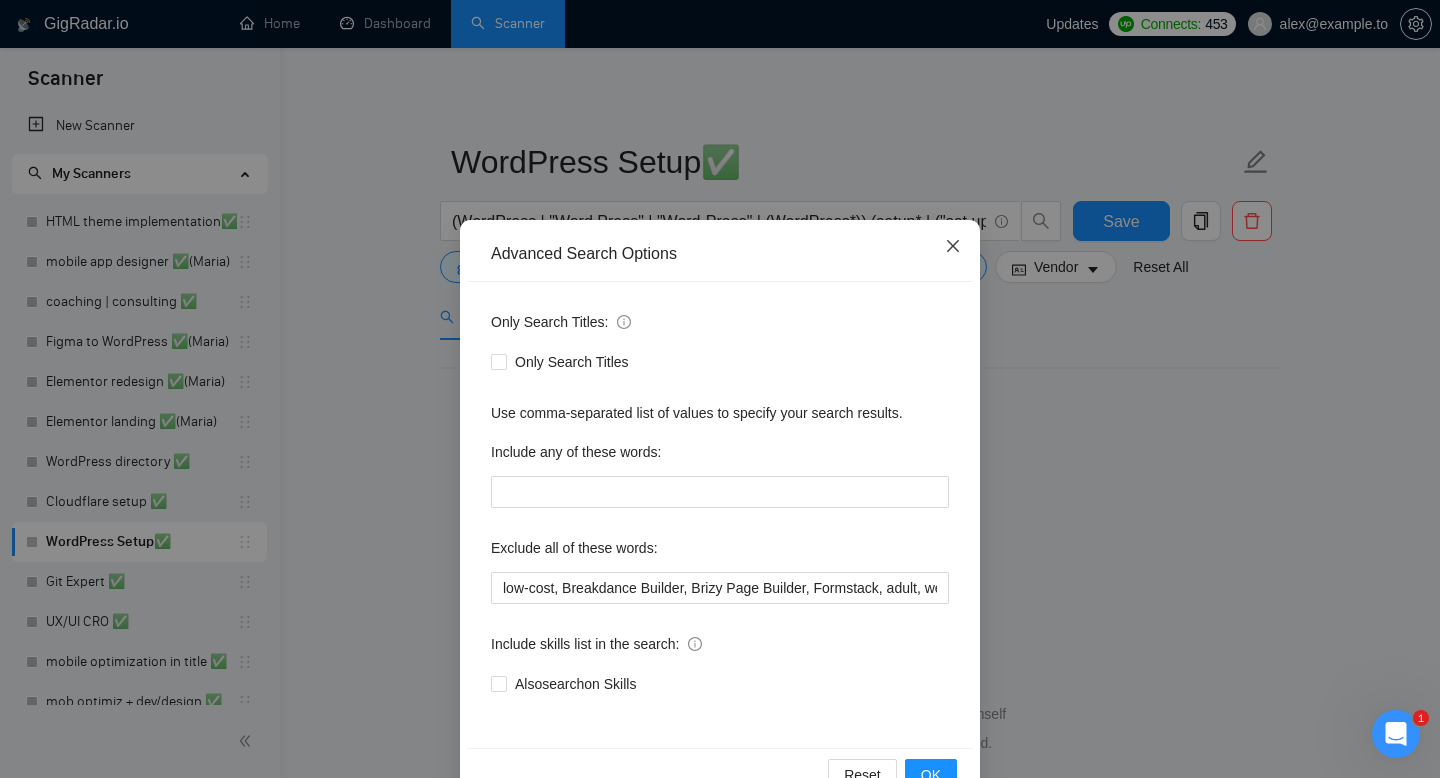 click at bounding box center [953, 247] 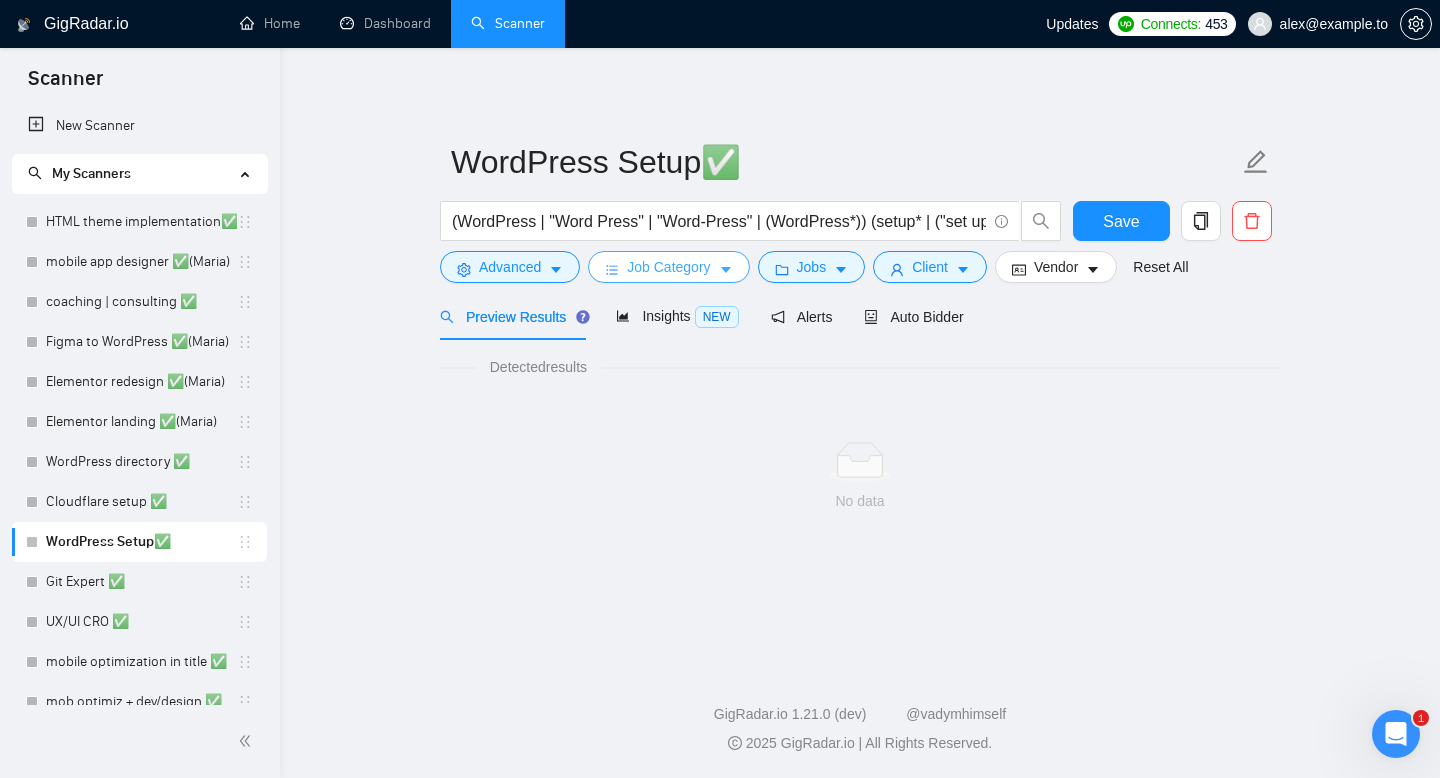 click on "Job Category" at bounding box center (668, 267) 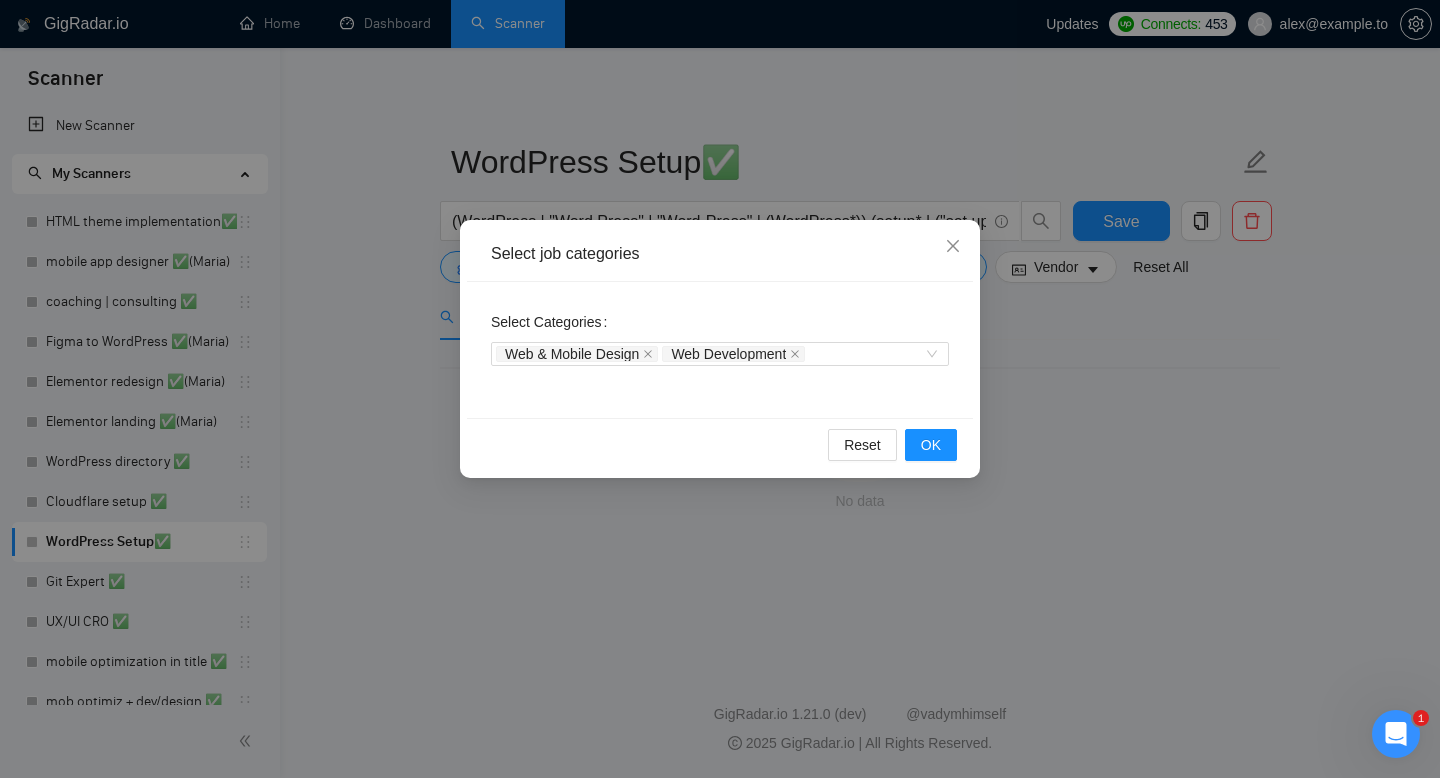 click on "Select job categories" at bounding box center [720, 254] 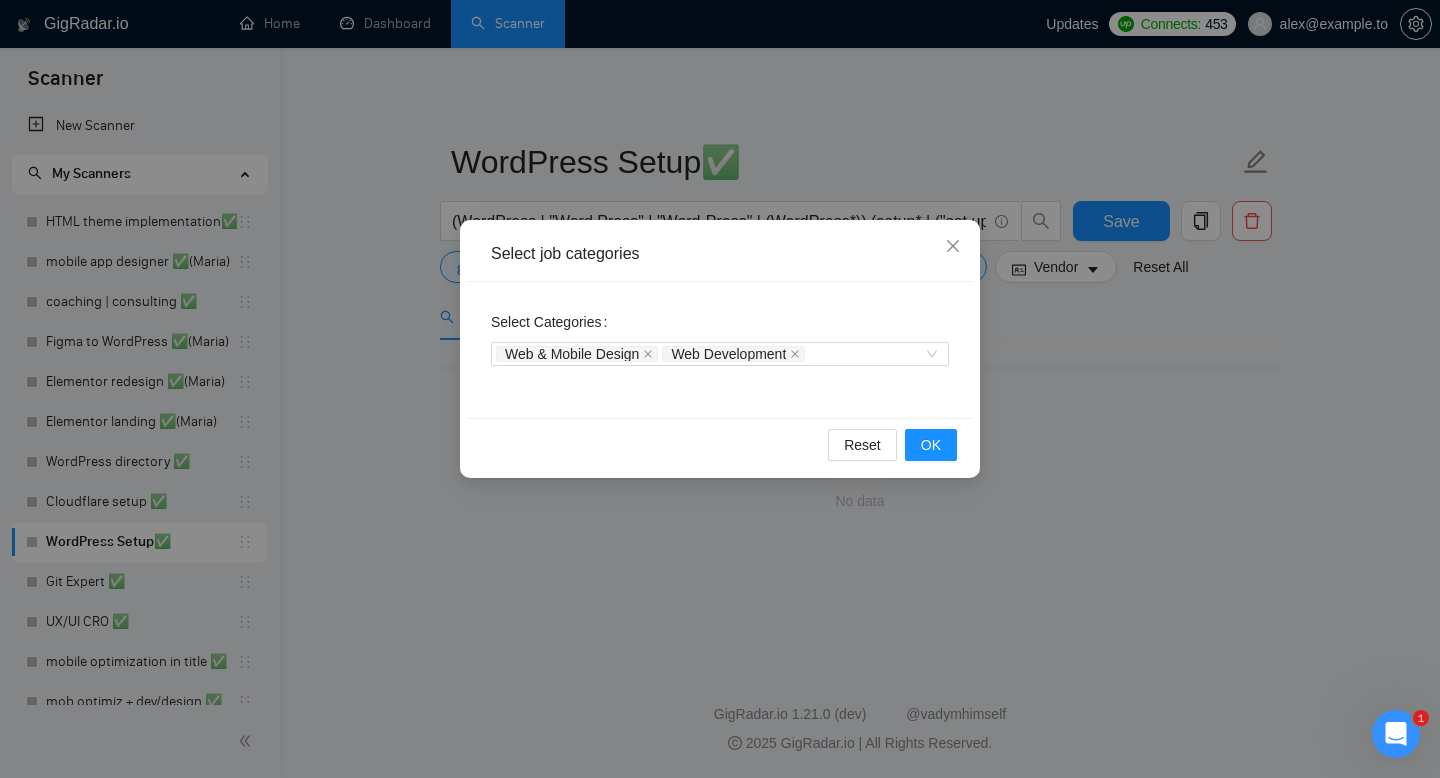 click on "Select job categories Select Categories Web & Mobile Design Web Development   Reset OK" at bounding box center (720, 389) 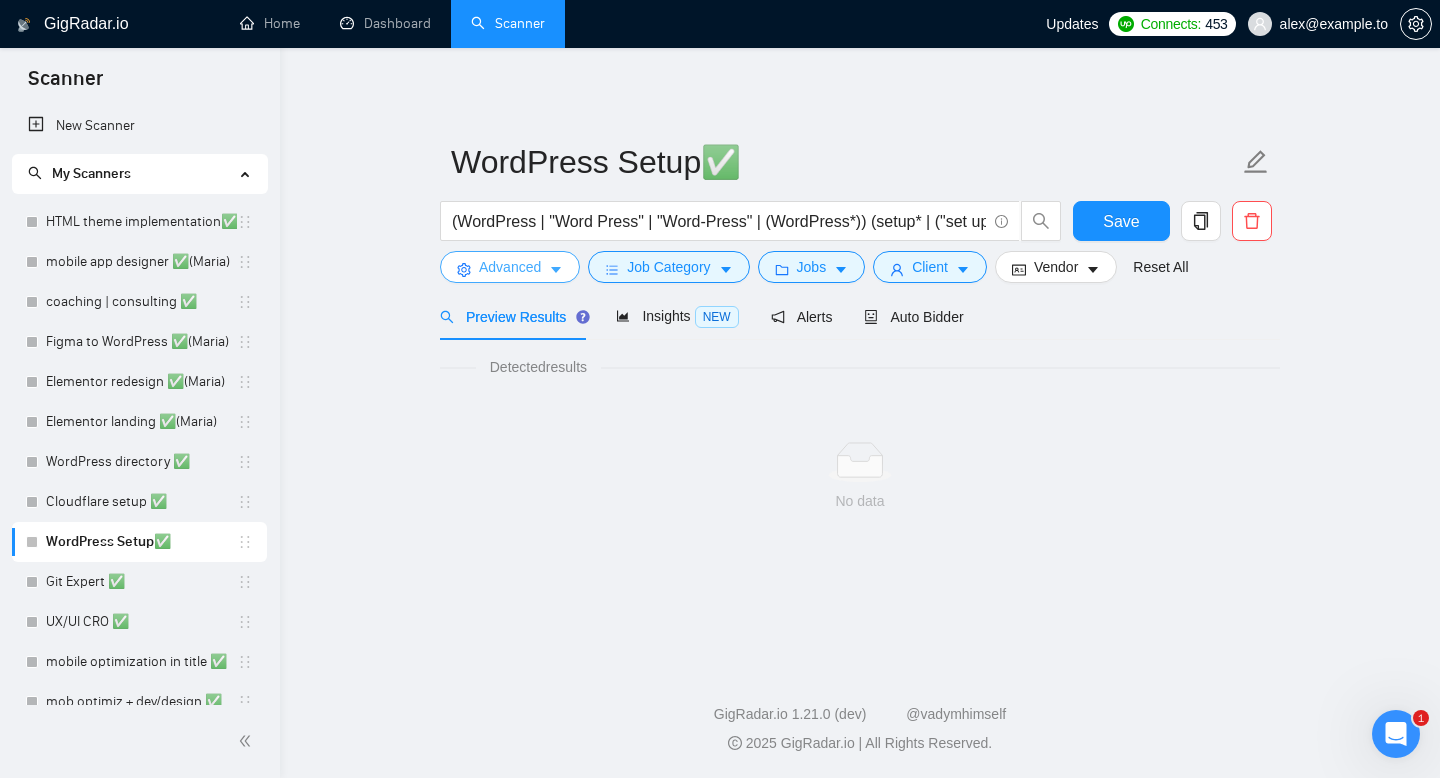 click on "Advanced" at bounding box center [510, 267] 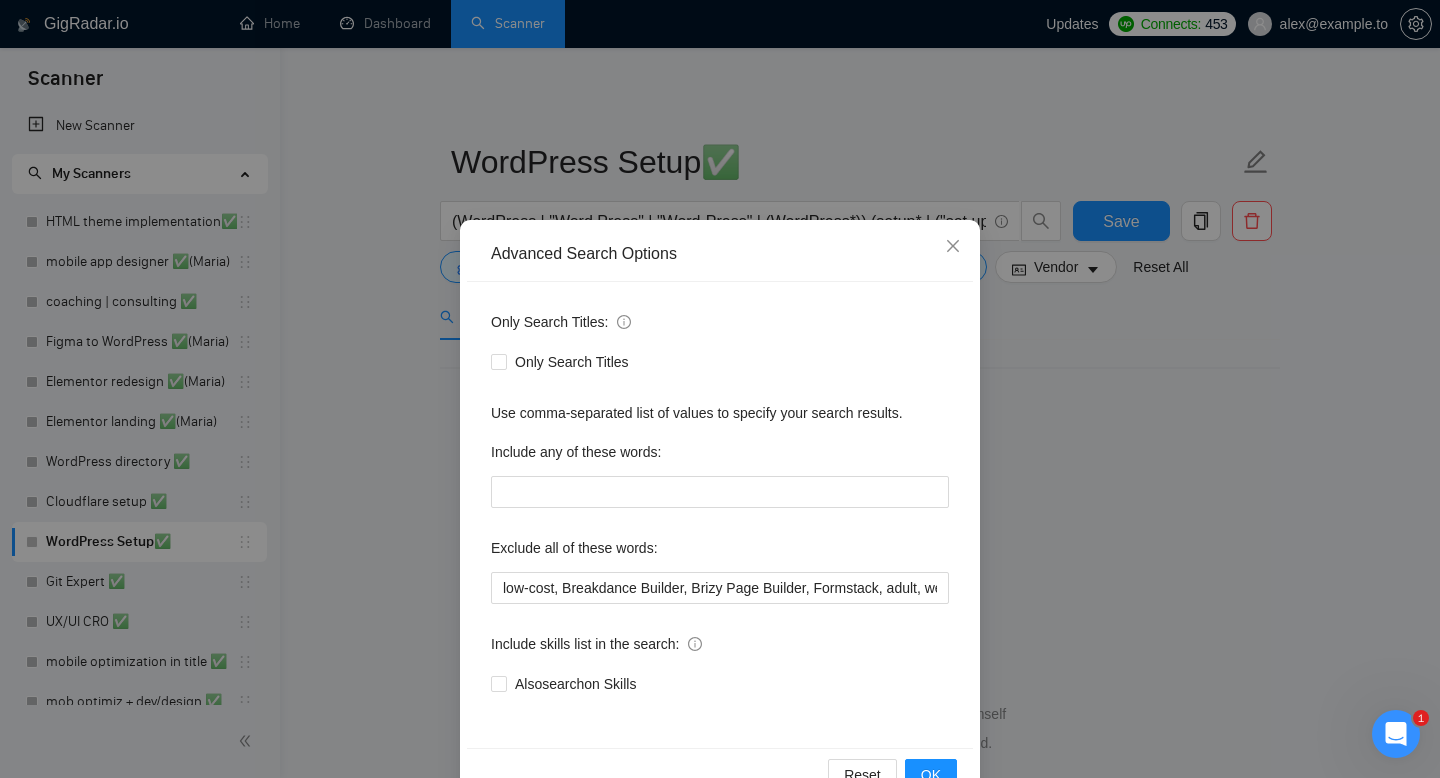 scroll, scrollTop: 54, scrollLeft: 0, axis: vertical 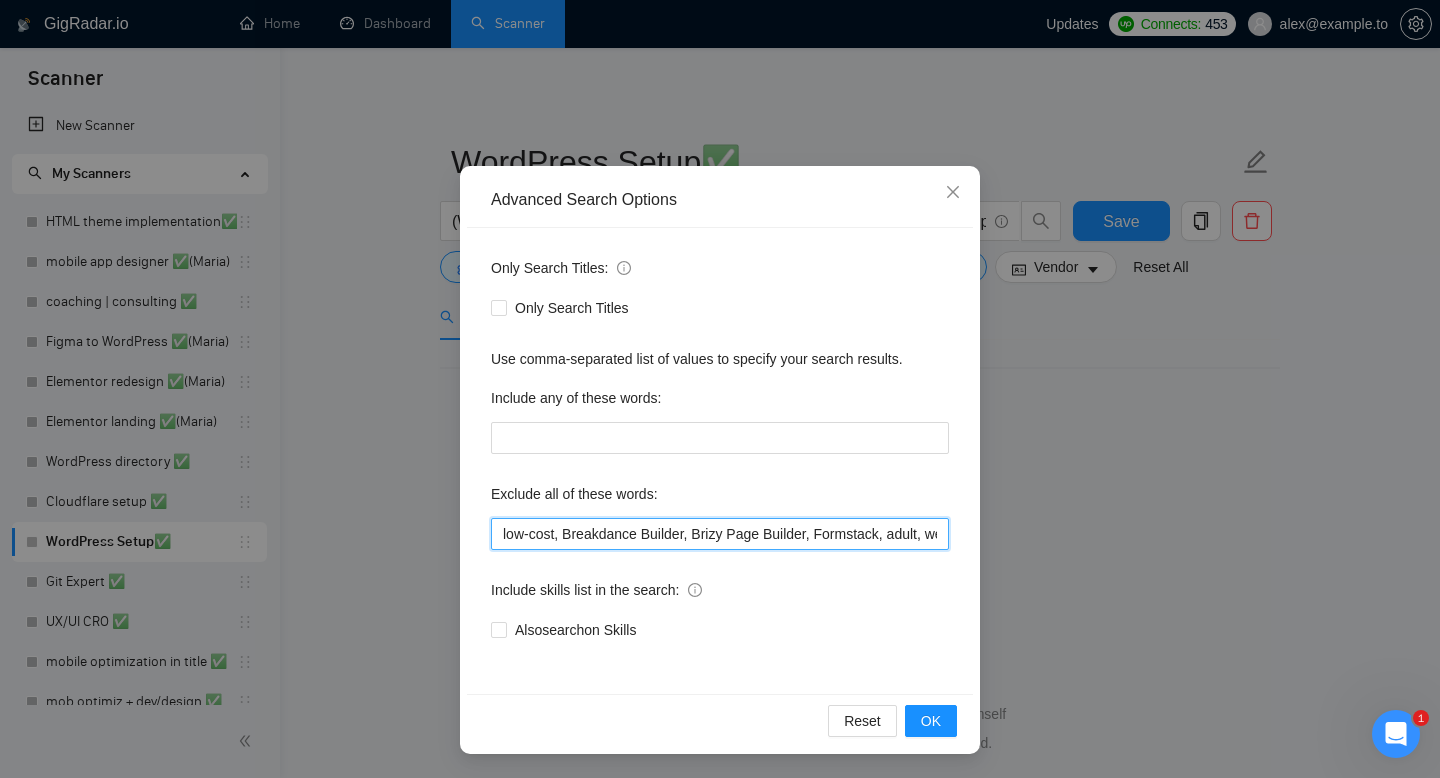 click on "low-cost, Breakdance Builder, Brizy Page Builder, Formstack, adult, webflow, "web flow", (Wix*), Framer, (Shopify*), Squarespace, wpbakery, Kajabi, ClickFunnels, "Click Funnels", "Bricks Builder", GoHighLevel, (bug*), "short term", asap, today, tomorrow, tutor, coach, "teach me", "no agency", "BigCommerce", "Big Commerce", python, react, django, zoho, "join our team"" at bounding box center [720, 534] 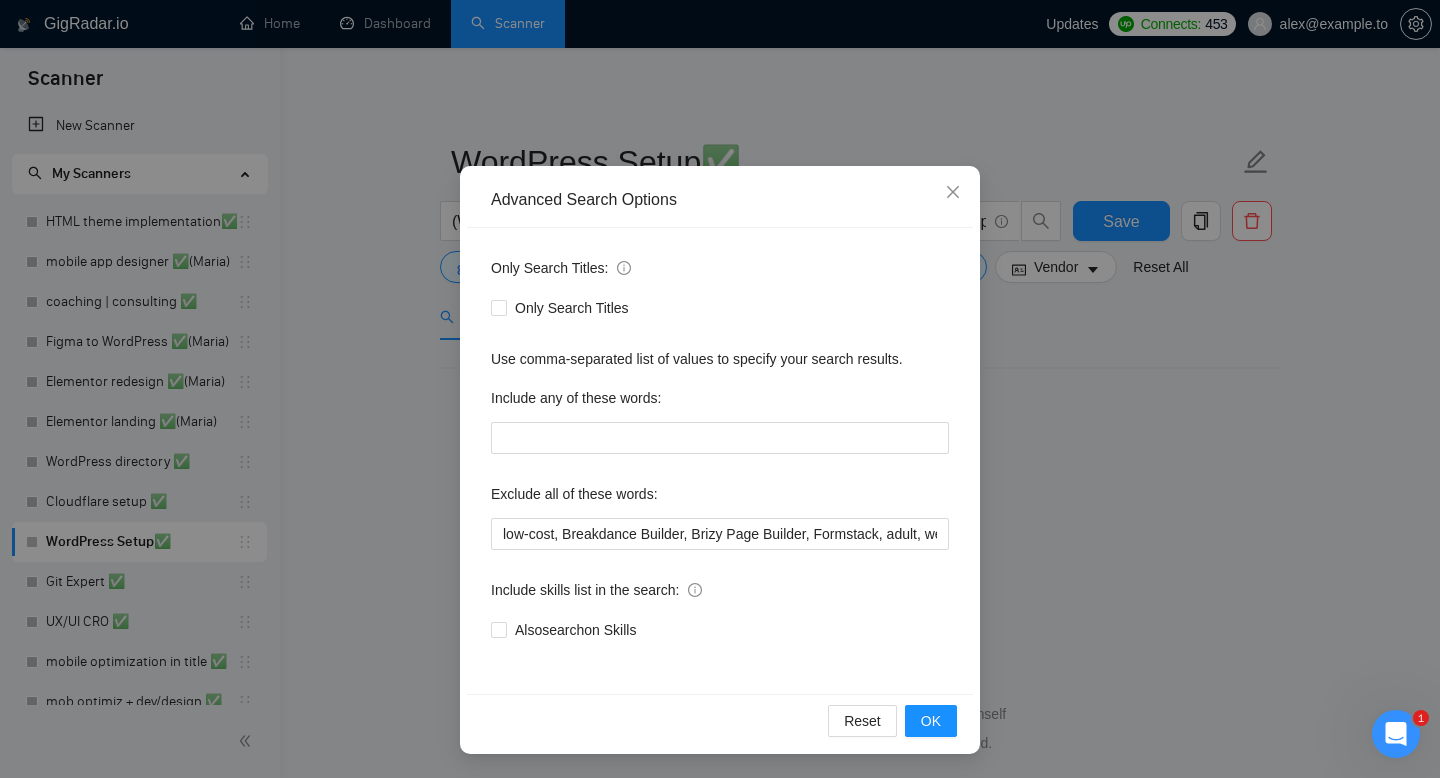 click on "Also  search  on Skills" at bounding box center (720, 630) 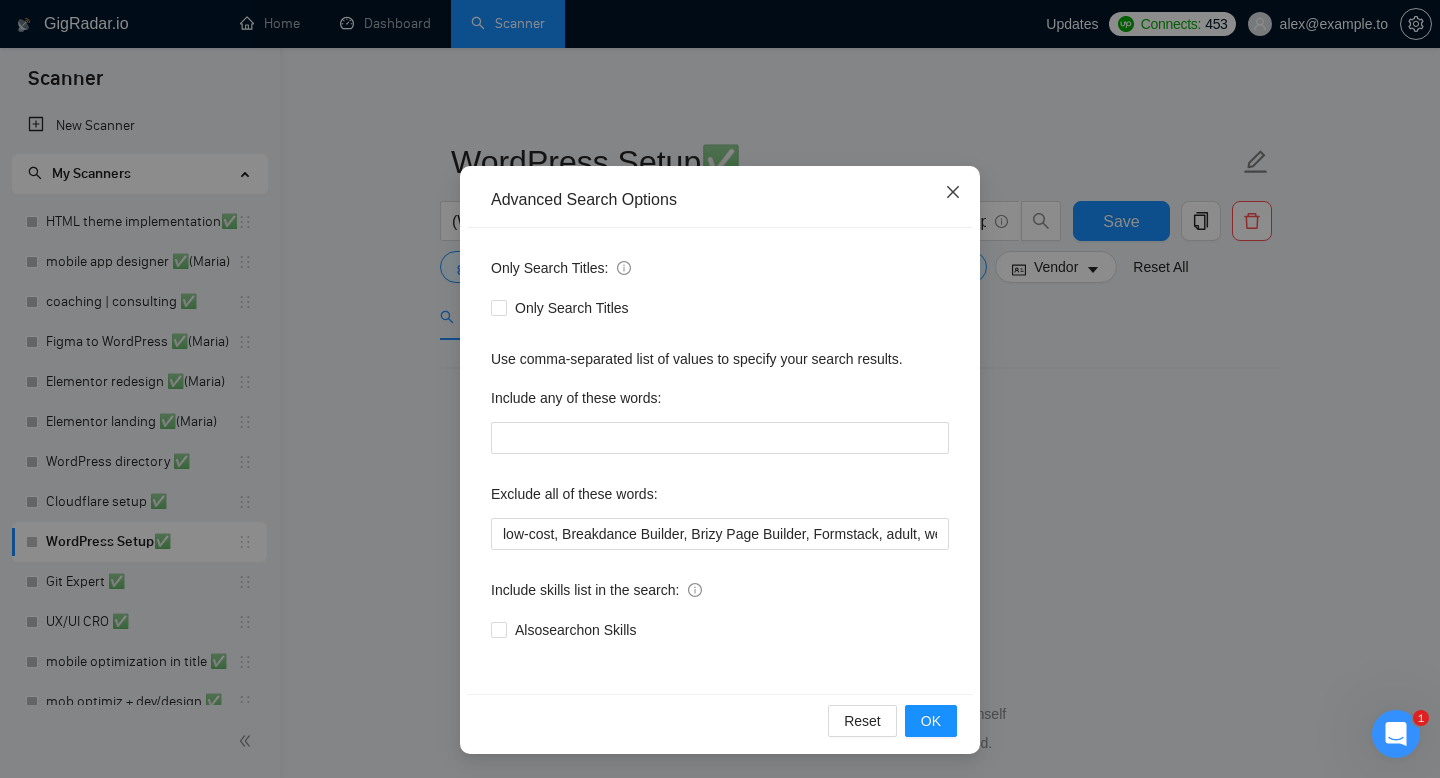 click 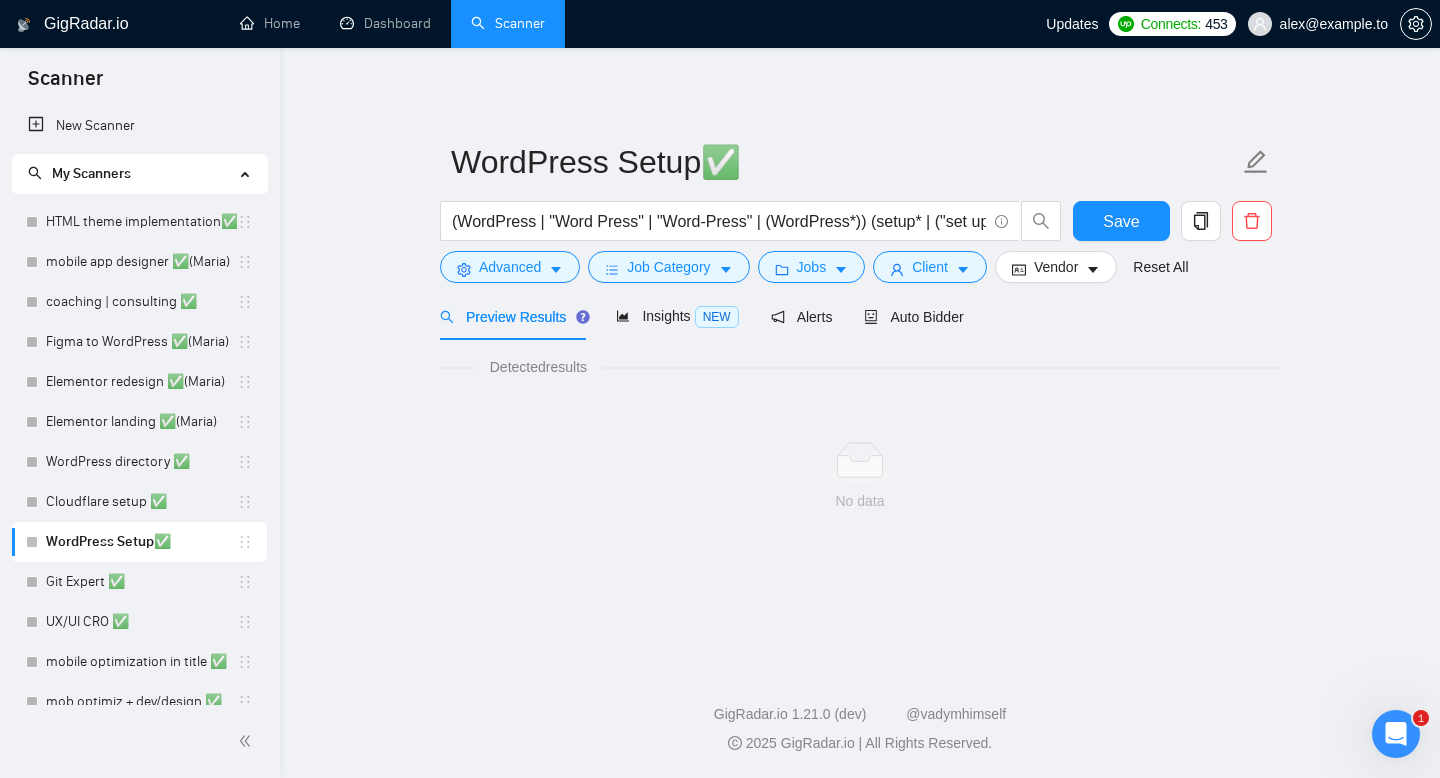 scroll, scrollTop: 0, scrollLeft: 0, axis: both 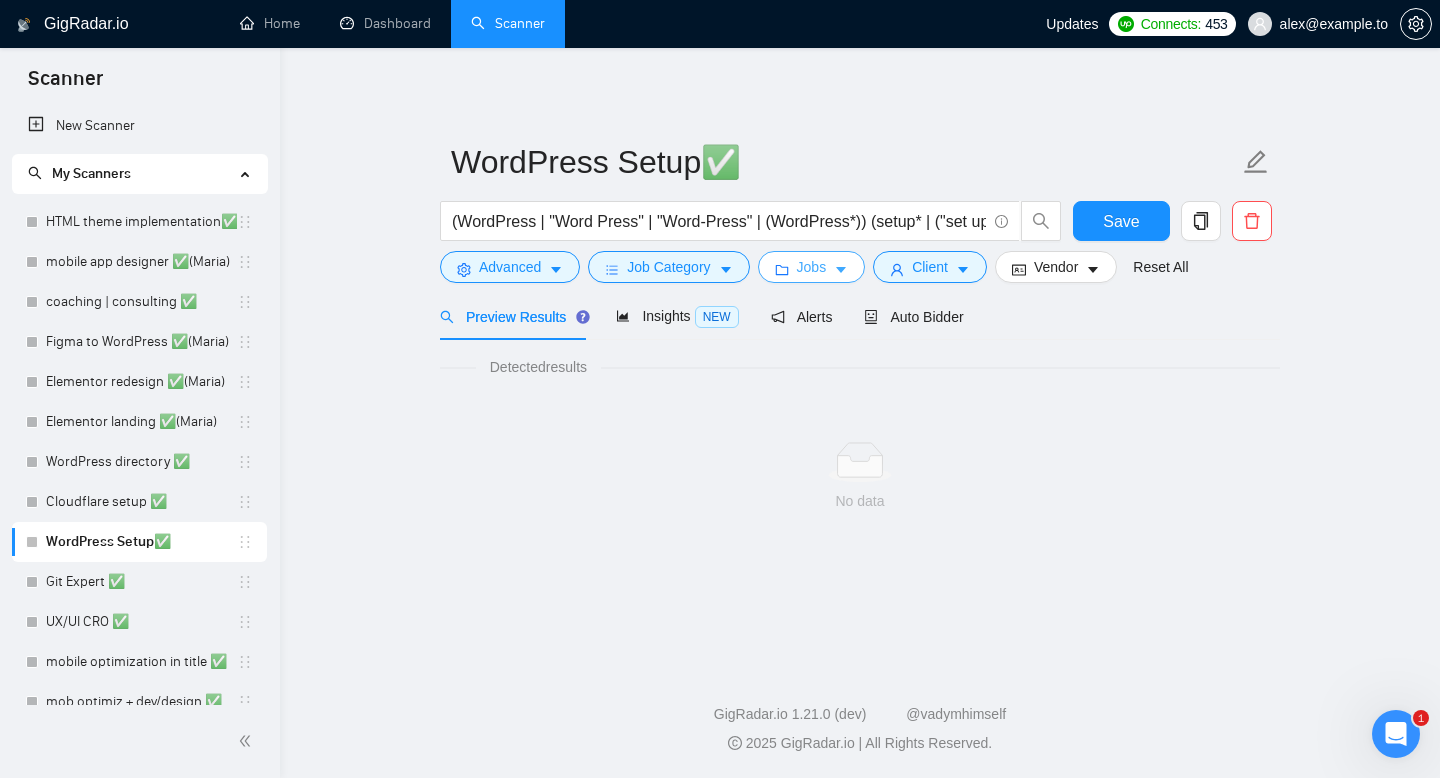 click on "Jobs" at bounding box center (812, 267) 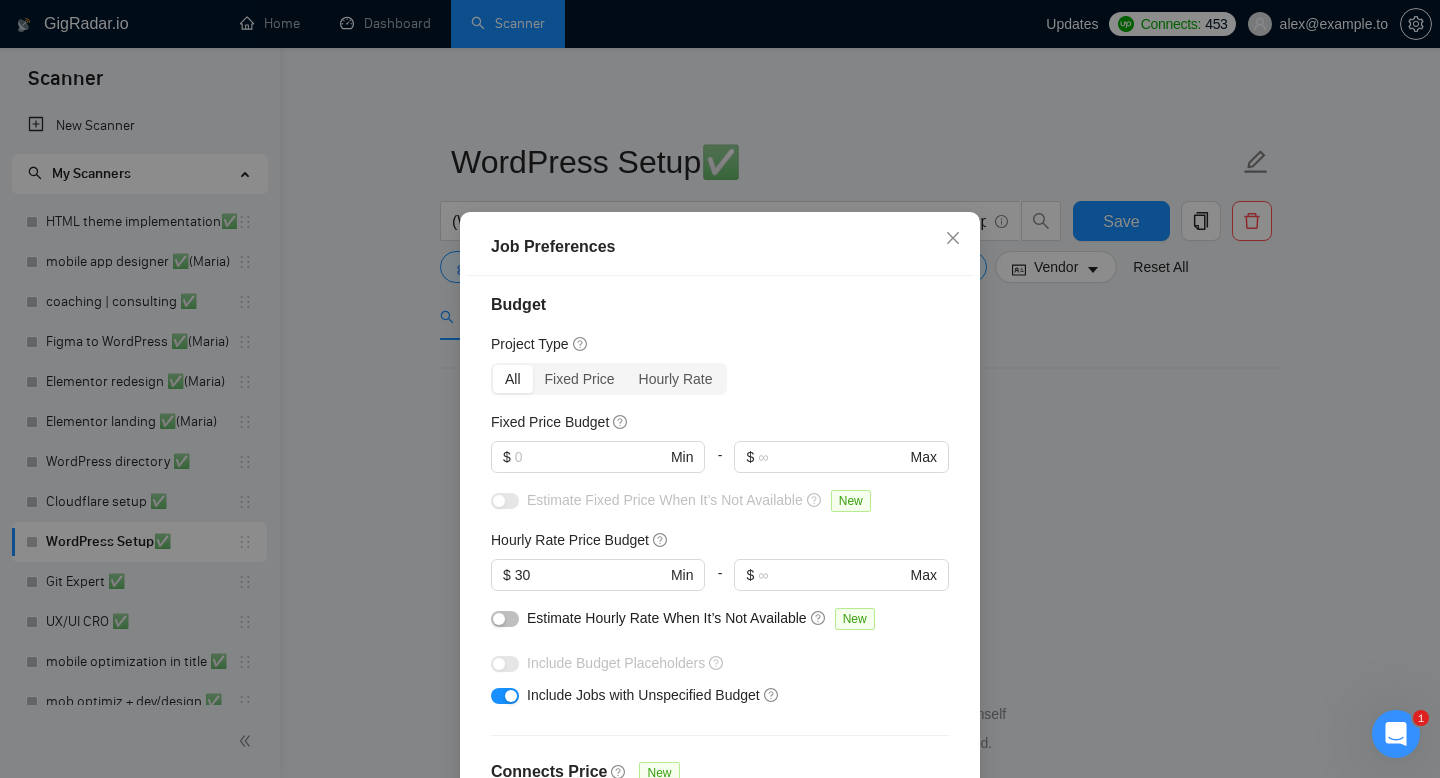 scroll, scrollTop: 0, scrollLeft: 0, axis: both 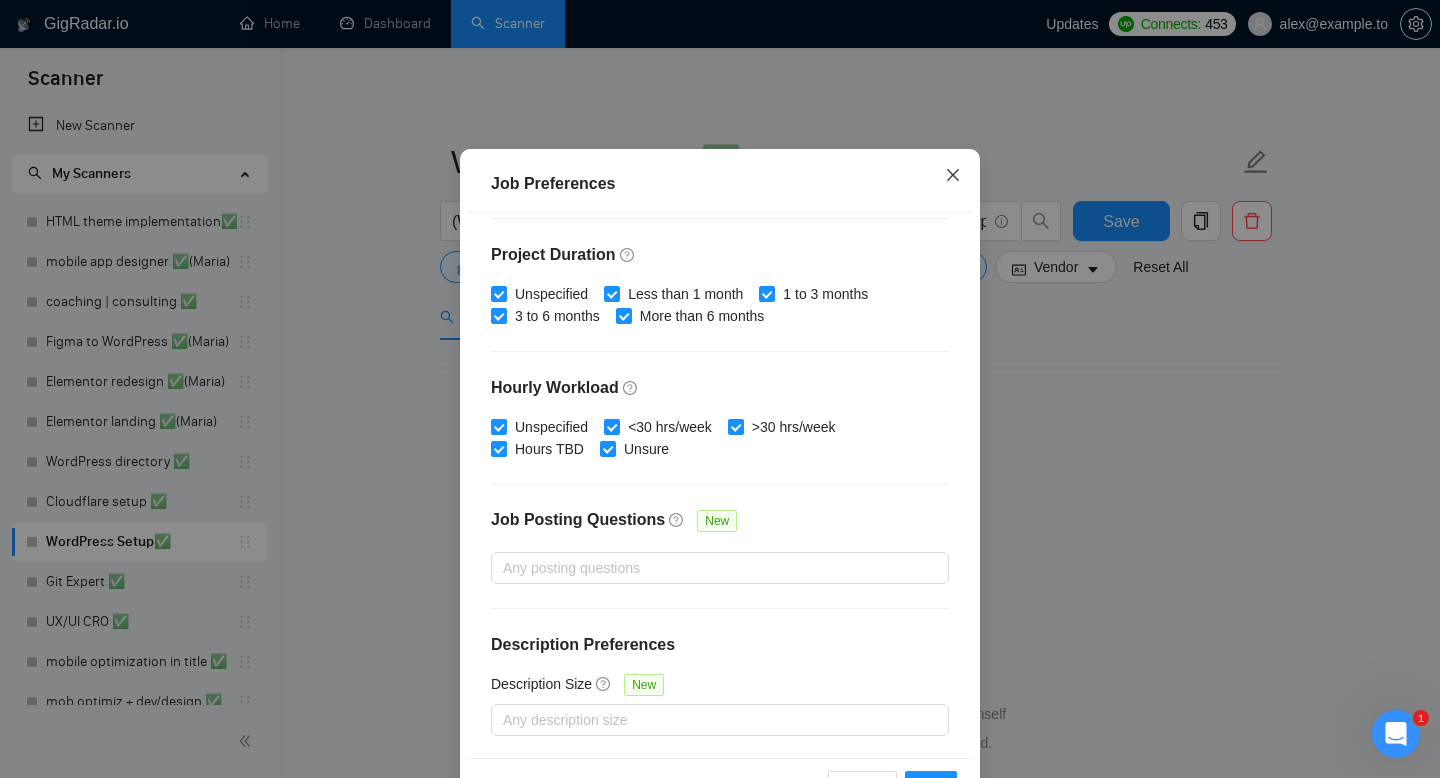 click 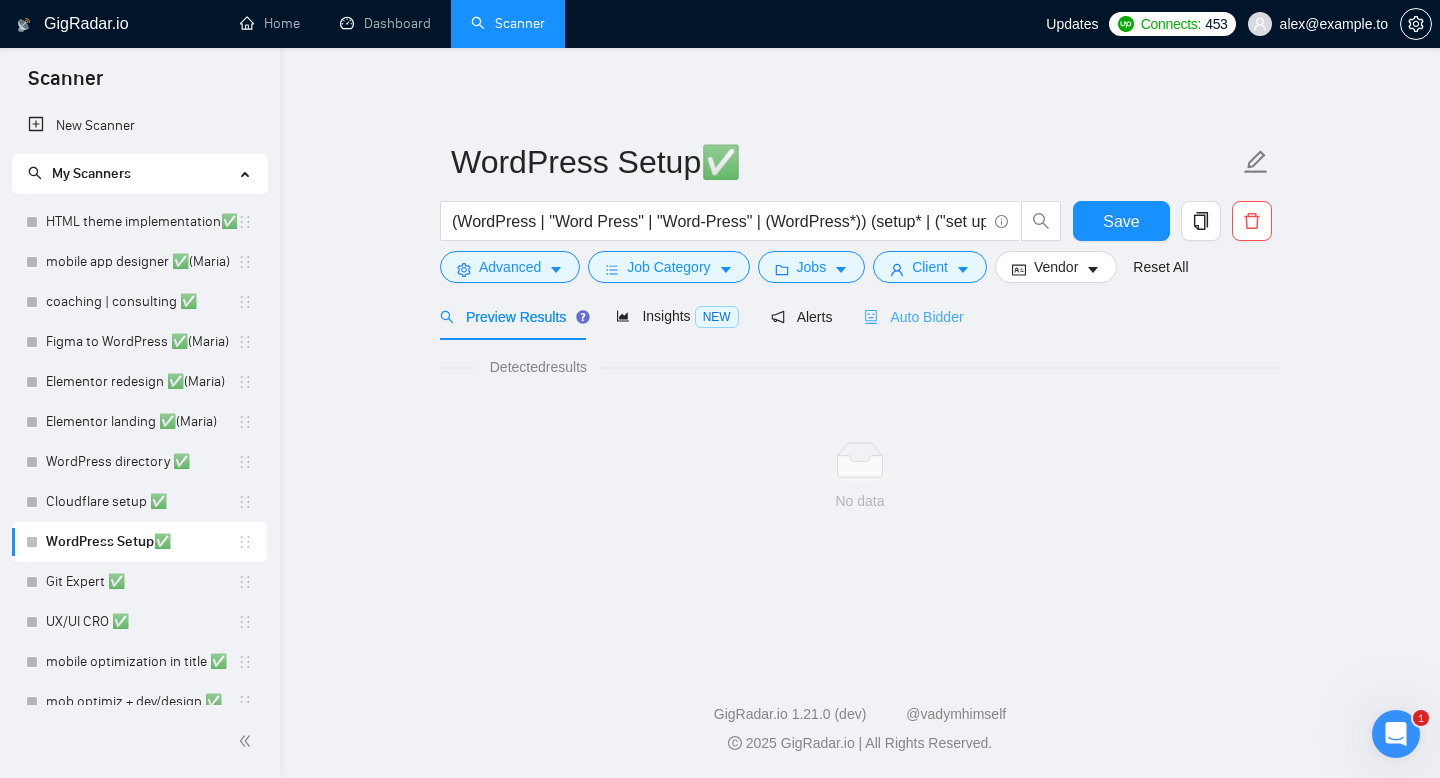 scroll, scrollTop: 38, scrollLeft: 0, axis: vertical 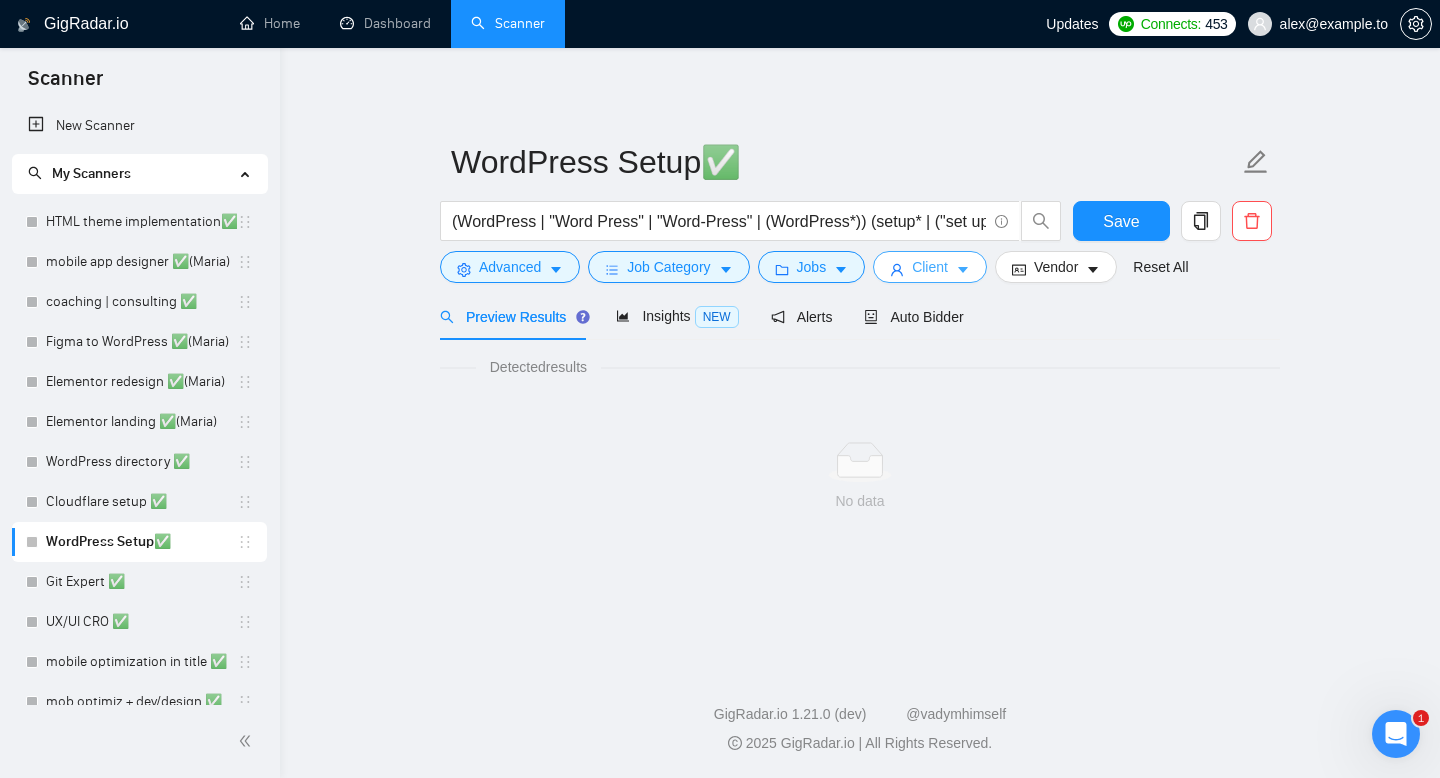 click on "Client" at bounding box center (930, 267) 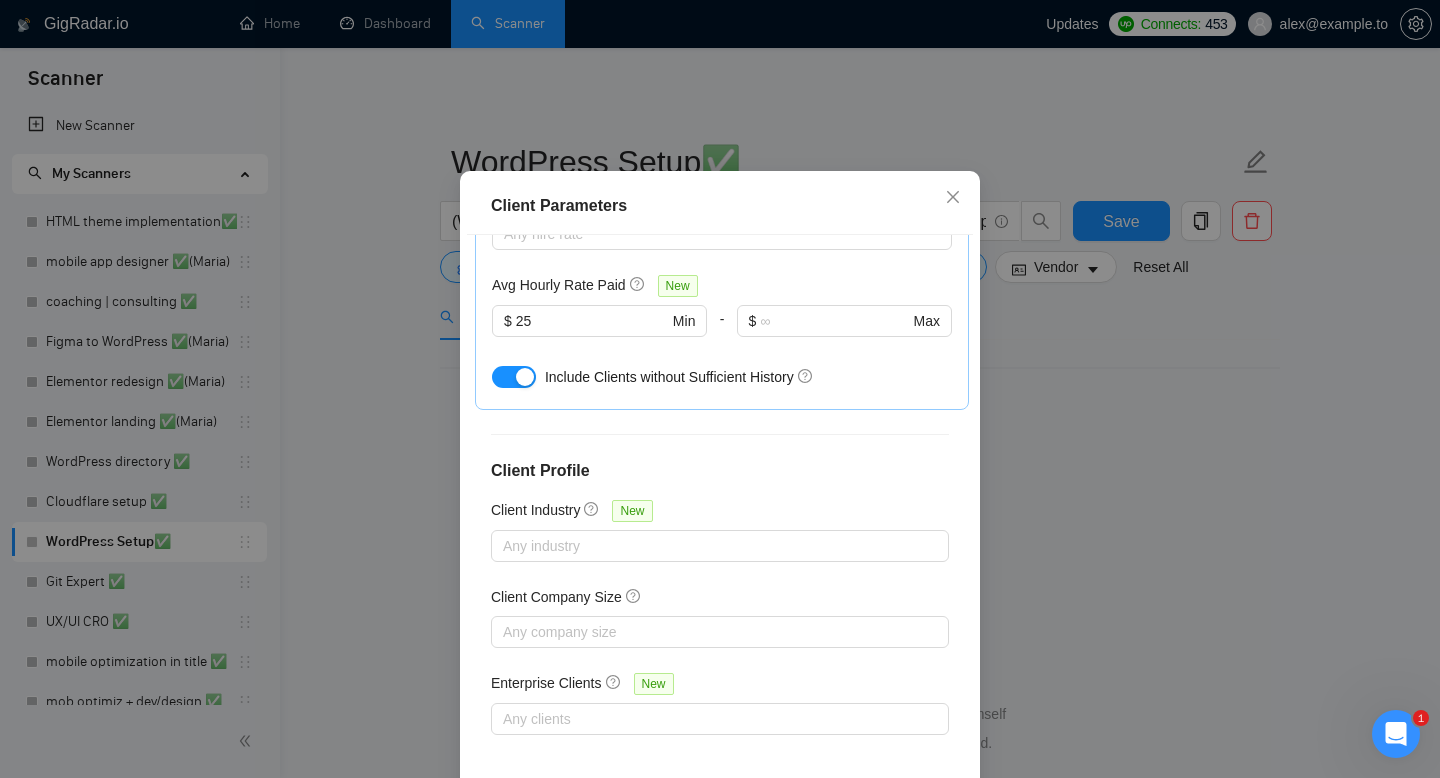 scroll, scrollTop: 0, scrollLeft: 0, axis: both 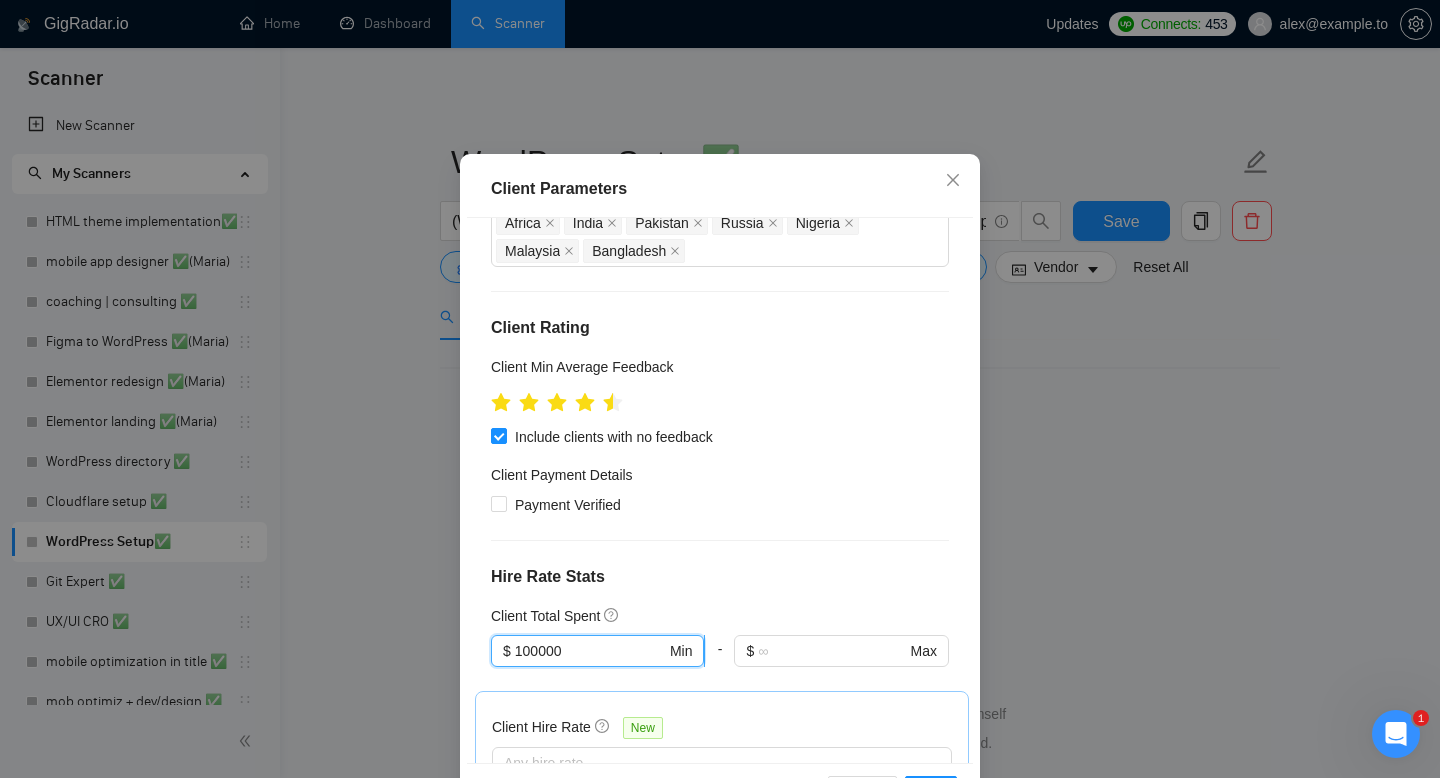 click on "100000" at bounding box center (590, 651) 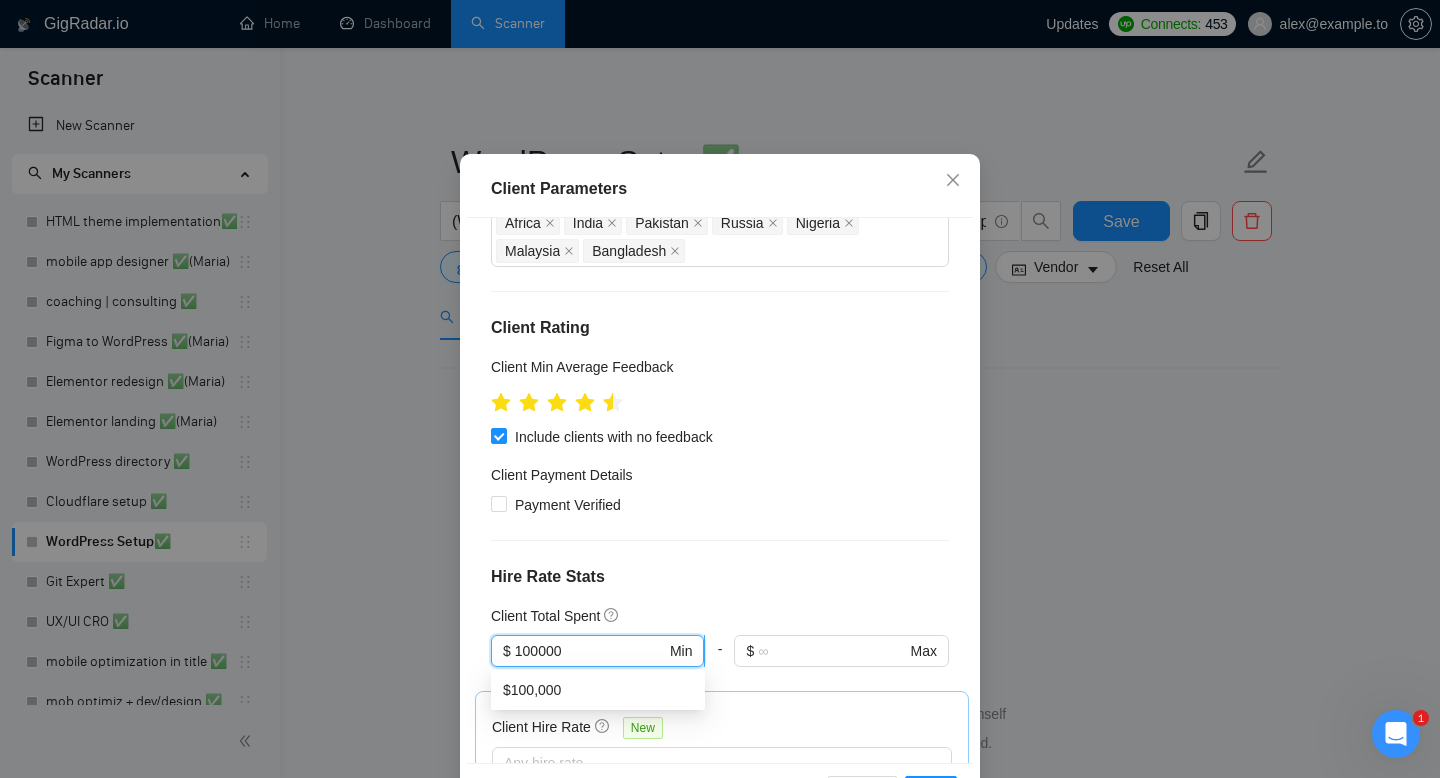 click on "100000" at bounding box center [590, 651] 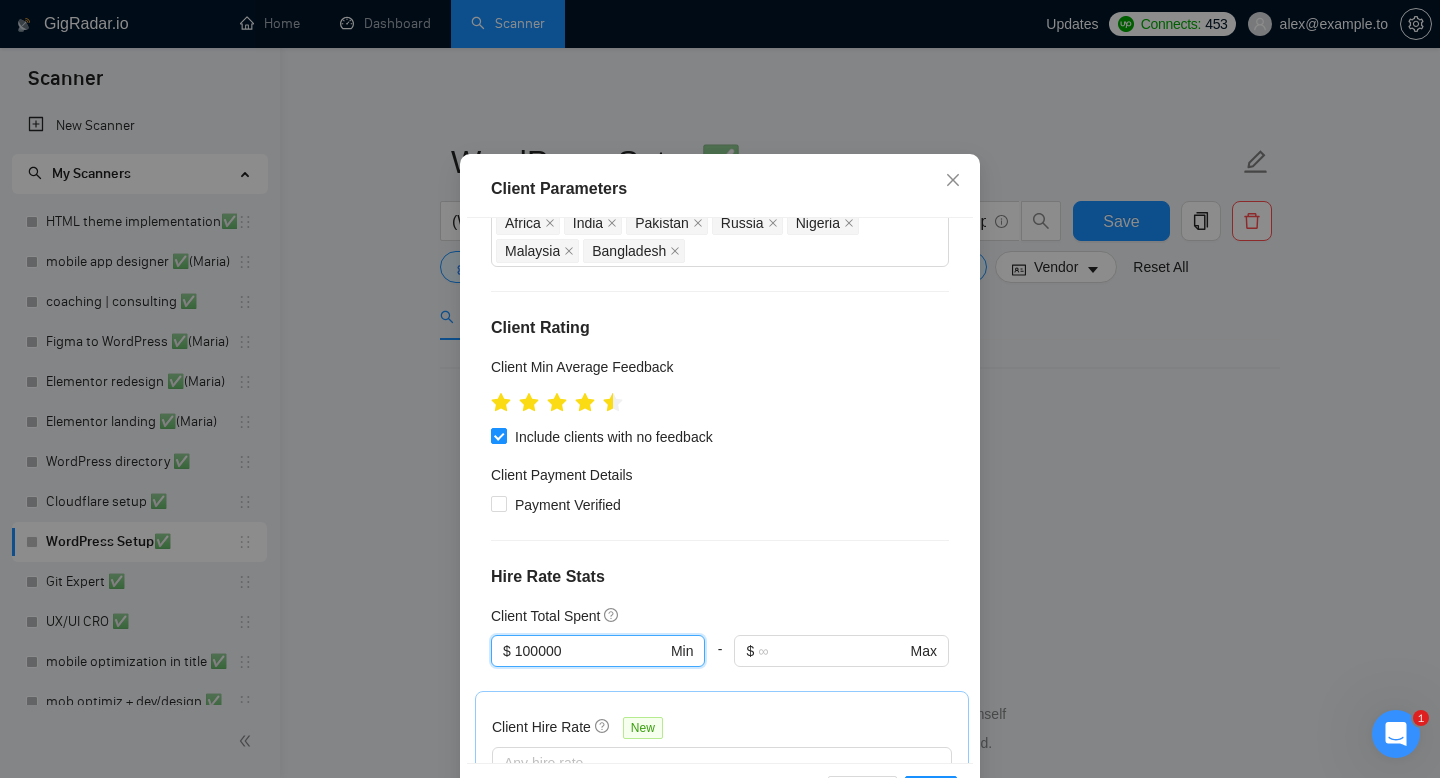 click on "Client Payment Details" at bounding box center (720, 479) 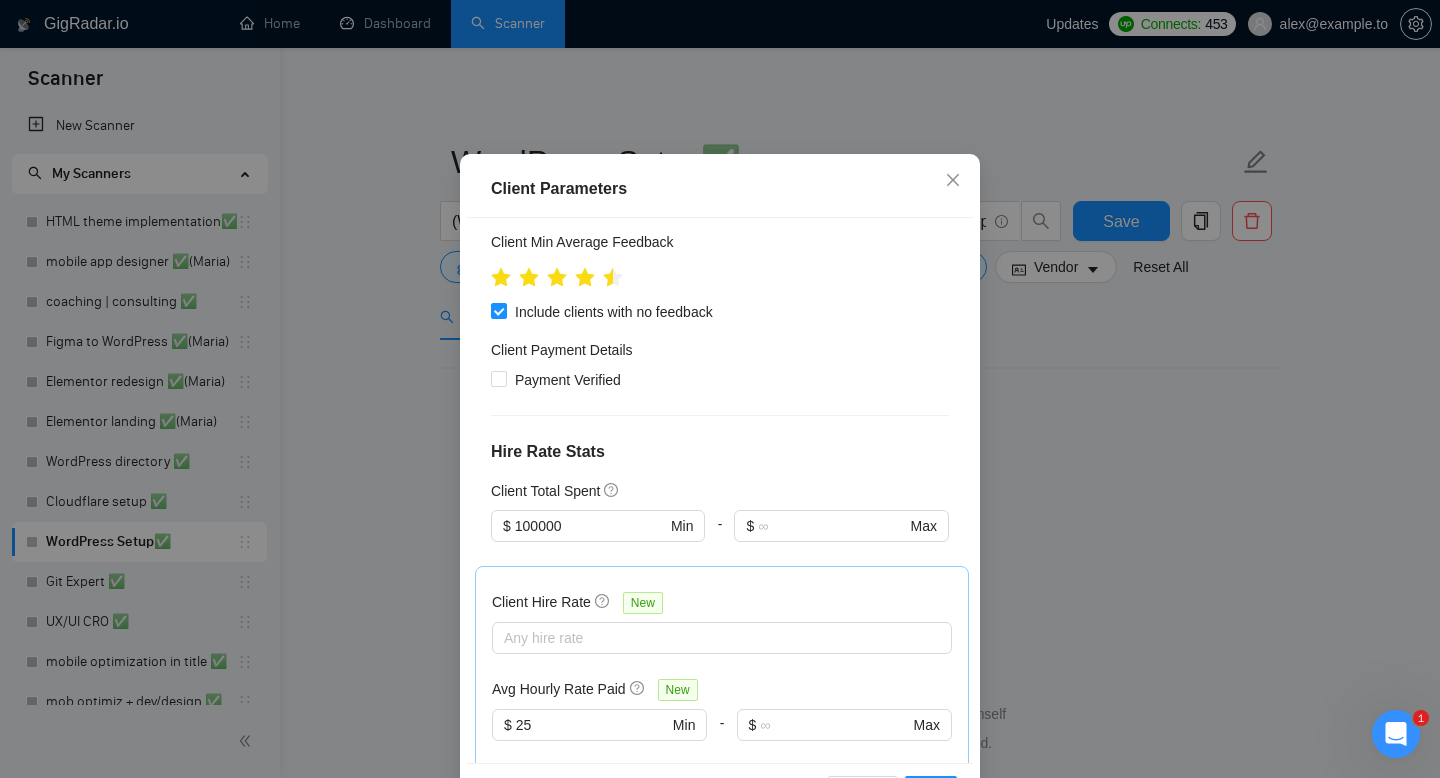 scroll, scrollTop: 317, scrollLeft: 0, axis: vertical 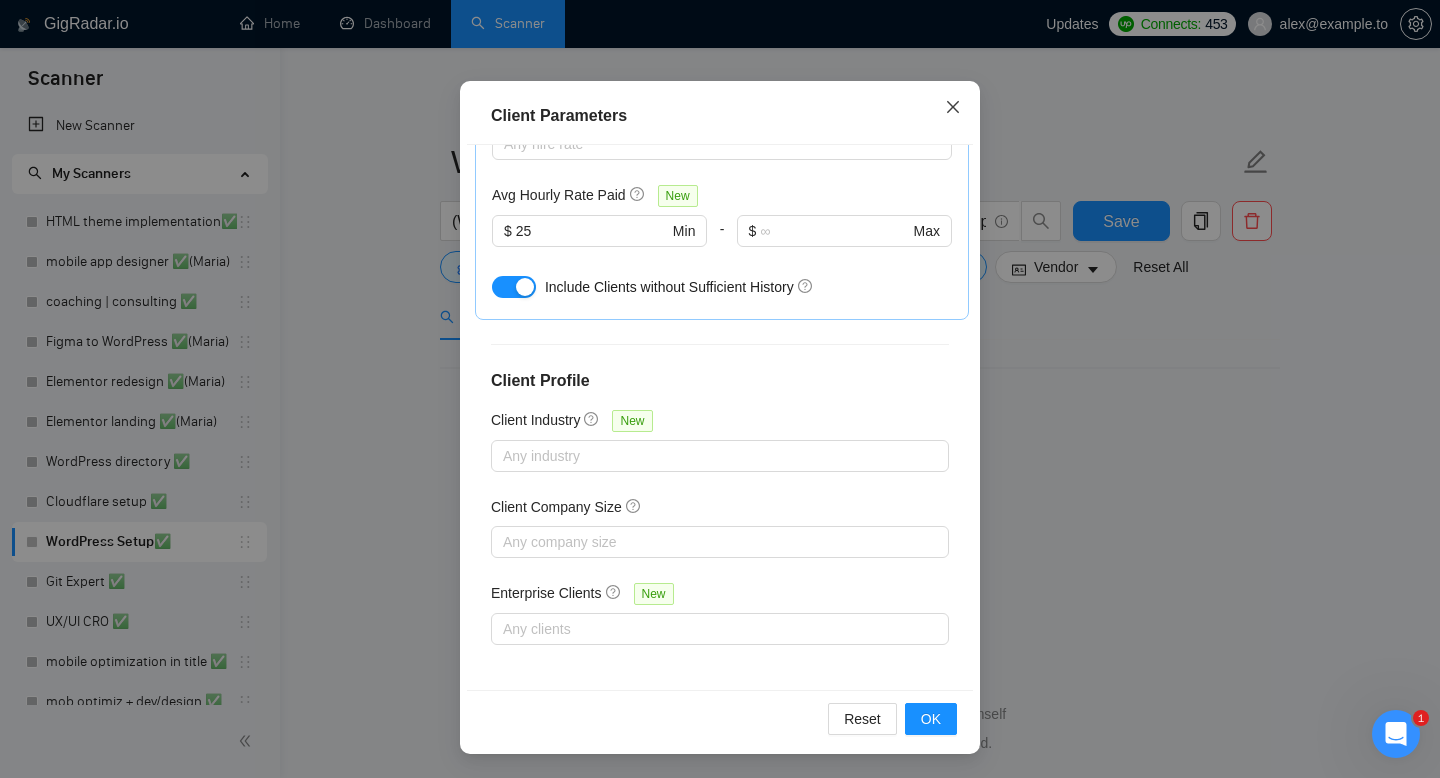 click 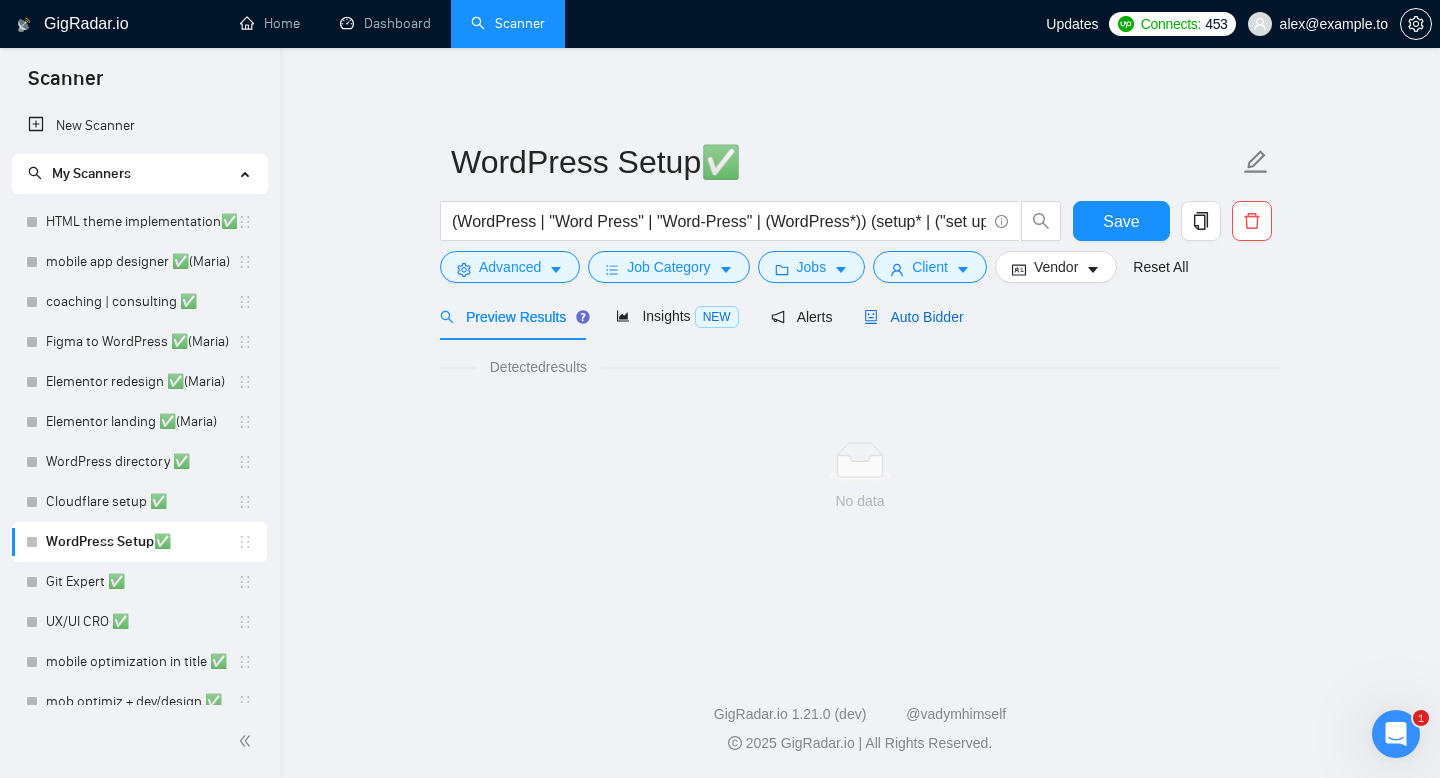 click on "Auto Bidder" at bounding box center (913, 317) 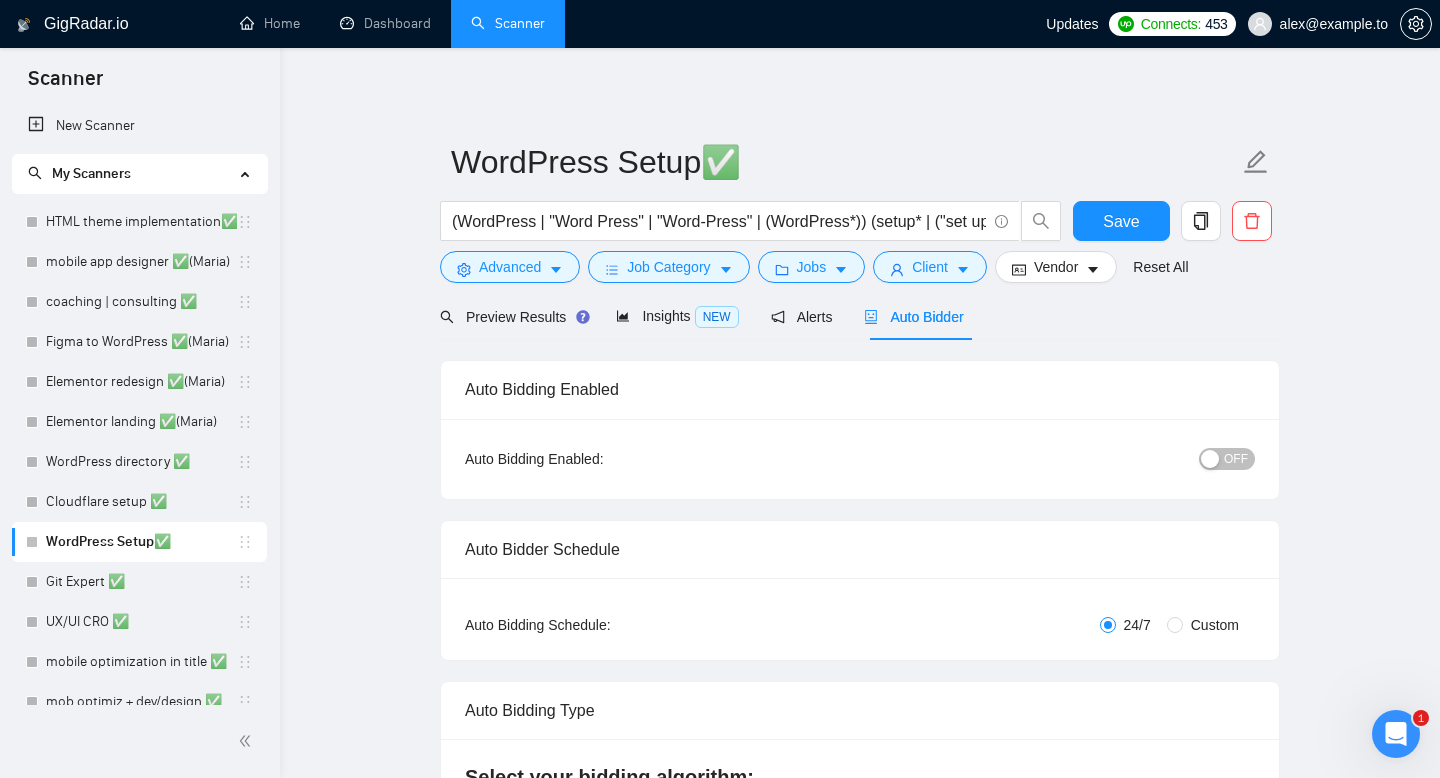 radio on "false" 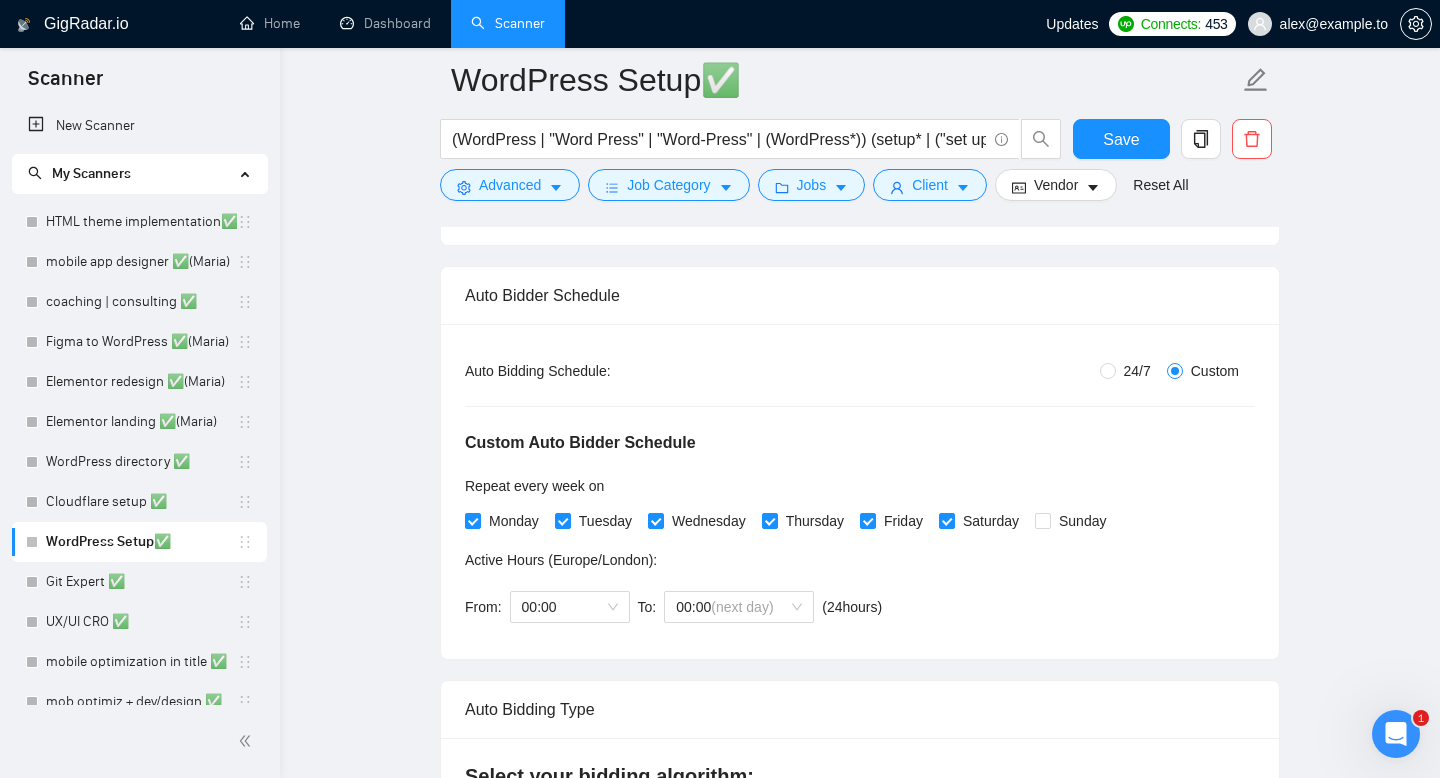 scroll, scrollTop: 299, scrollLeft: 0, axis: vertical 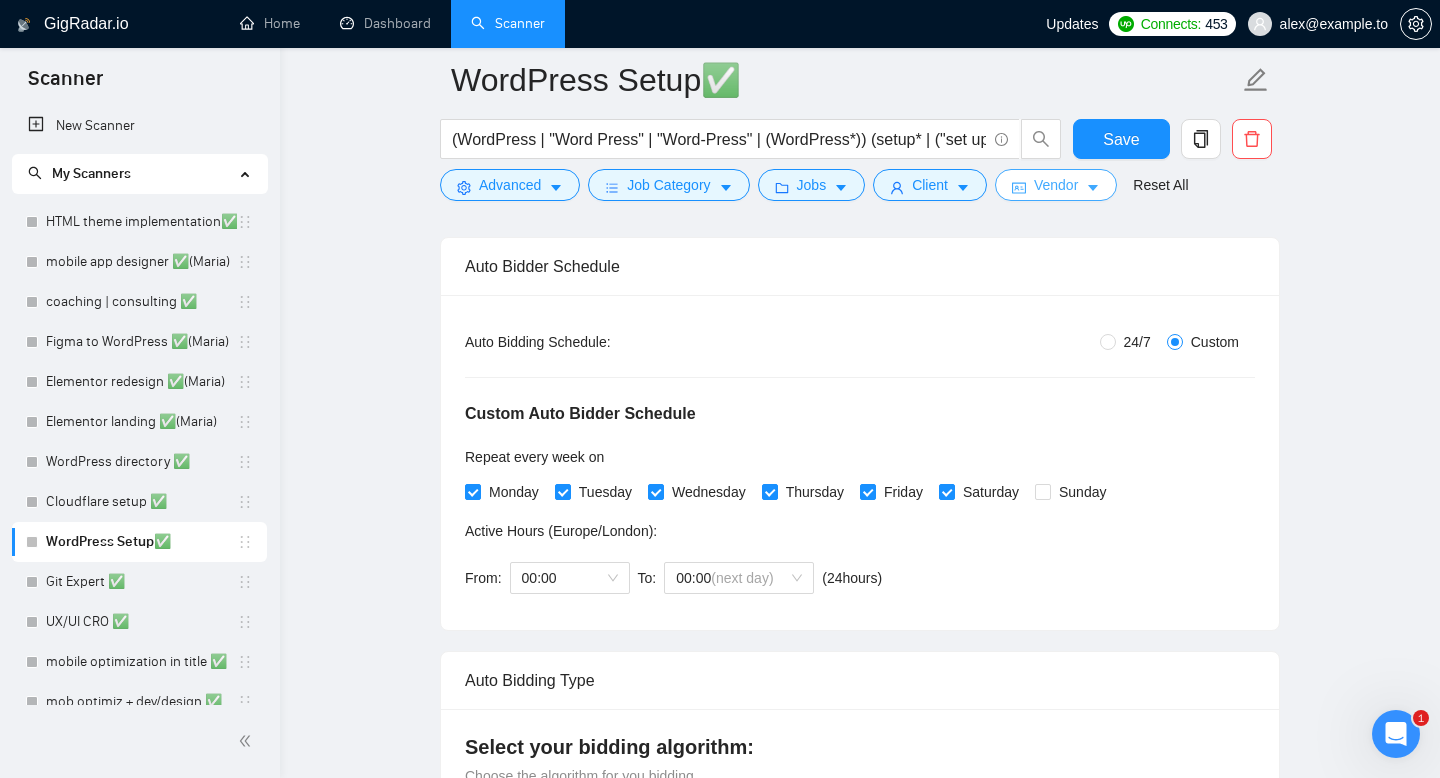 click on "Vendor" at bounding box center (1056, 185) 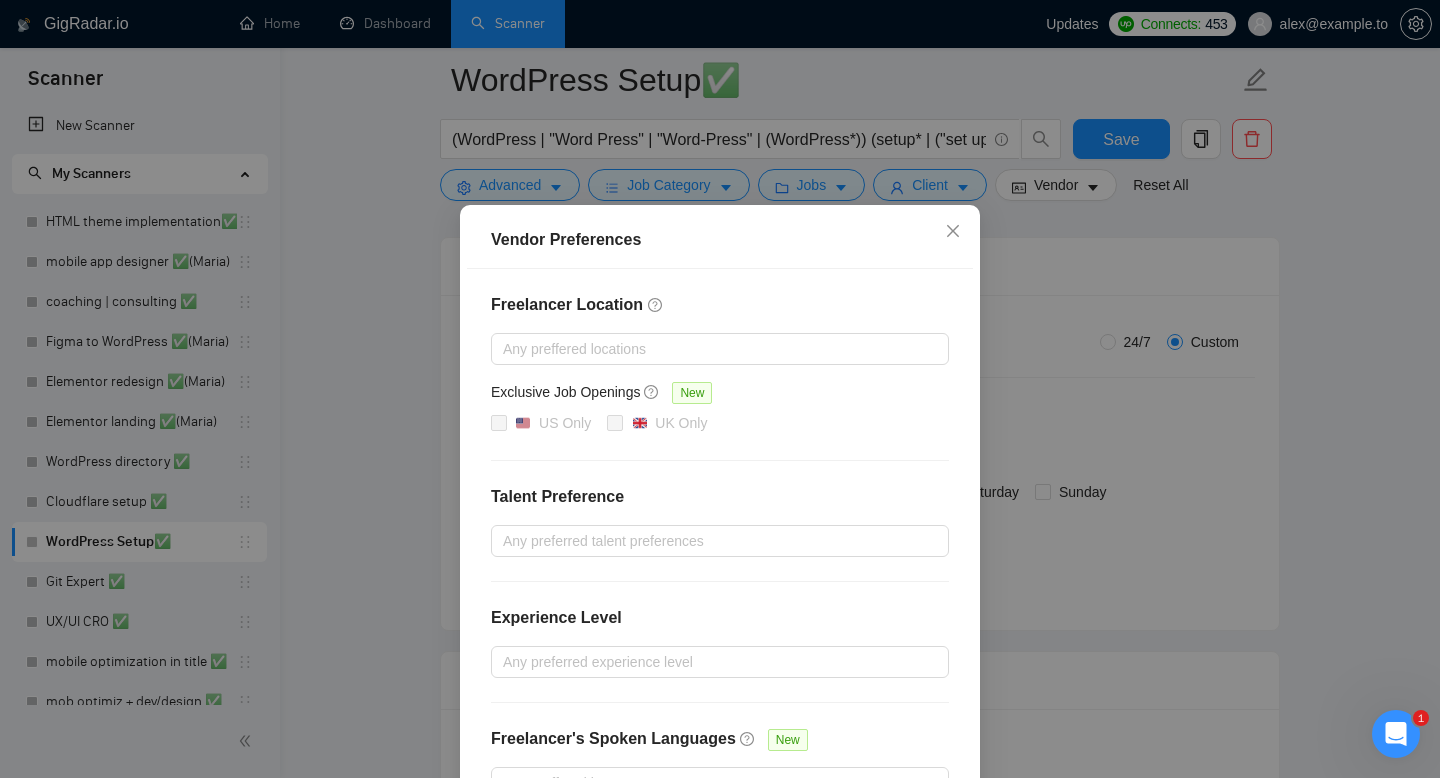 scroll, scrollTop: 0, scrollLeft: 0, axis: both 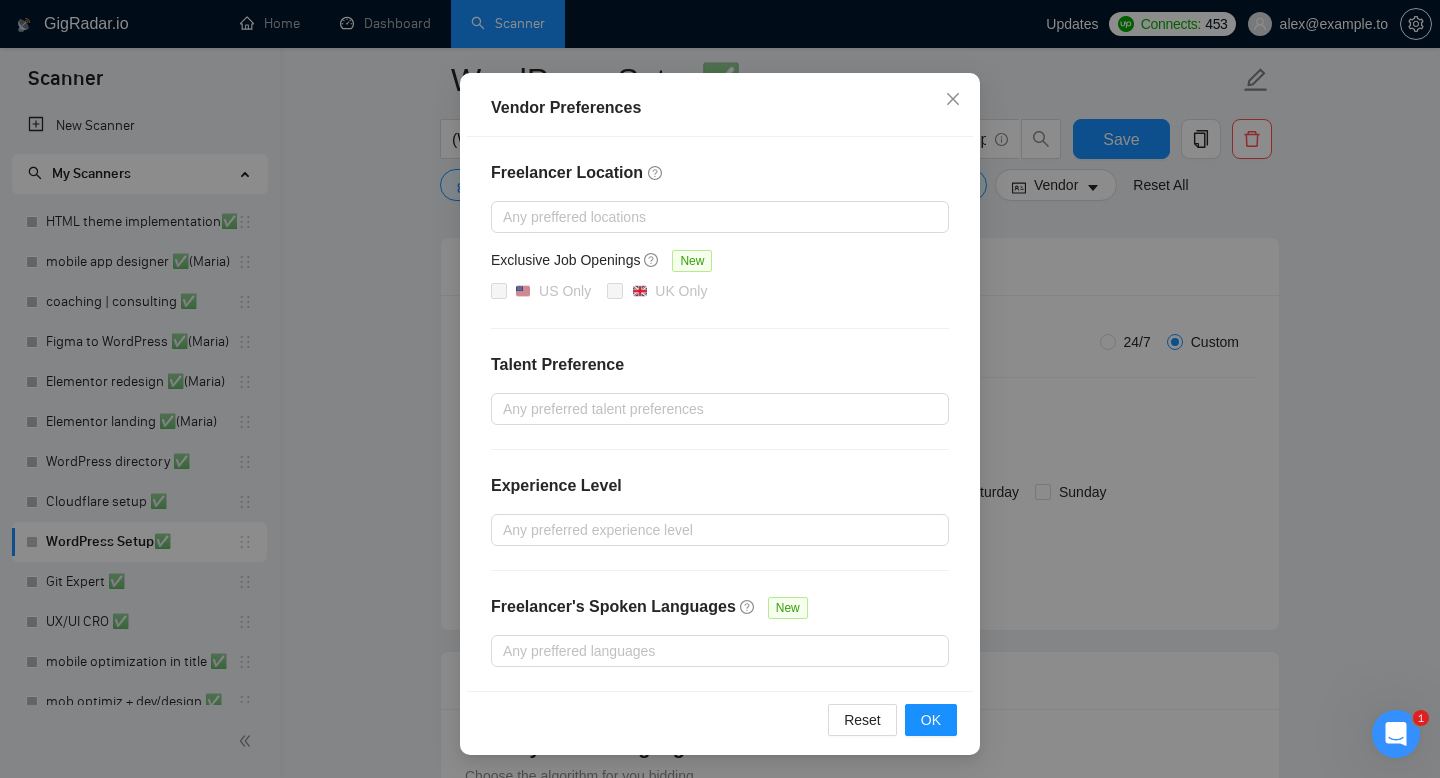 click on "Vendor Preferences Freelancer Location     Any preffered locations Exclusive Job Openings New US Only UK Only Talent Preference   Any preferred talent preferences Experience Level   Any preferred experience level Freelancer's Spoken Languages New   Any preffered languages Reset OK" at bounding box center [720, 389] 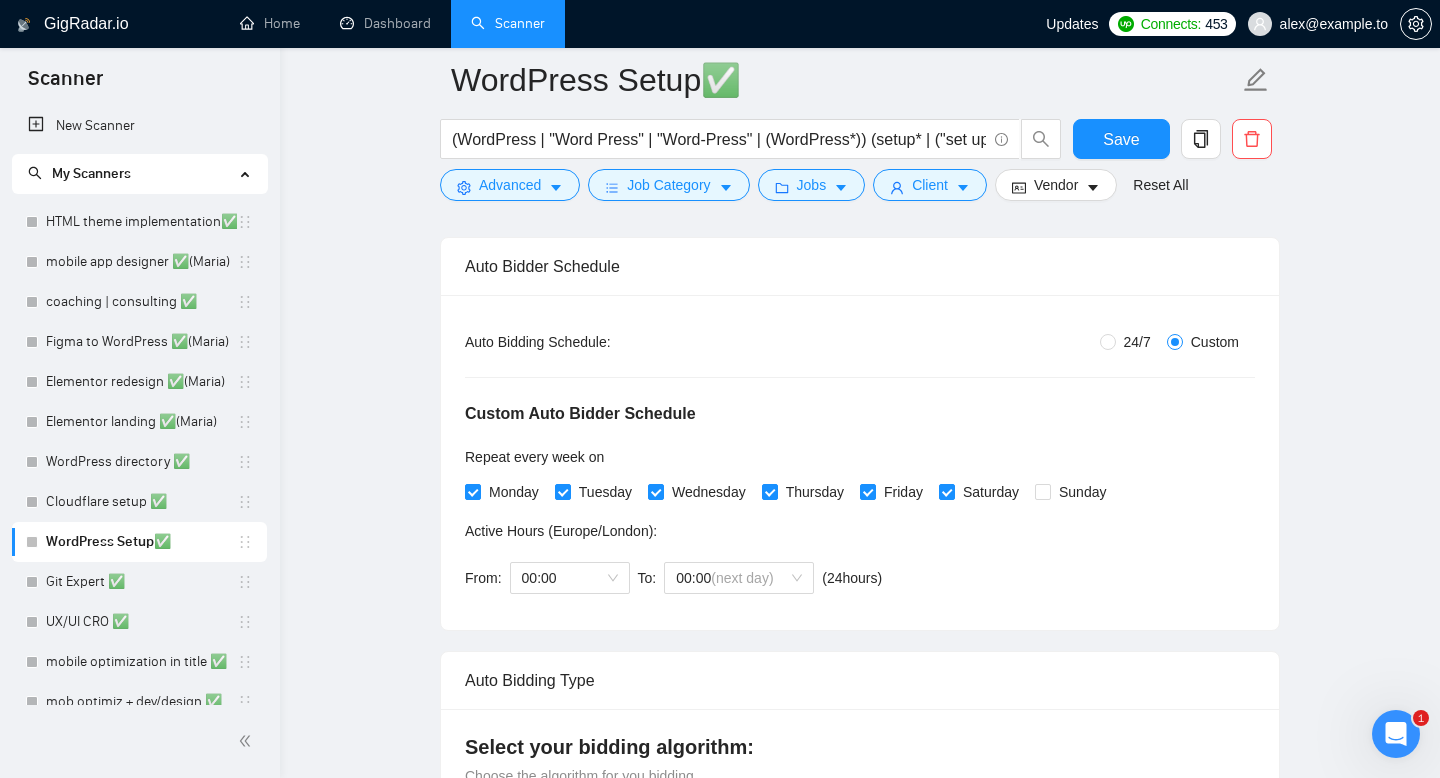 scroll, scrollTop: 47, scrollLeft: 0, axis: vertical 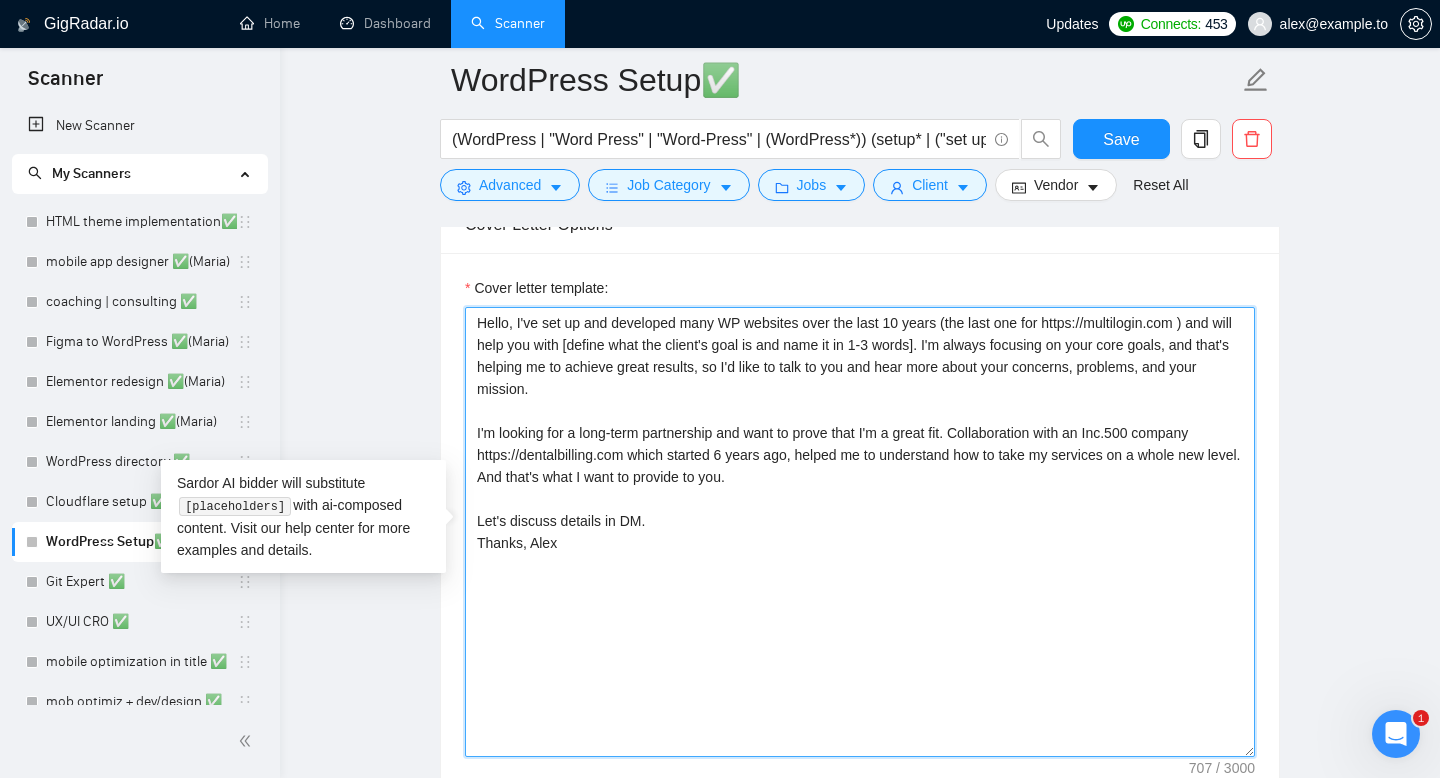drag, startPoint x: 571, startPoint y: 542, endPoint x: 426, endPoint y: 294, distance: 287.27863 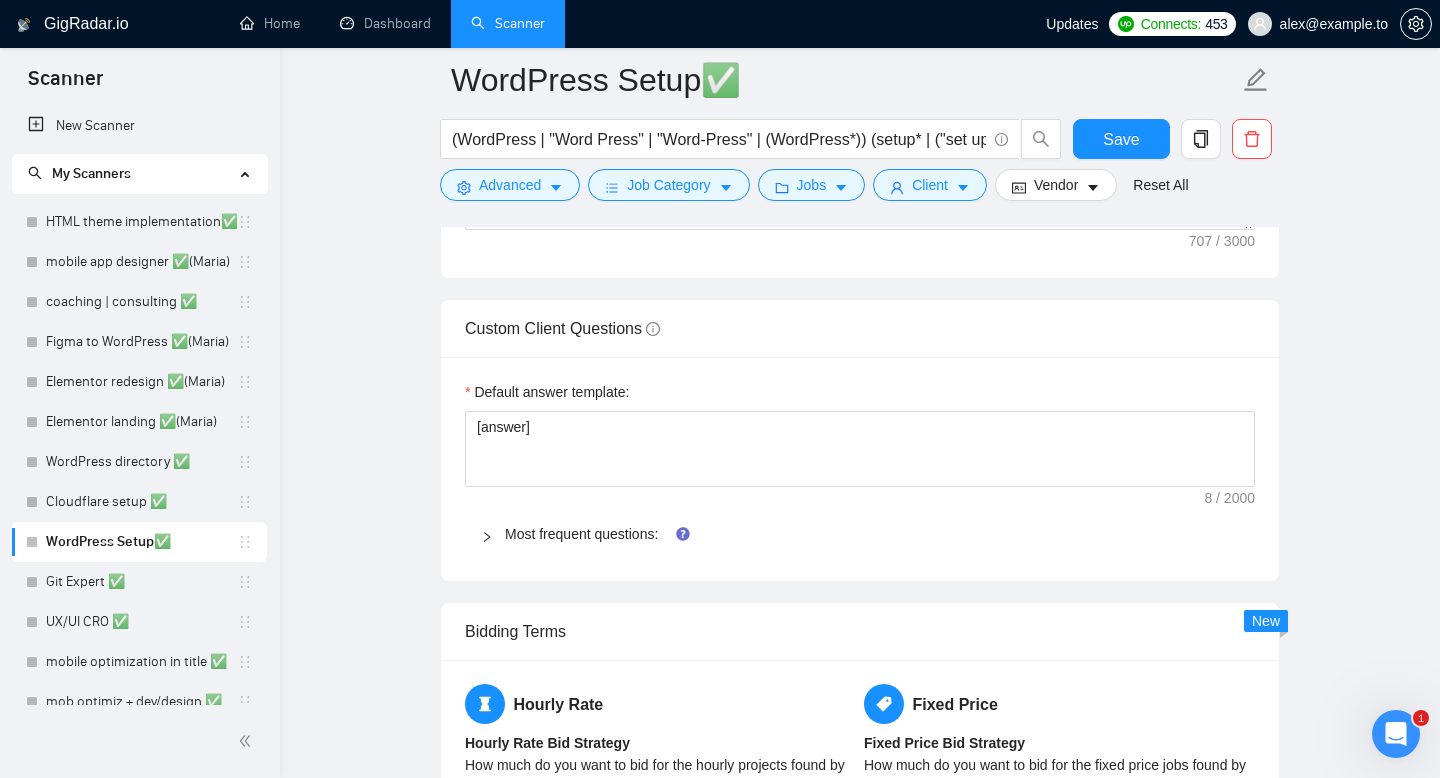 click 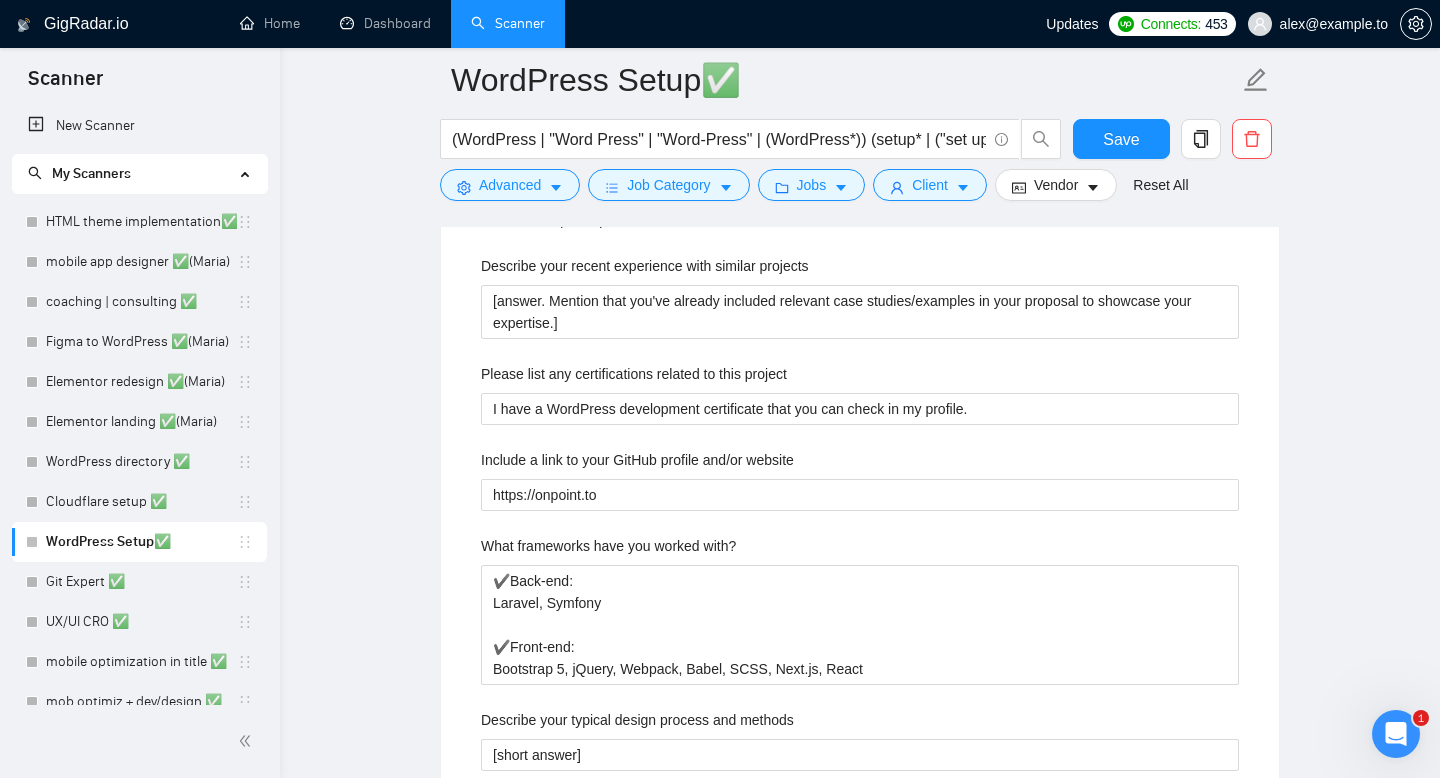 scroll, scrollTop: 2432, scrollLeft: 0, axis: vertical 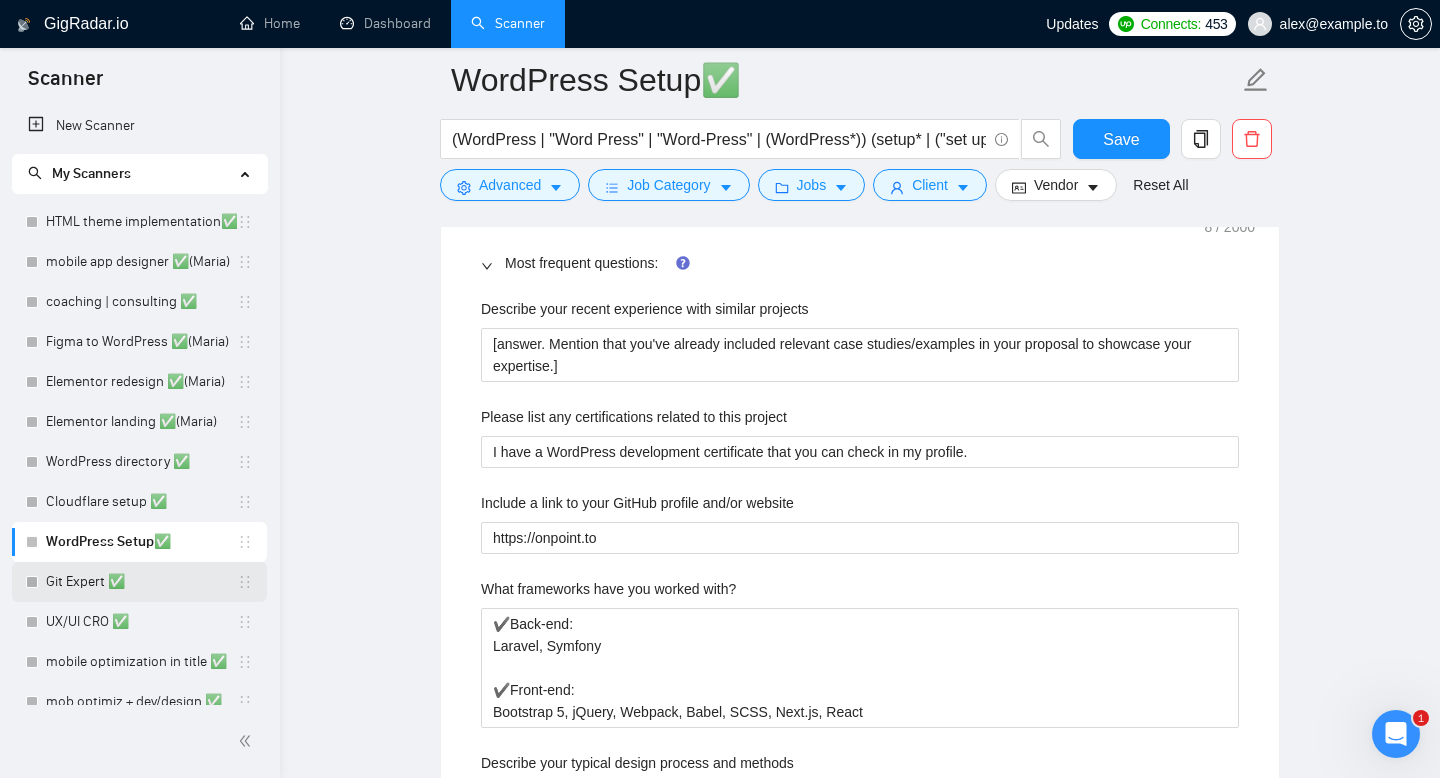 click on "Git Expert ✅" at bounding box center [141, 582] 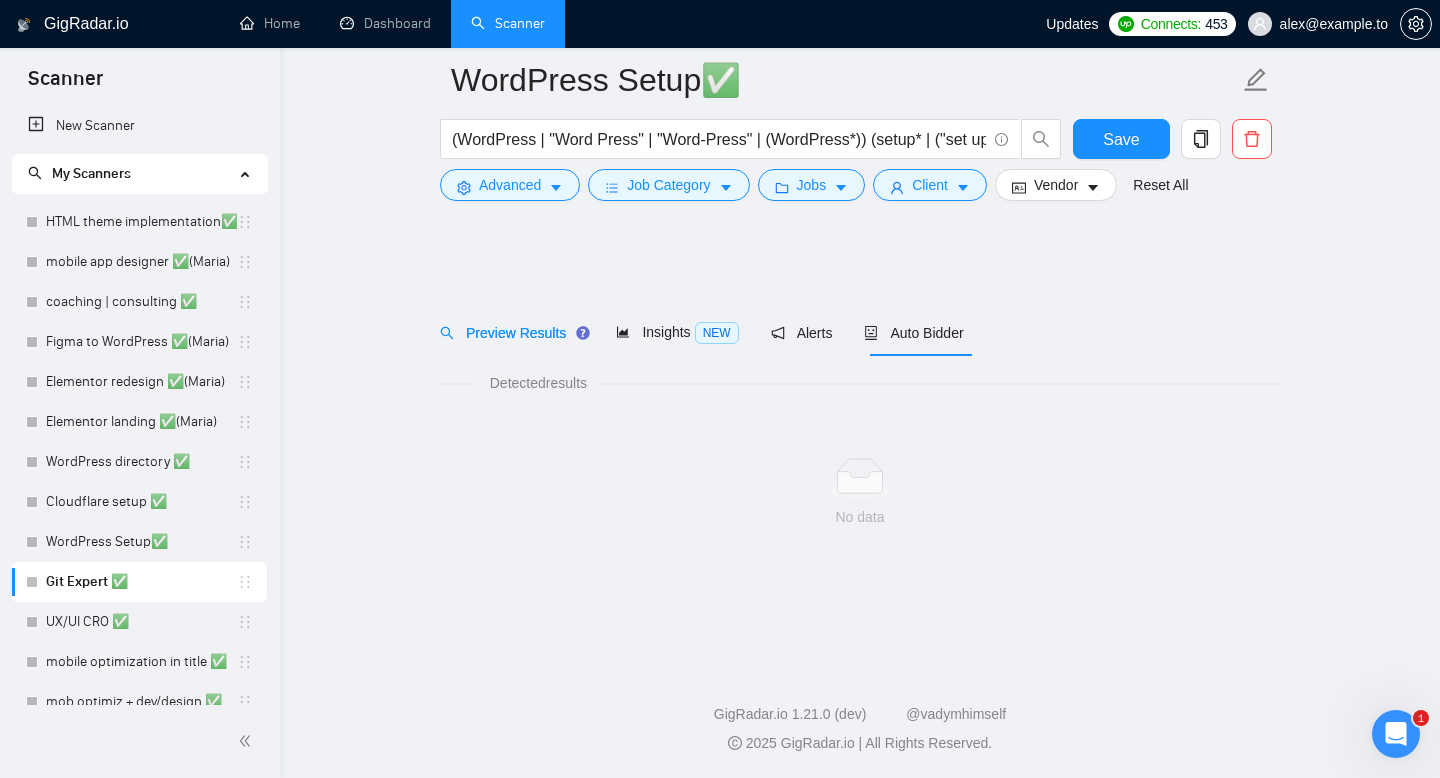 scroll, scrollTop: 0, scrollLeft: 0, axis: both 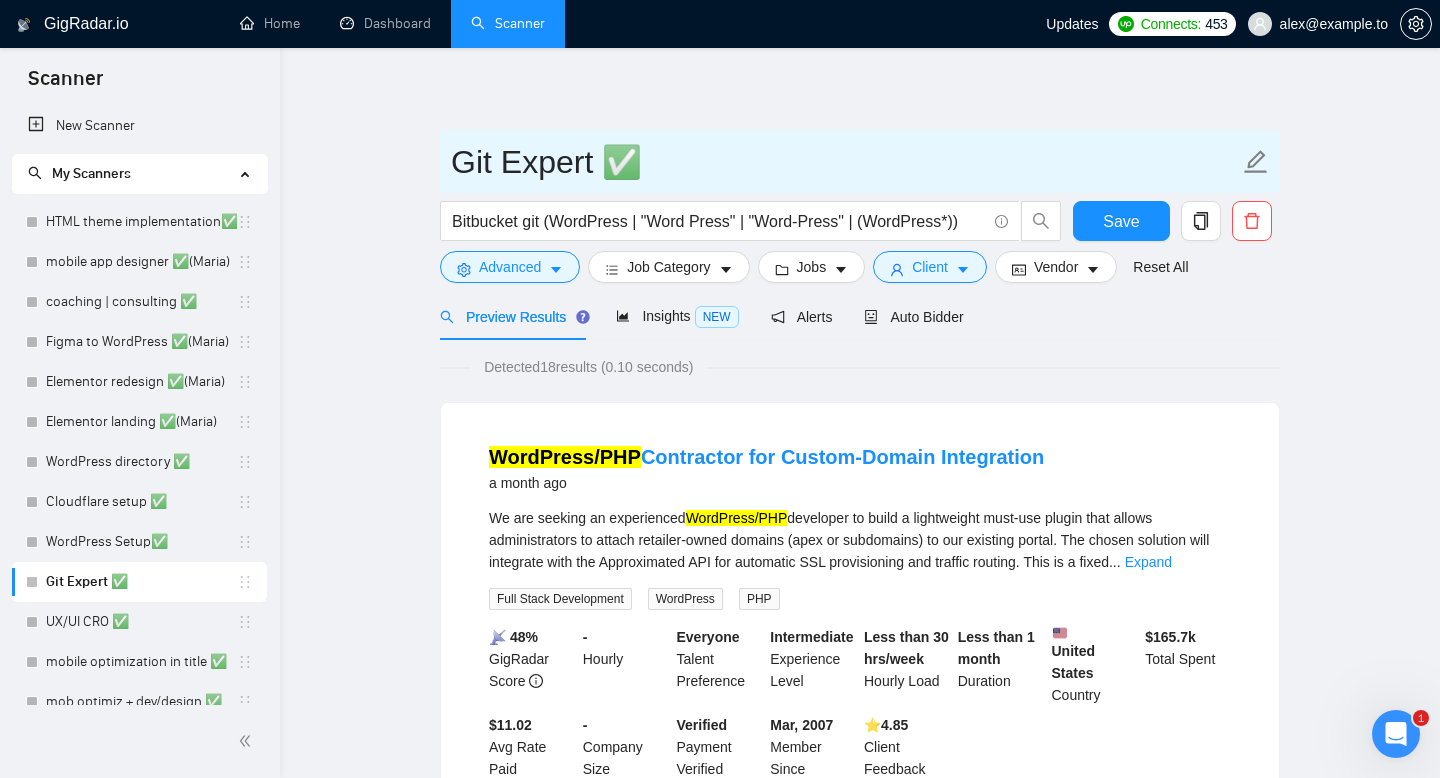 drag, startPoint x: 451, startPoint y: 160, endPoint x: 592, endPoint y: 158, distance: 141.01419 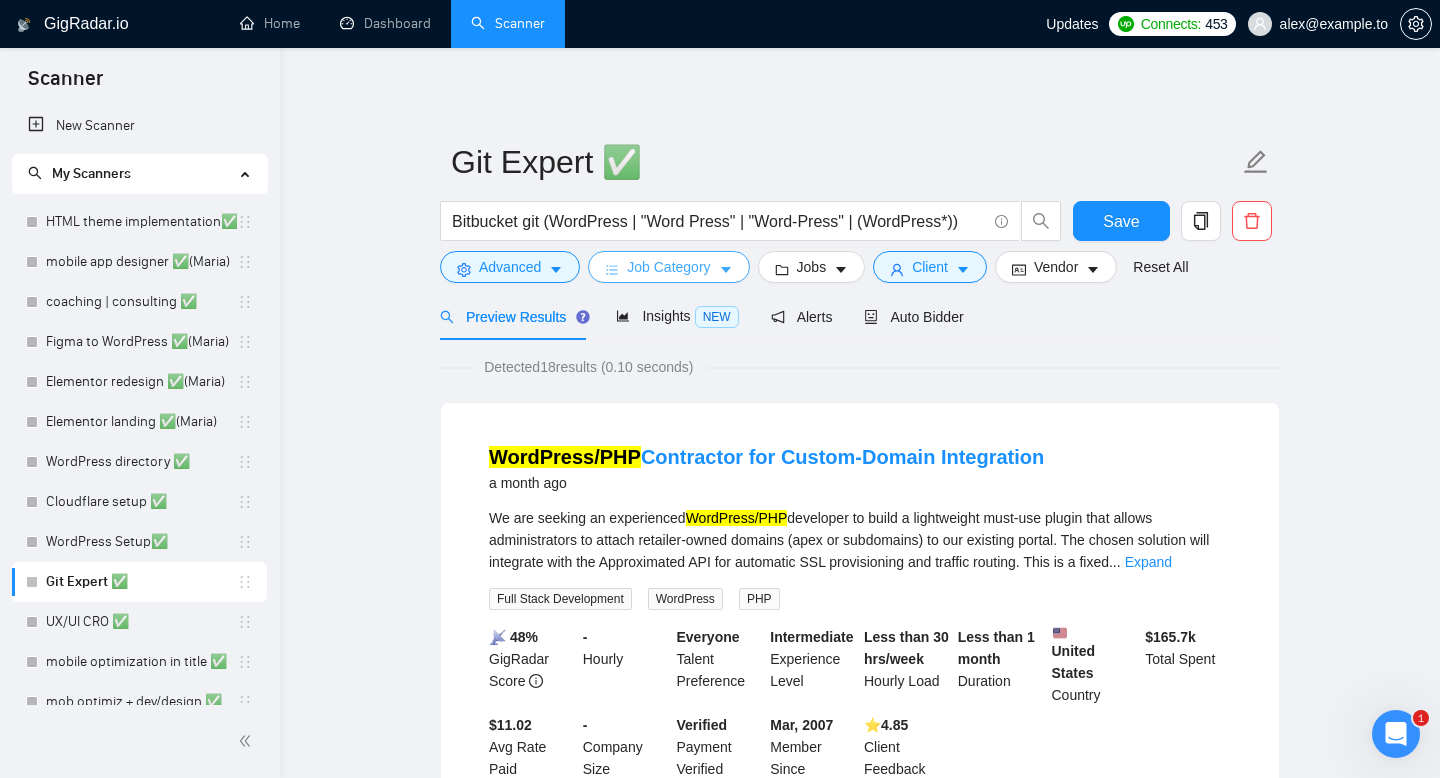 click on "Job Category" at bounding box center (668, 267) 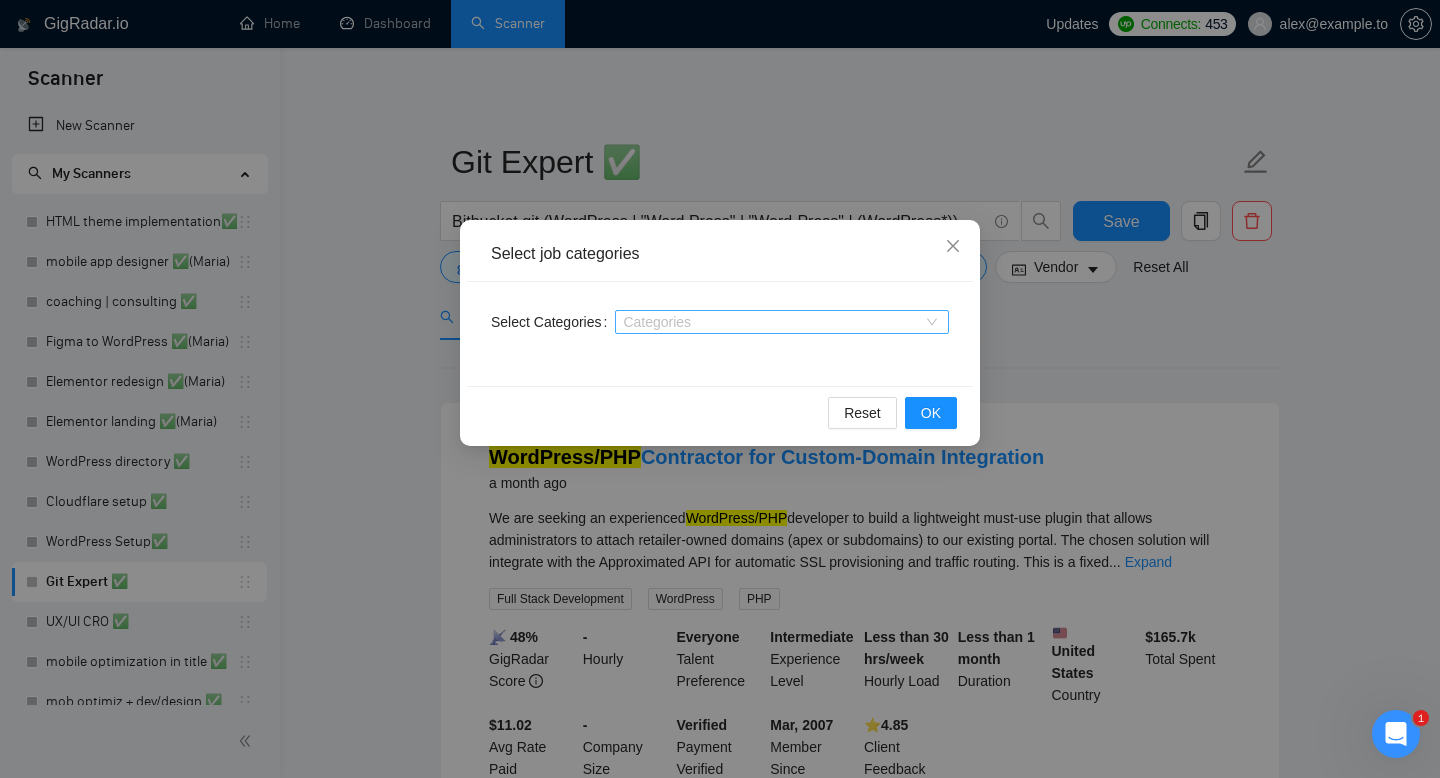 click at bounding box center [772, 322] 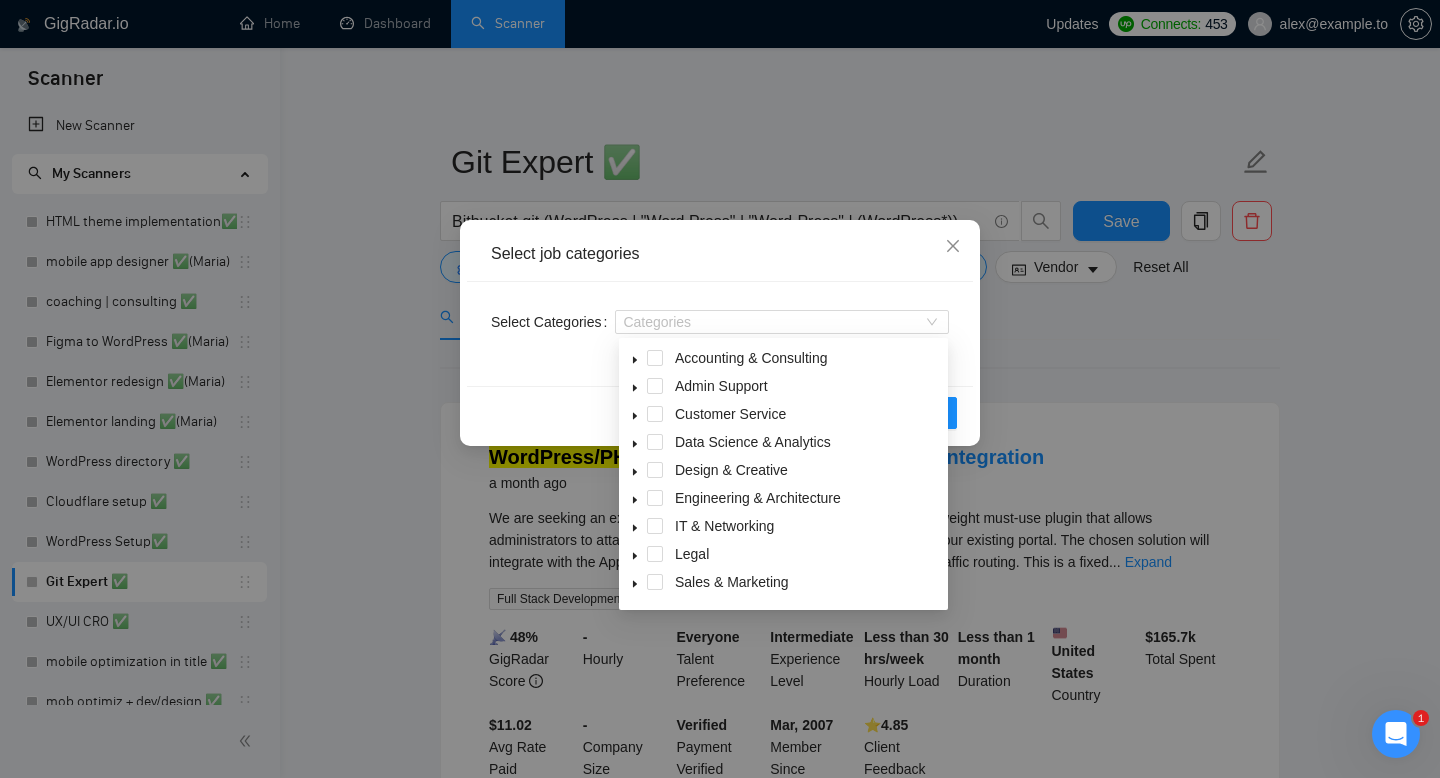 click on "Select job categories Select Categories   Categories Reset OK" at bounding box center [720, 389] 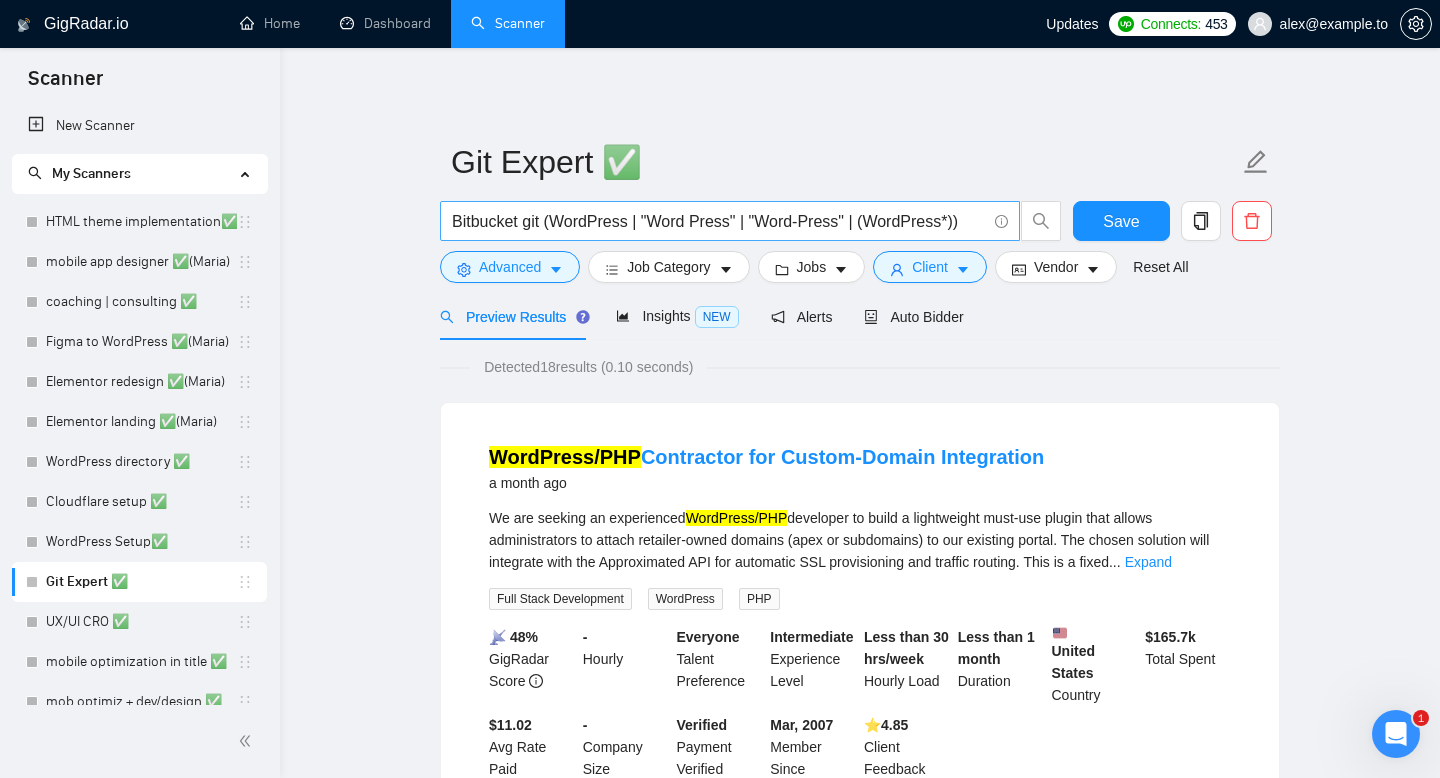 click on "Bitbucket git (WordPress | "Word Press" | "Word-Press" | (WordPress*))" at bounding box center [719, 221] 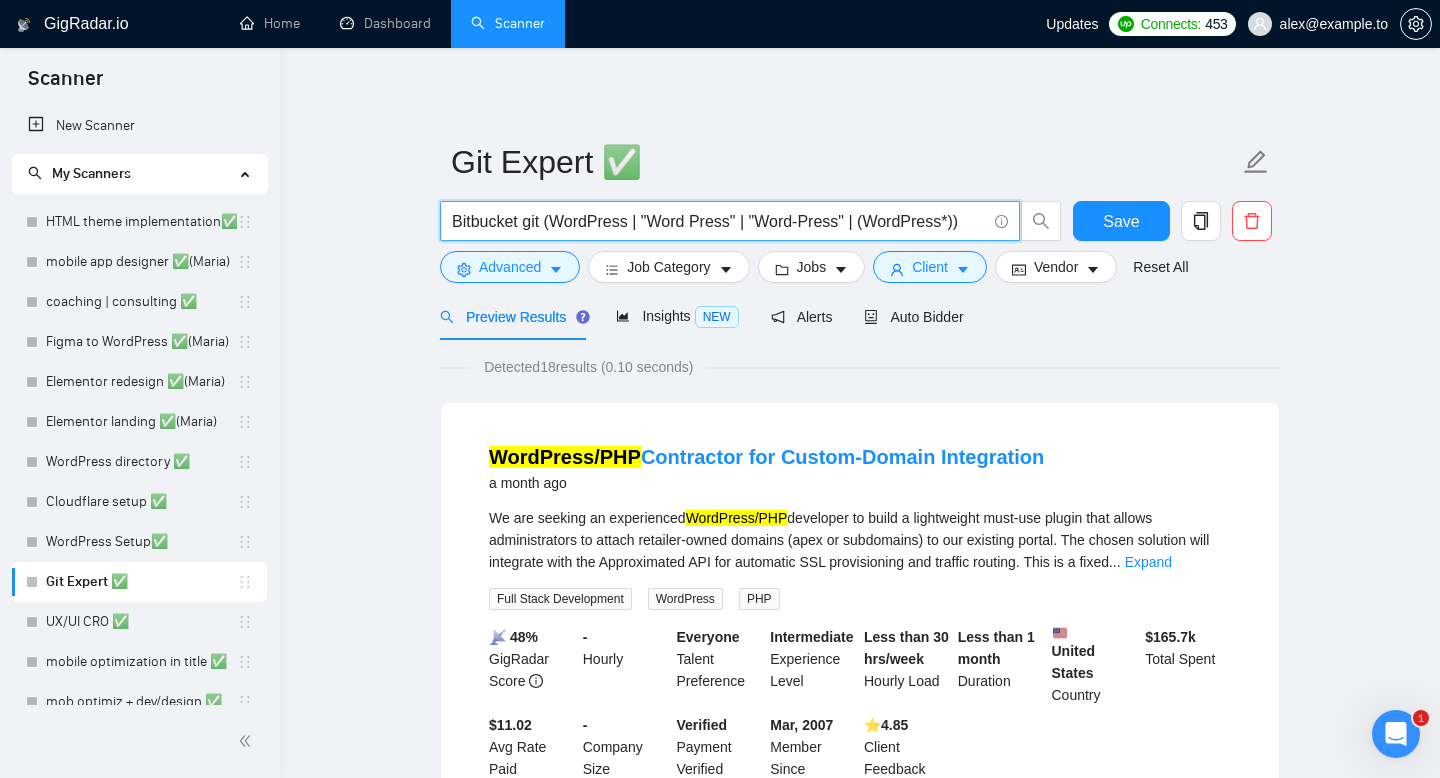 click on "Bitbucket git (WordPress | "Word Press" | "Word-Press" | (WordPress*))" at bounding box center (719, 221) 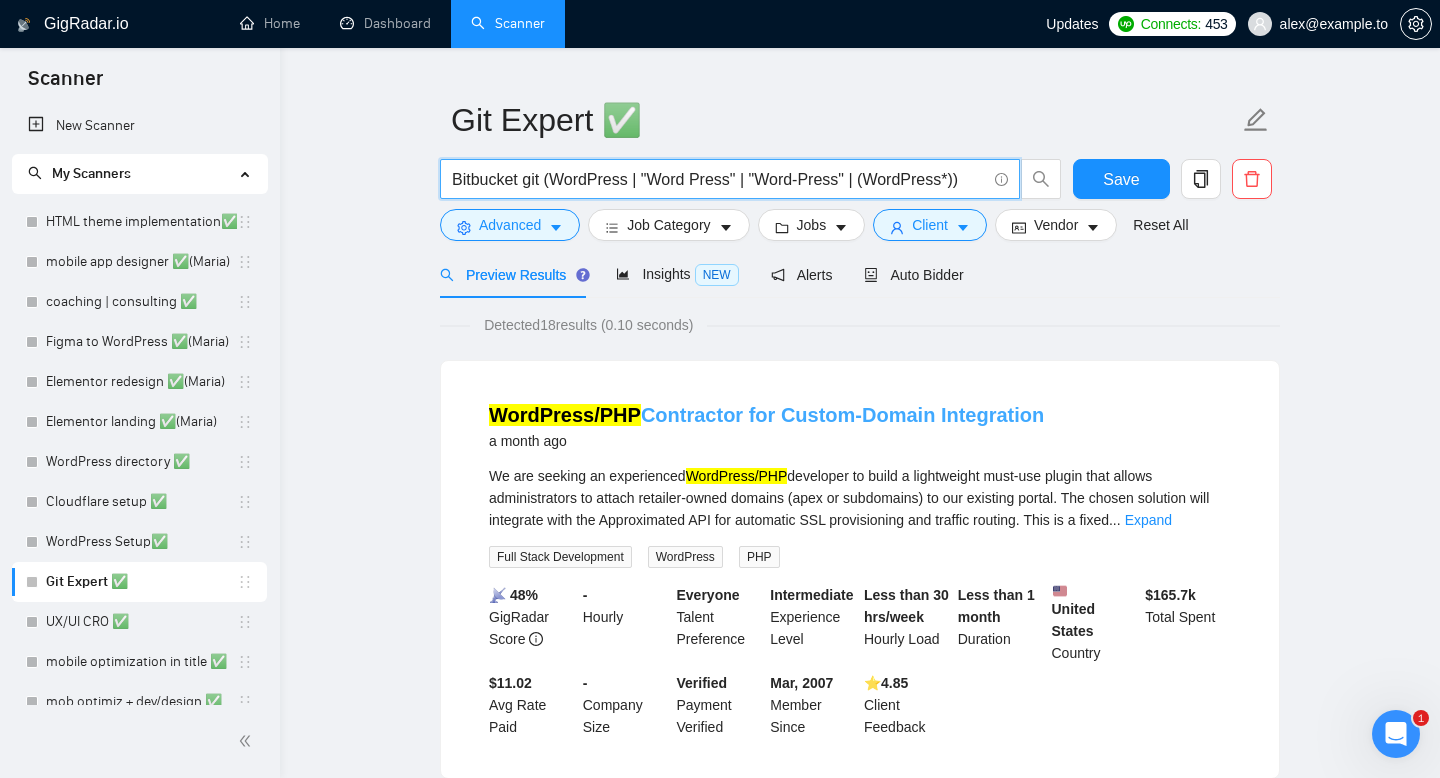 scroll, scrollTop: 50, scrollLeft: 0, axis: vertical 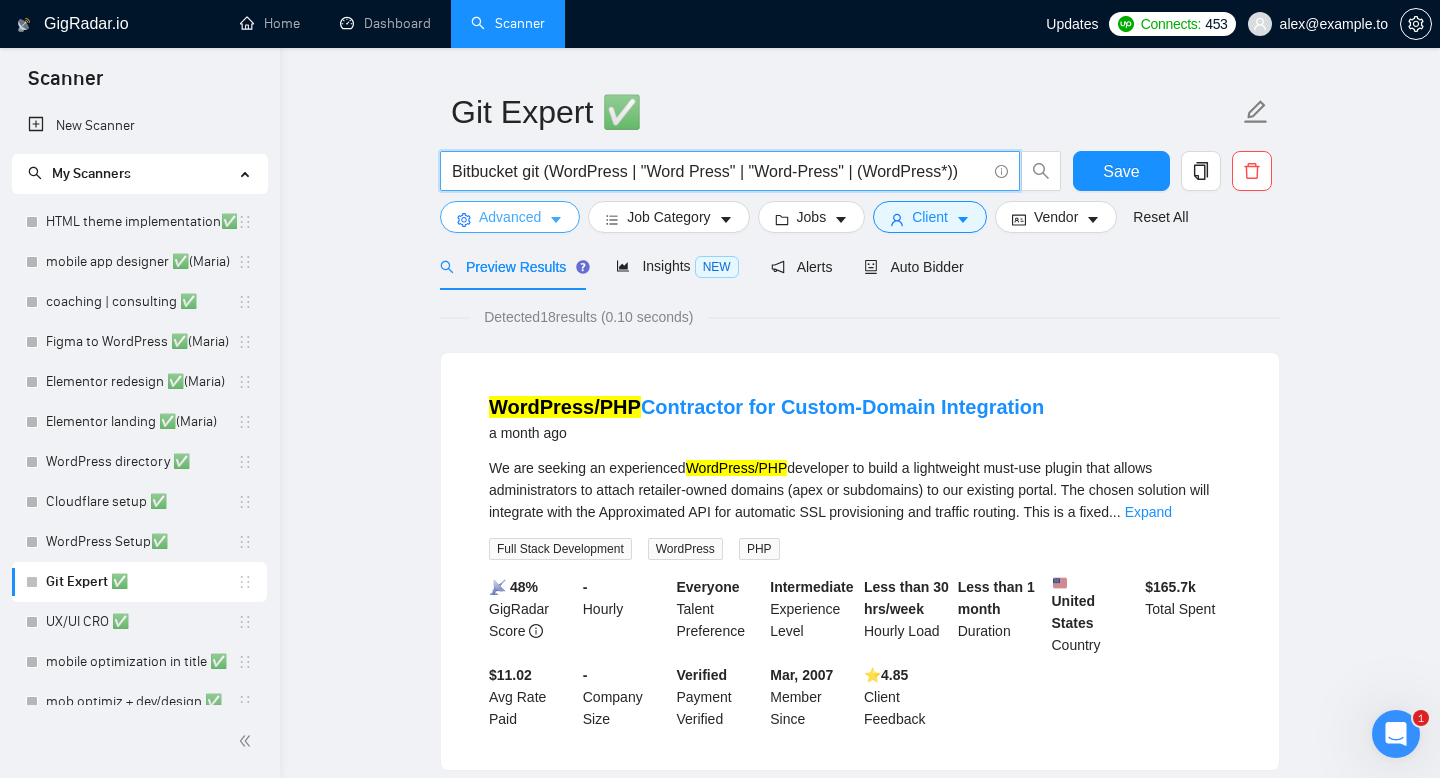 click on "Advanced" at bounding box center [510, 217] 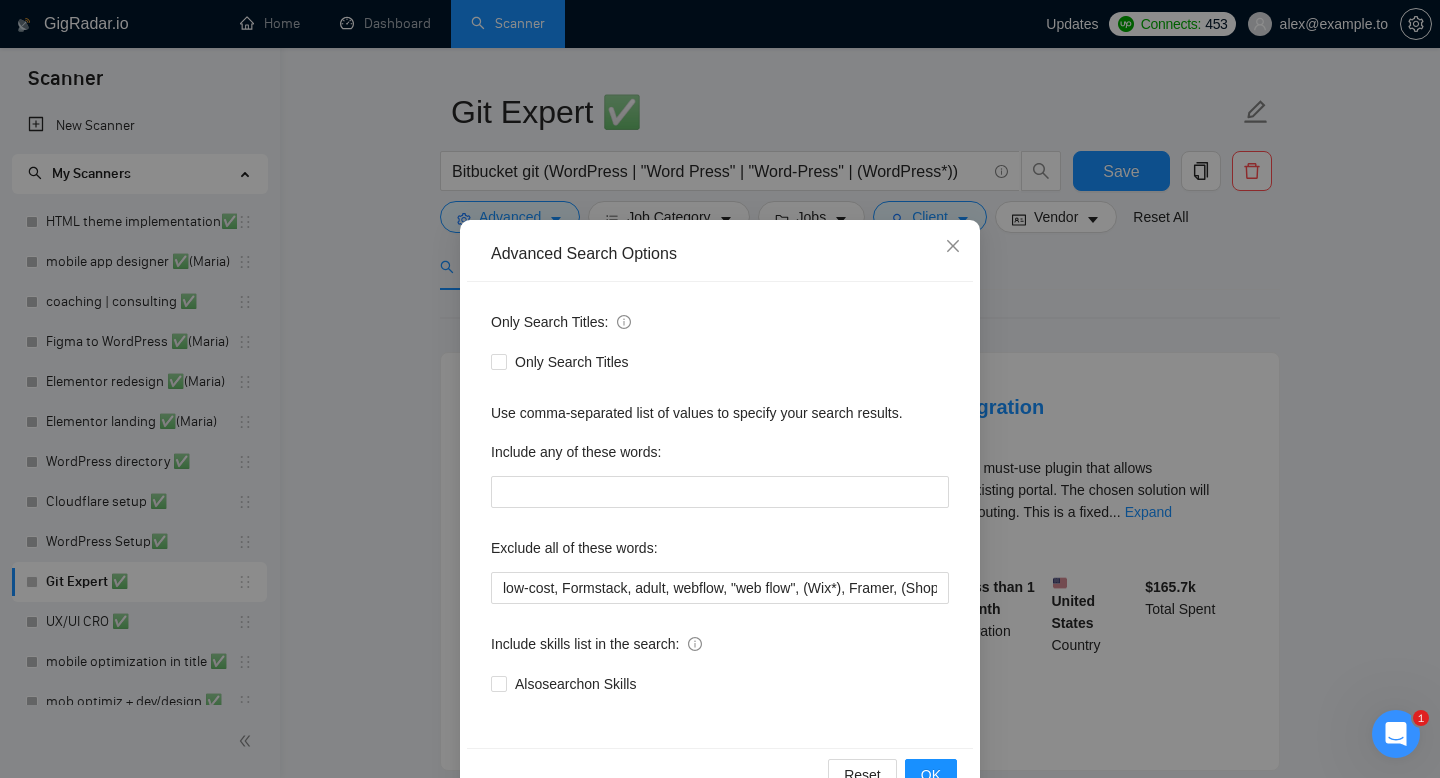 scroll, scrollTop: 54, scrollLeft: 0, axis: vertical 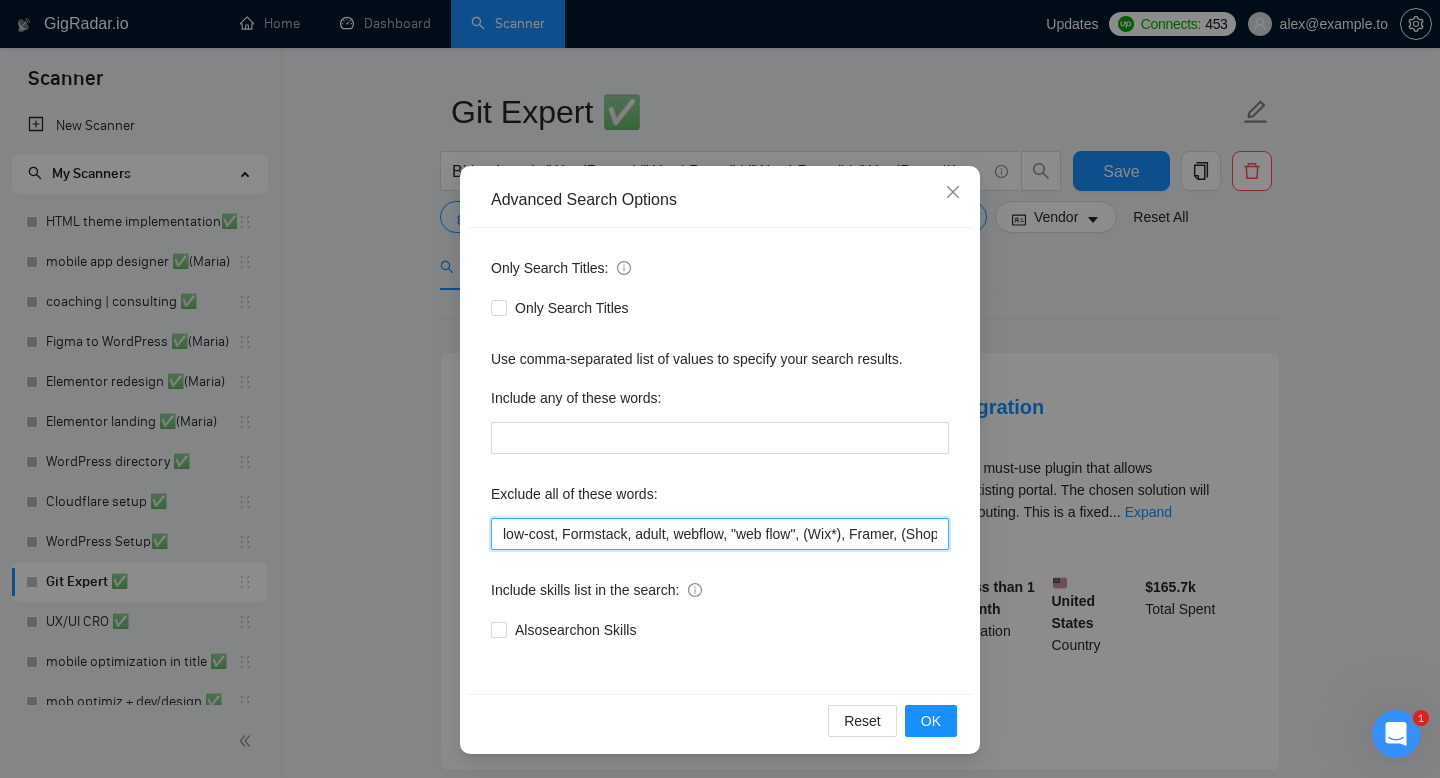 click on "low-cost, Formstack, adult, webflow, "web flow", (Wix*), Framer, (Shopify*), Squarespace, wpbakery, Kajabi, ClickFunnels, "Click Funnels", "Bricks Builder", GoHighLevel, (bug*), "short term", asap, today, tomorrow, tutor, coach, "teach me", "no agency", "BigCommerce", "Big Commerce", python, django, zoho, "join our team", "expand our team"" at bounding box center [720, 534] 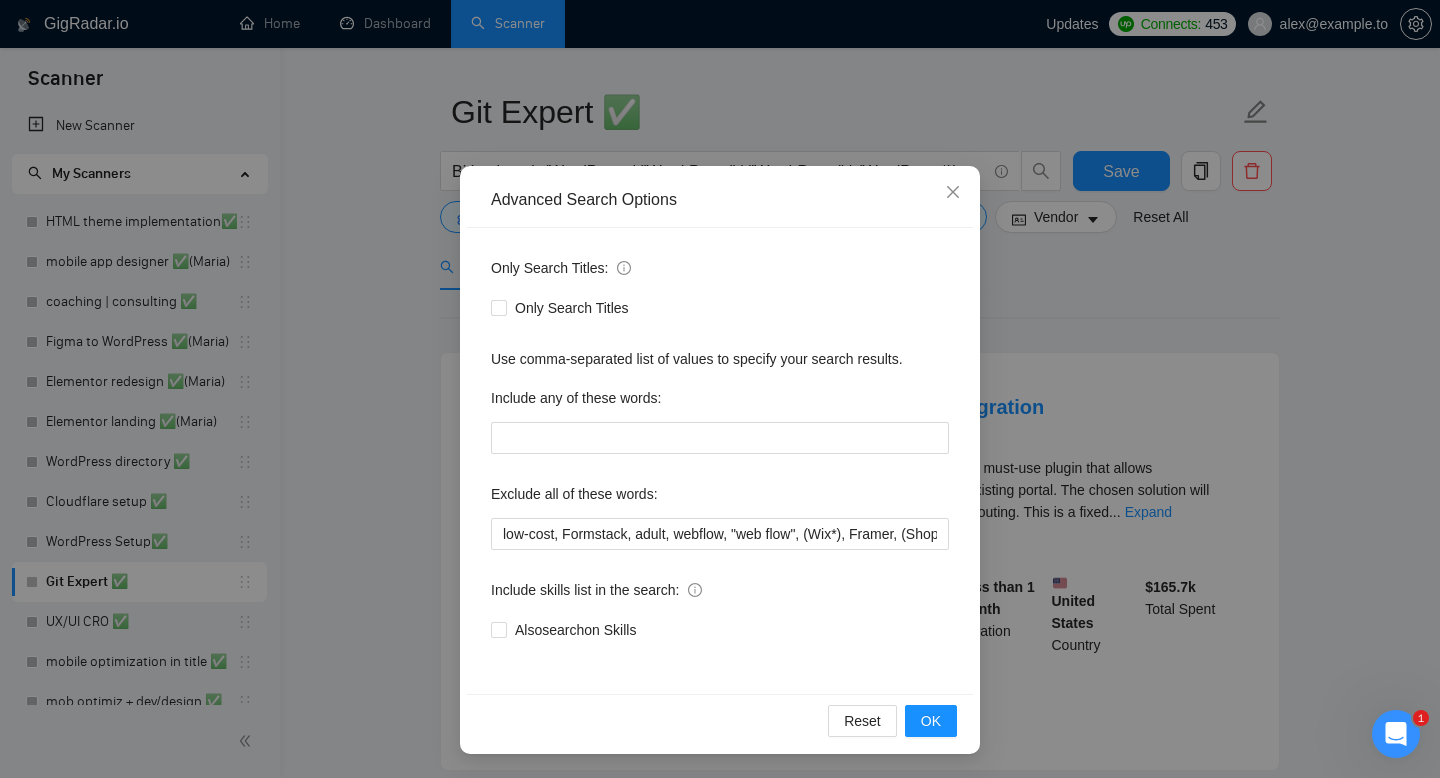 click on "Only Search Titles:   Only Search Titles Use comma-separated list of values to specify your search results. Include any of these words: Exclude all of these words: low-cost, Formstack, adult, webflow, "web flow", (Wix*), Framer, (Shopify*), Squarespace, wpbakery, Kajabi, ClickFunnels, "Click Funnels", "Bricks Builder", GoHighLevel, (bug*), "short term", asap, today, tomorrow, tutor, coach, "teach me", "no agency", "BigCommerce", "Big Commerce", python, django, zoho, "join our team", "expand our team" Include skills list in the search:   Also  search  on Skills" at bounding box center (720, 461) 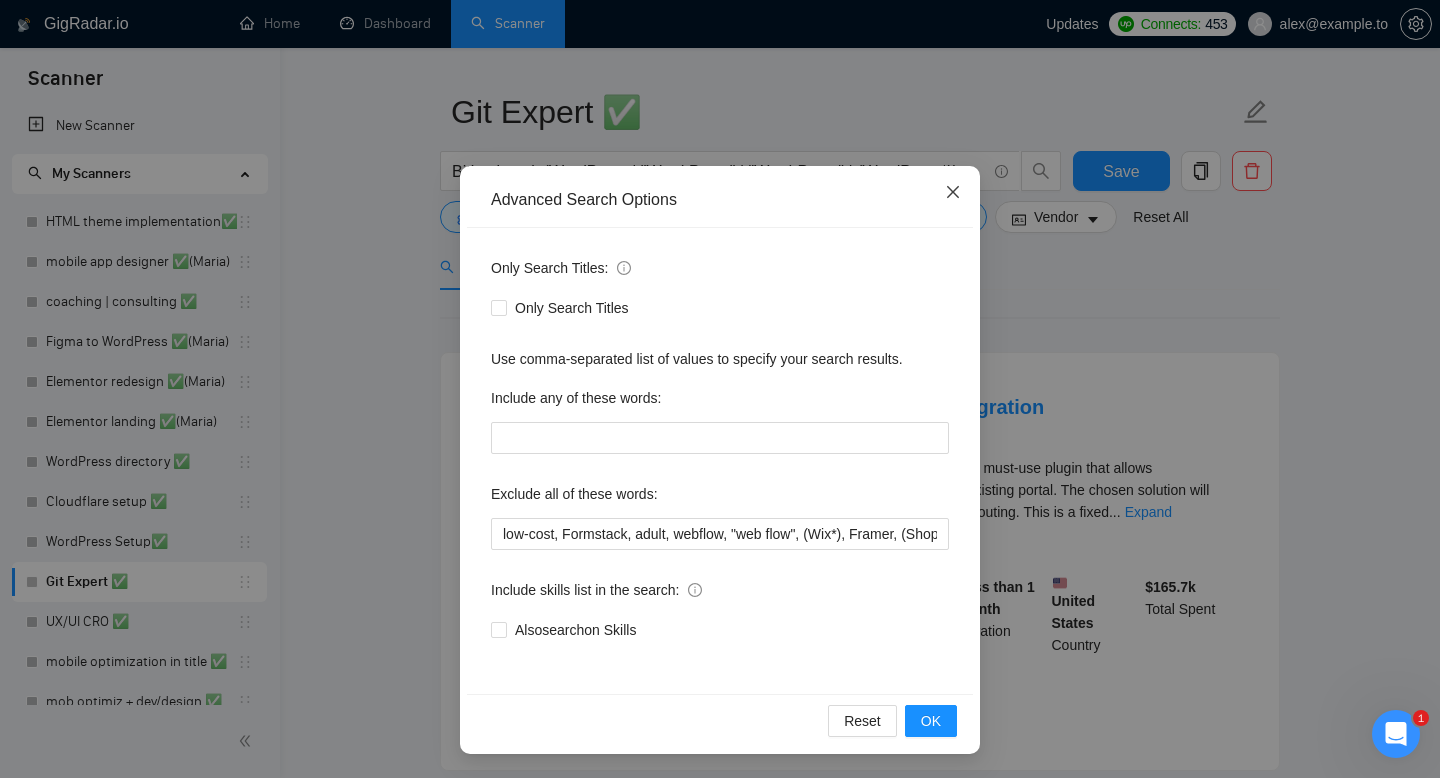 click at bounding box center [953, 193] 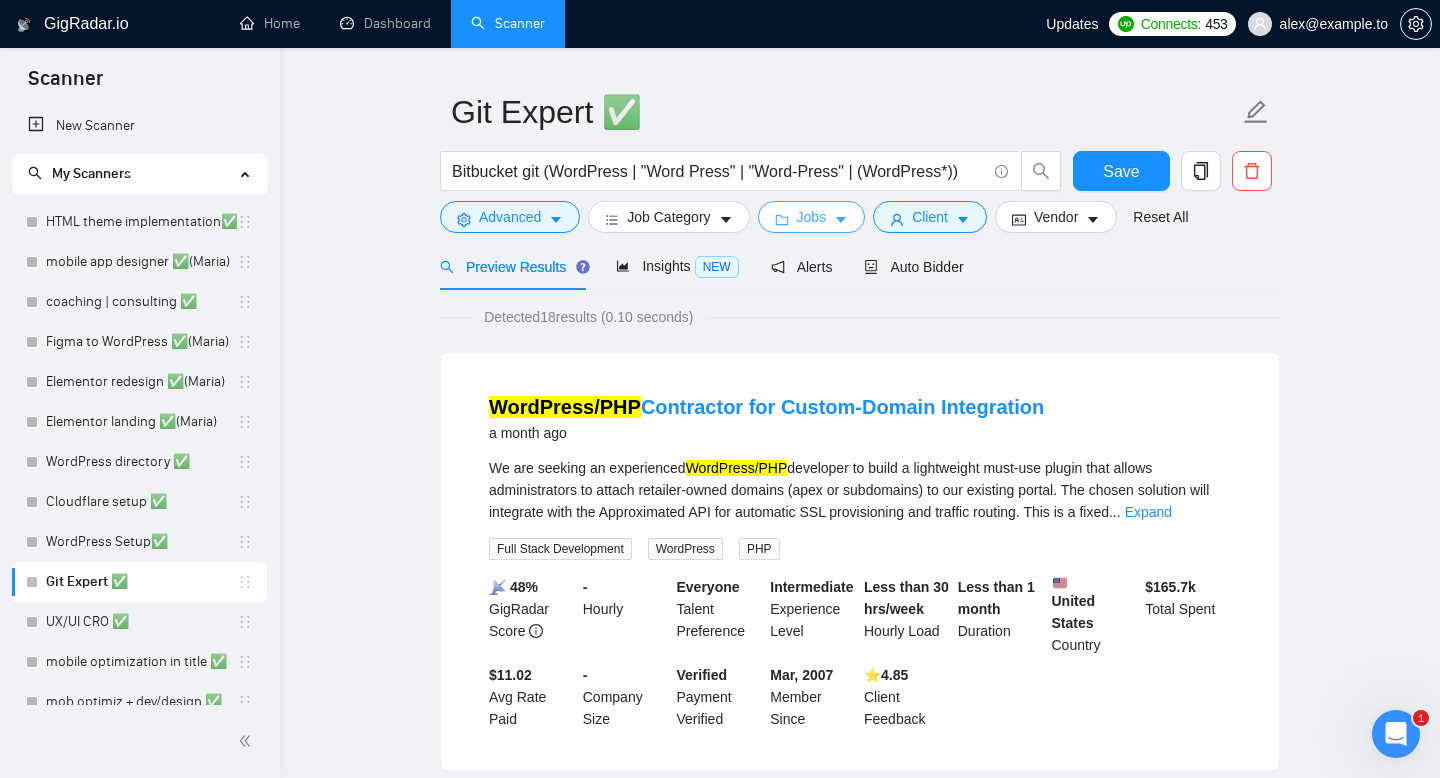 click 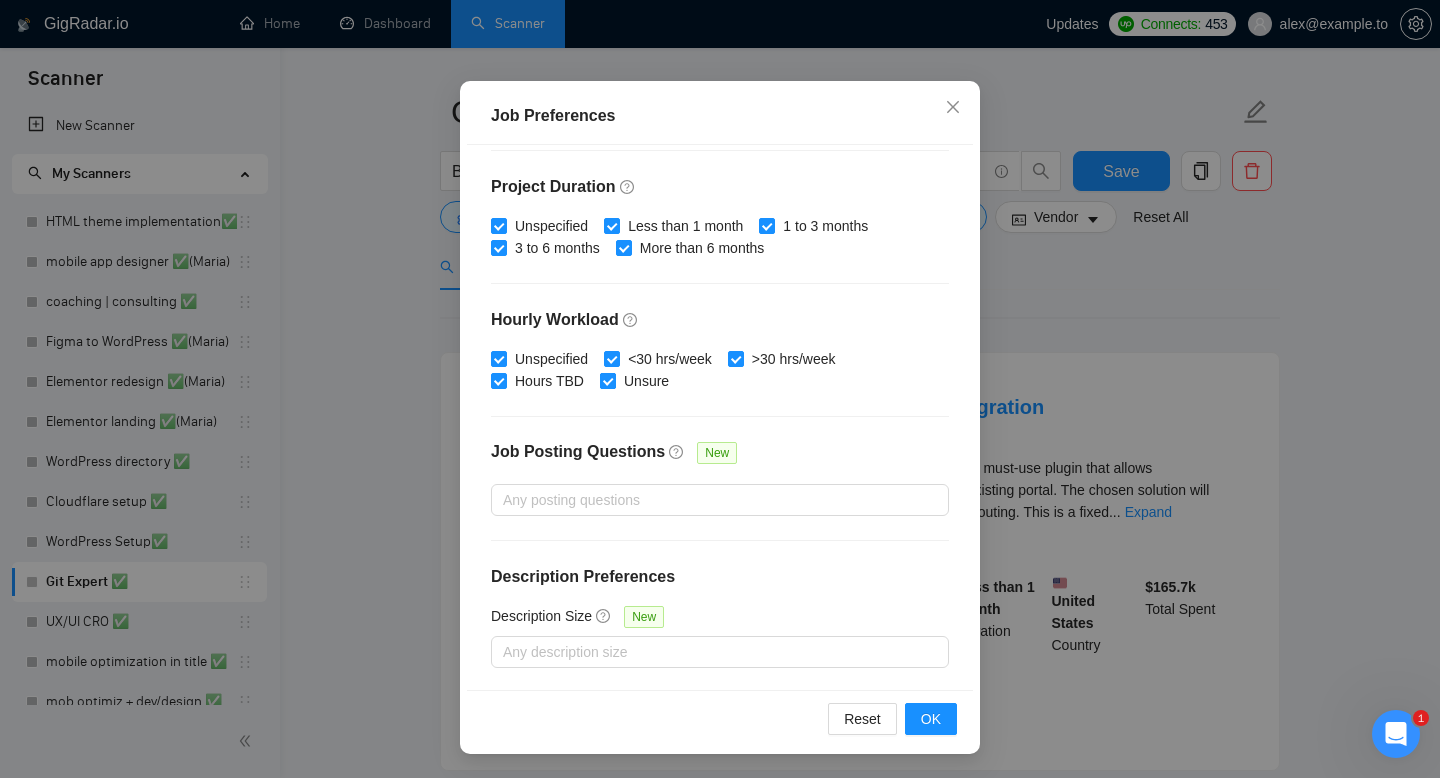 scroll, scrollTop: 0, scrollLeft: 0, axis: both 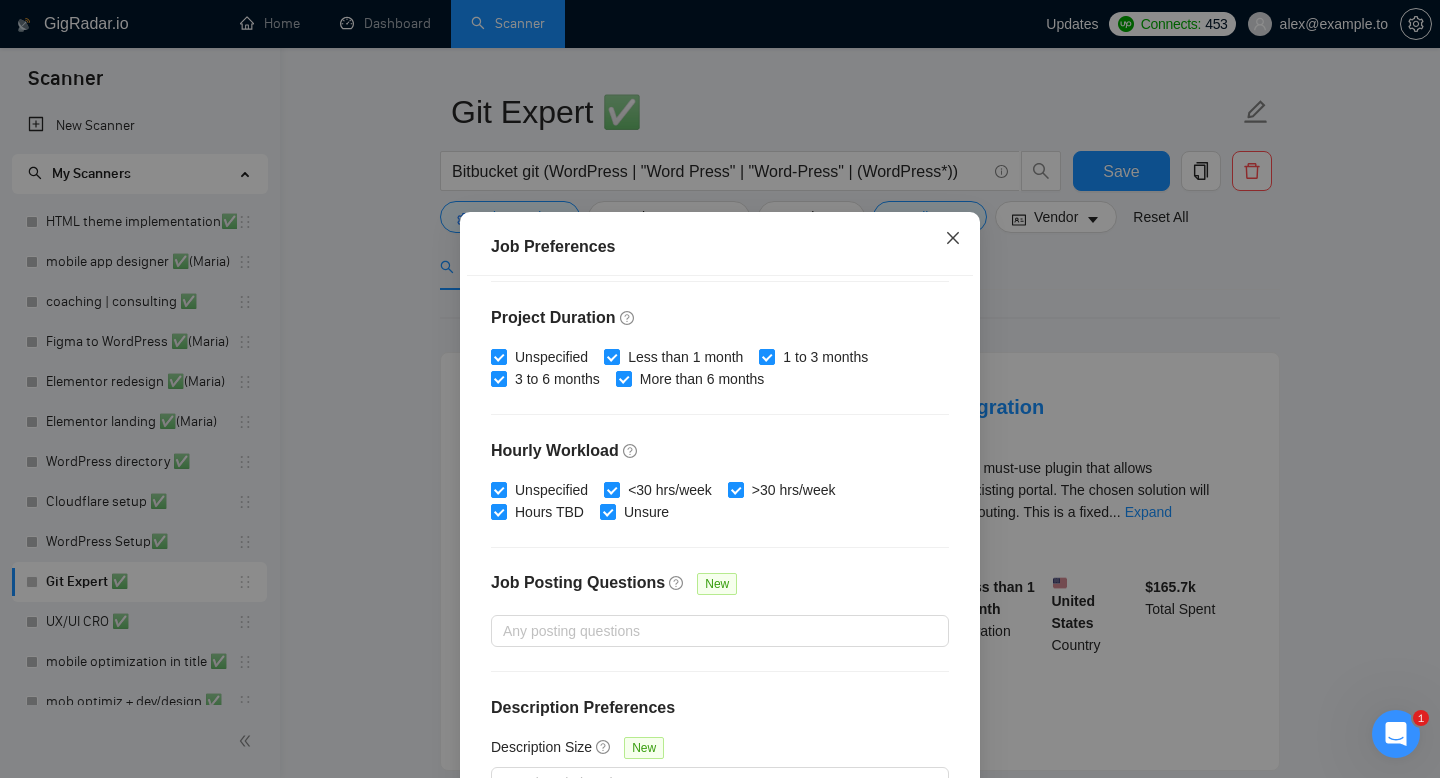 click at bounding box center [953, 239] 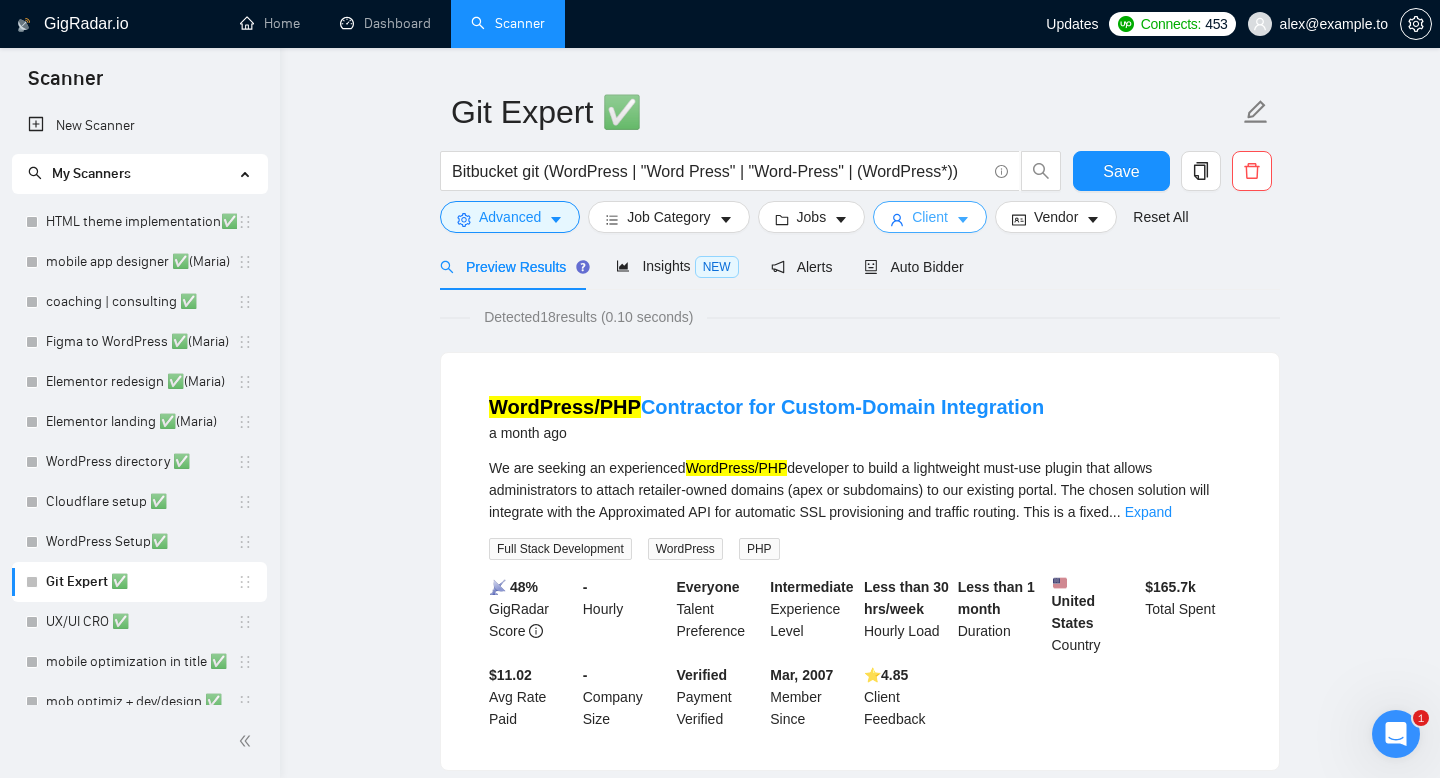 click on "Client" at bounding box center [930, 217] 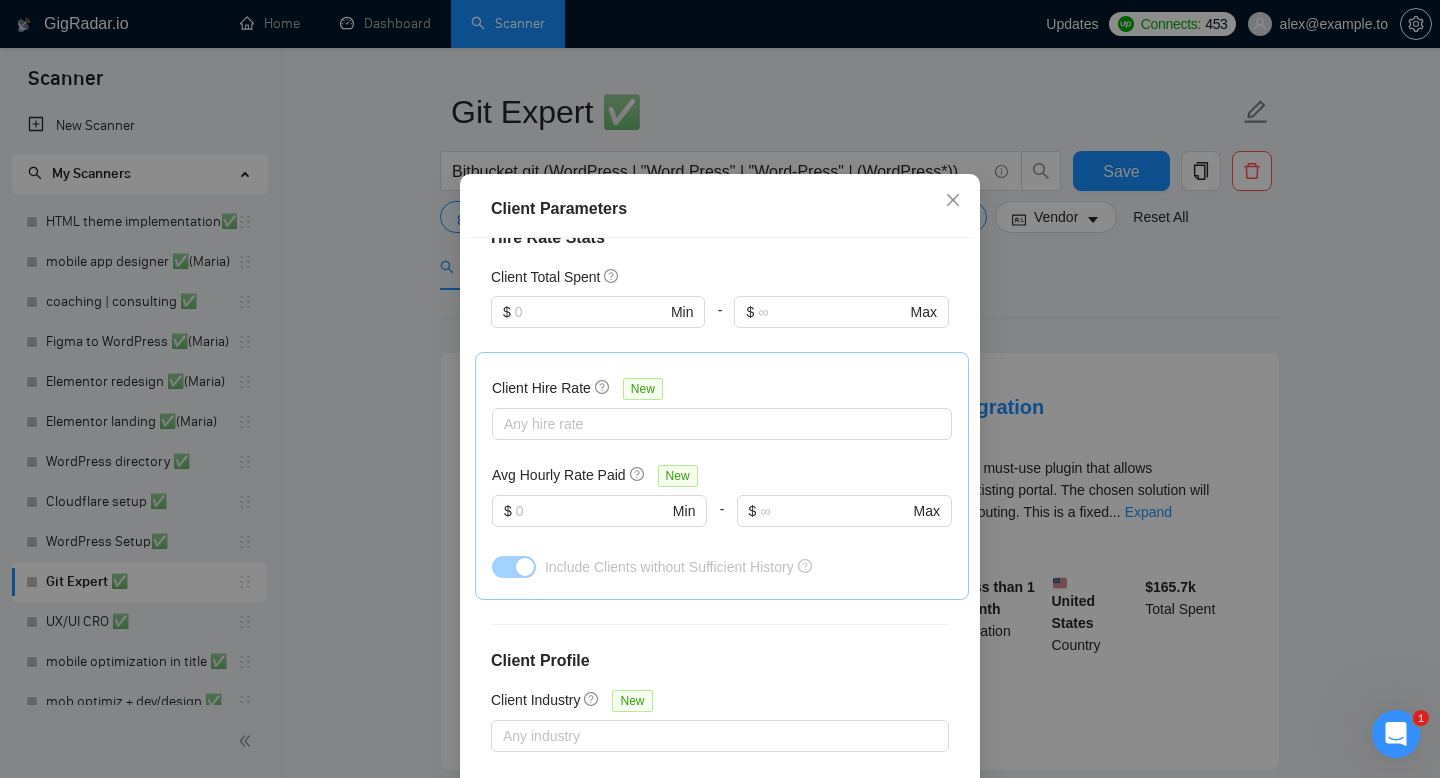scroll, scrollTop: 546, scrollLeft: 0, axis: vertical 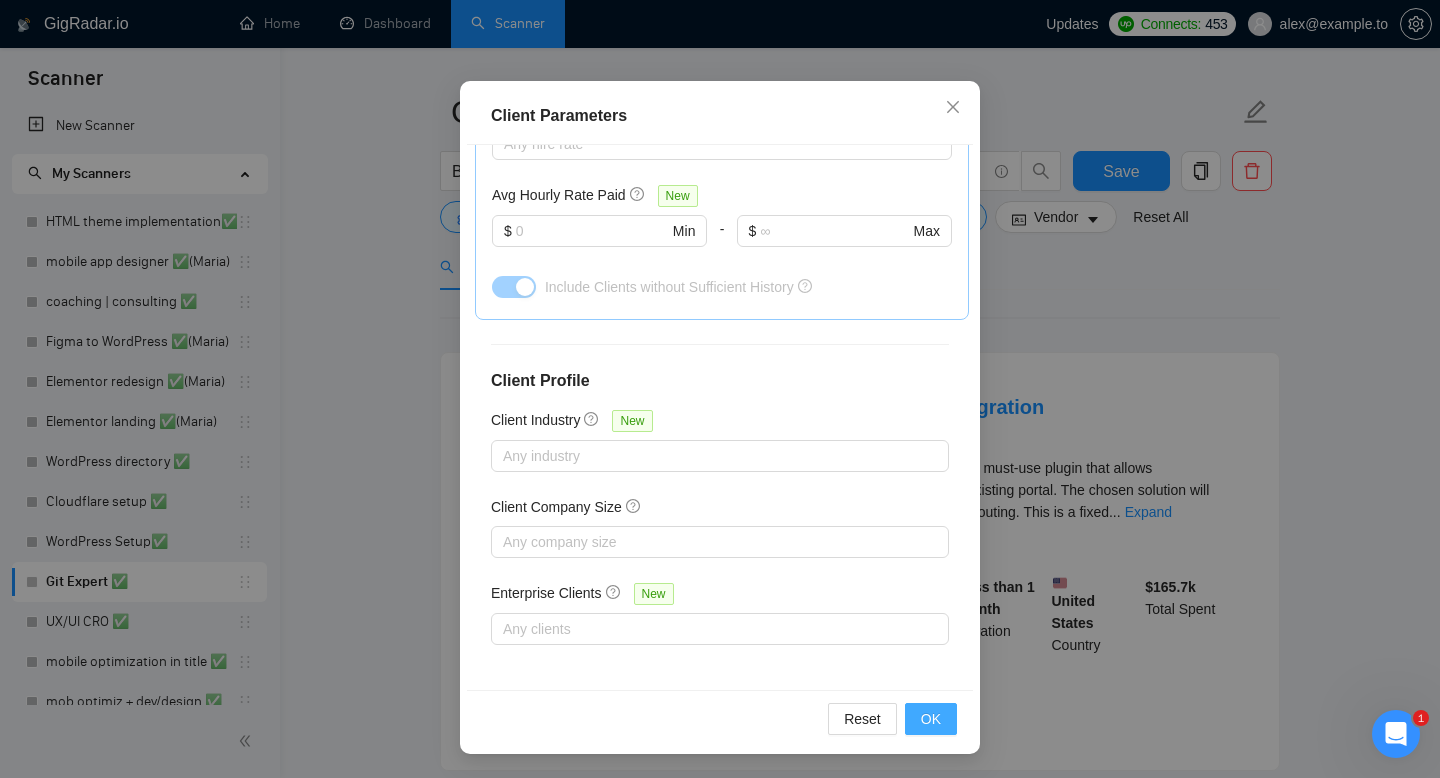 click on "OK" at bounding box center (931, 719) 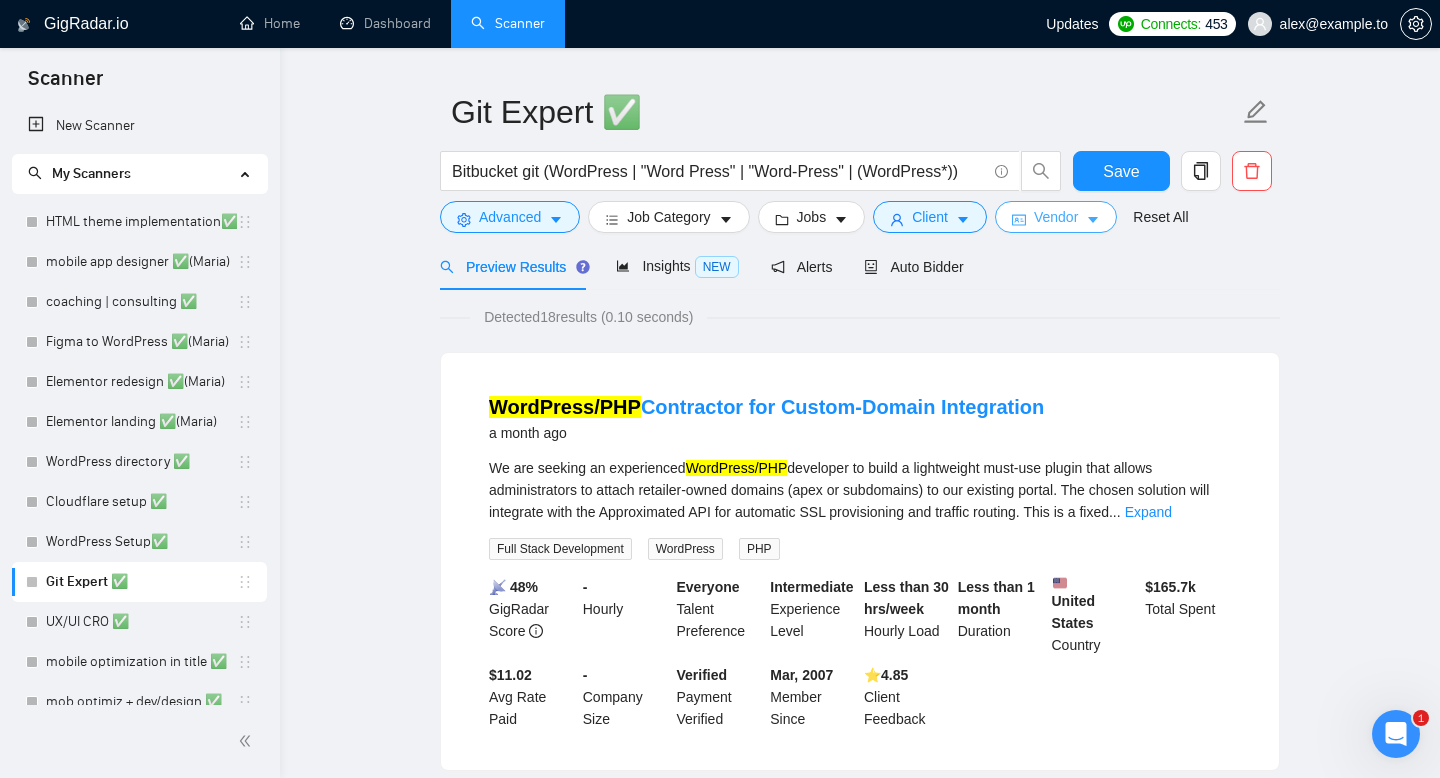 click on "Vendor" at bounding box center (1056, 217) 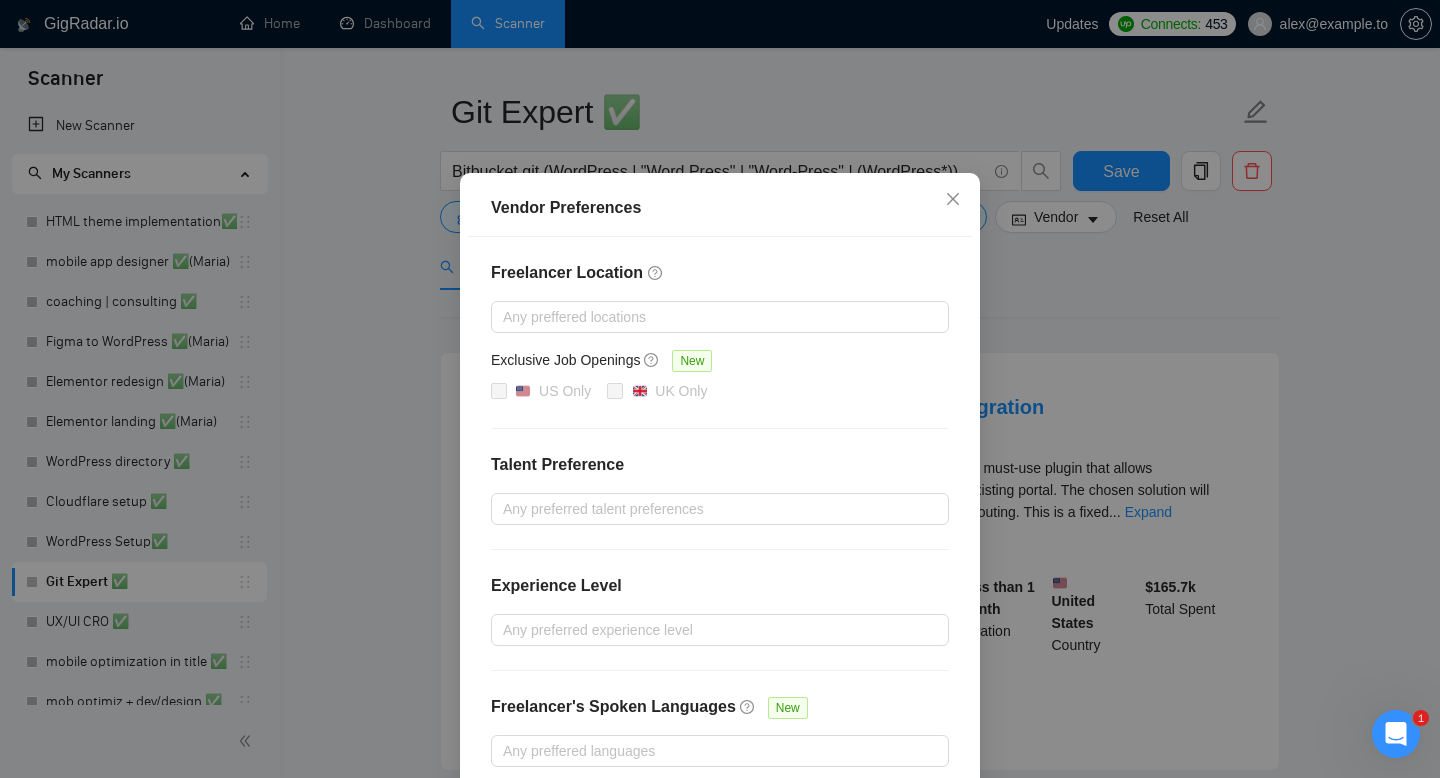 scroll, scrollTop: 147, scrollLeft: 0, axis: vertical 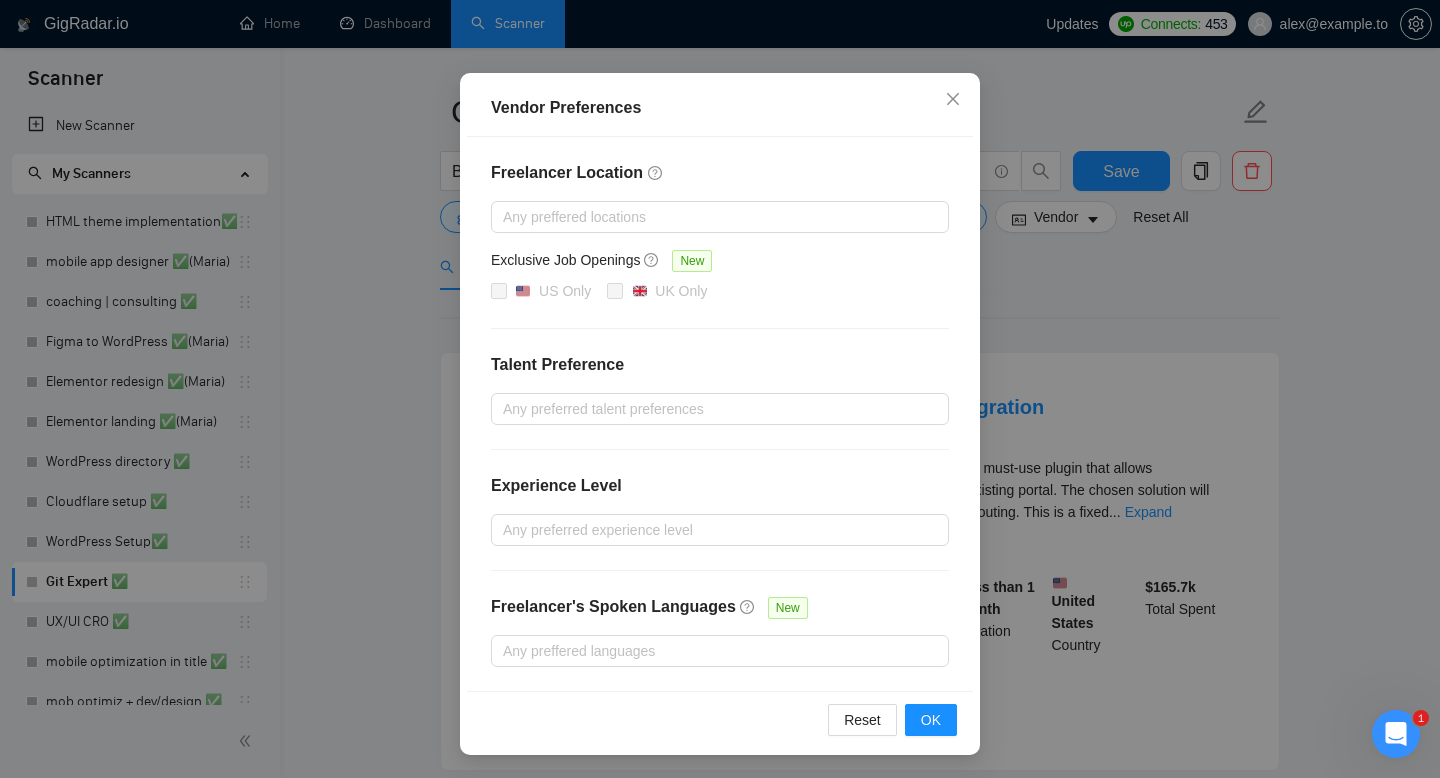 click on "Vendor Preferences Freelancer Location     Any preffered locations Exclusive Job Openings New US Only UK Only Talent Preference   Any preferred talent preferences Experience Level   Any preferred experience level Freelancer's Spoken Languages New   Any preffered languages Reset OK" at bounding box center (720, 389) 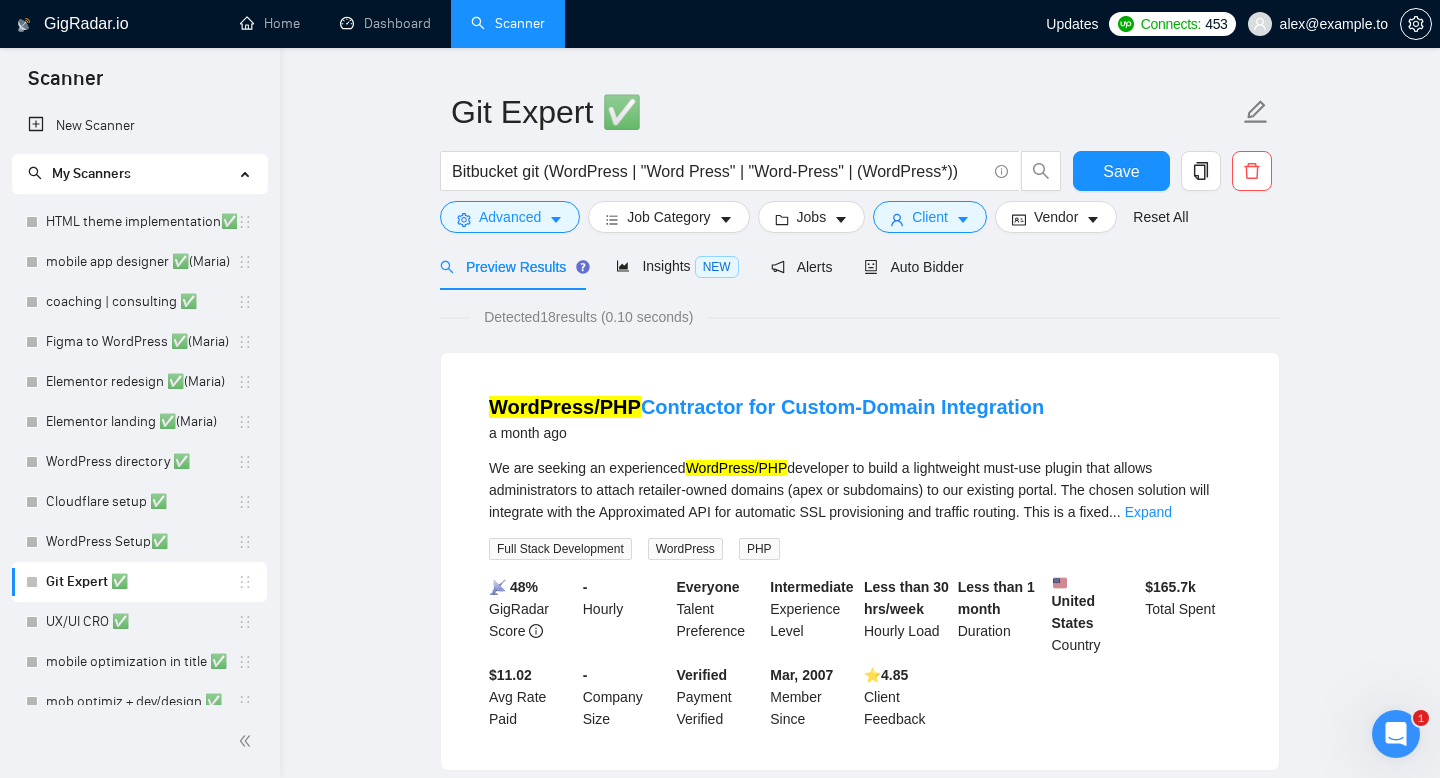 scroll, scrollTop: 47, scrollLeft: 0, axis: vertical 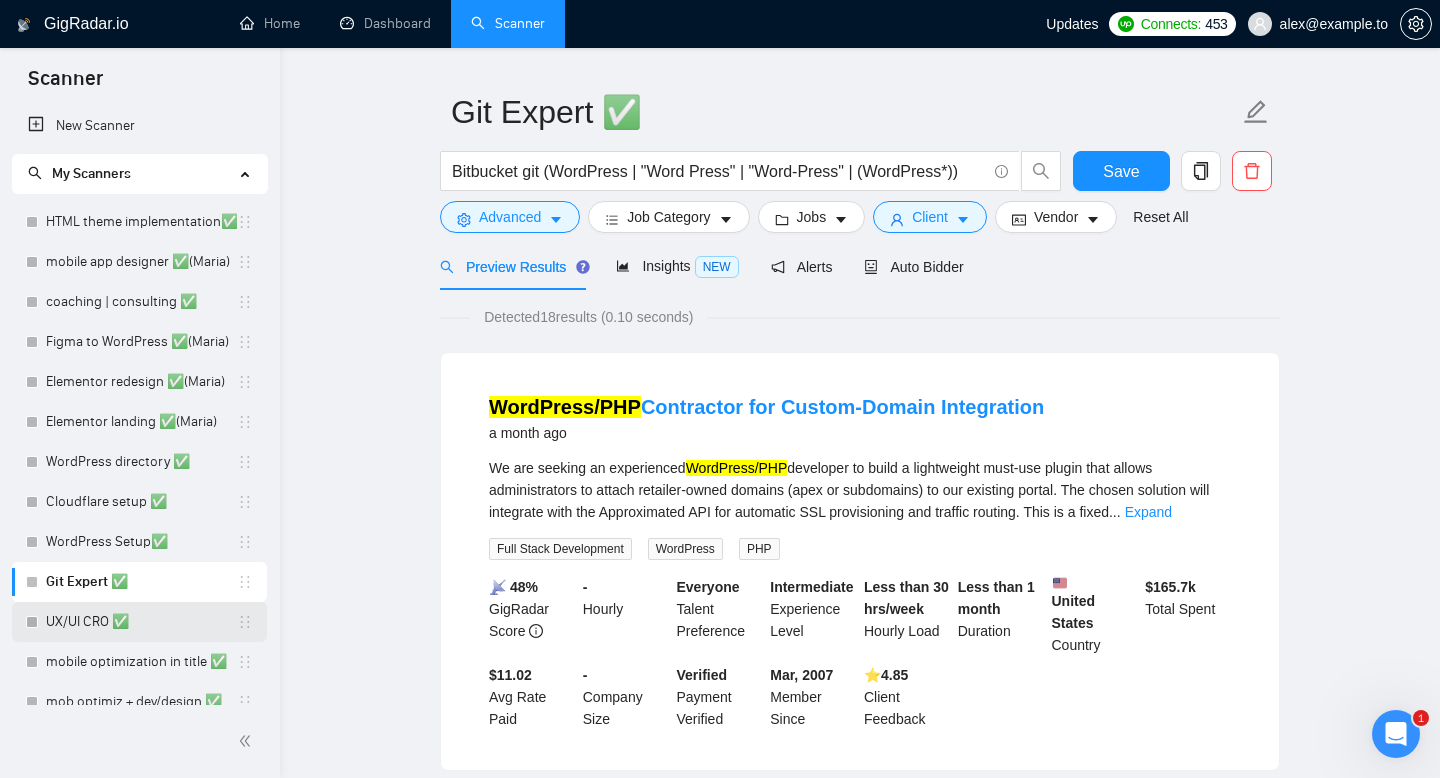 click on "UX/UI CRO ✅" at bounding box center [141, 622] 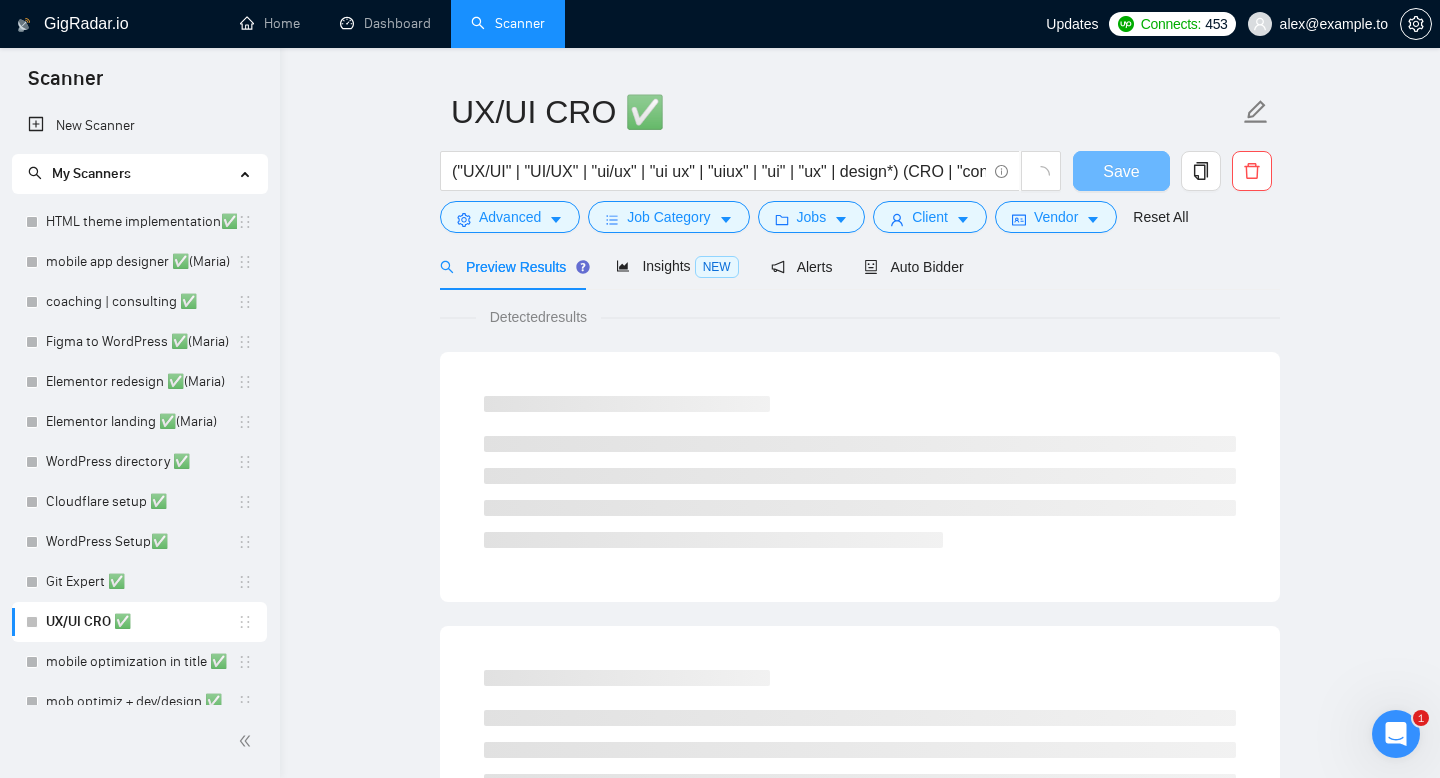 scroll, scrollTop: 0, scrollLeft: 0, axis: both 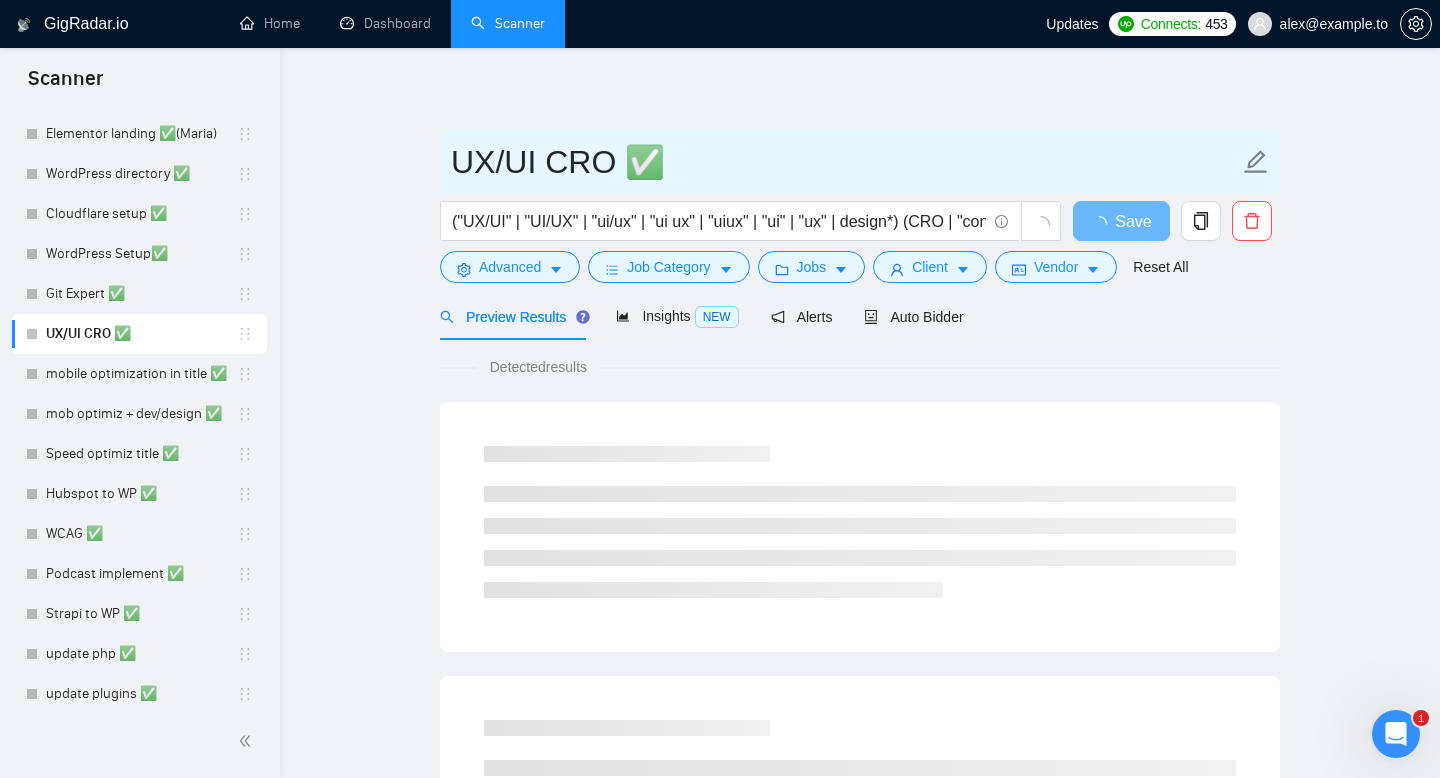 drag, startPoint x: 454, startPoint y: 158, endPoint x: 607, endPoint y: 150, distance: 153.20901 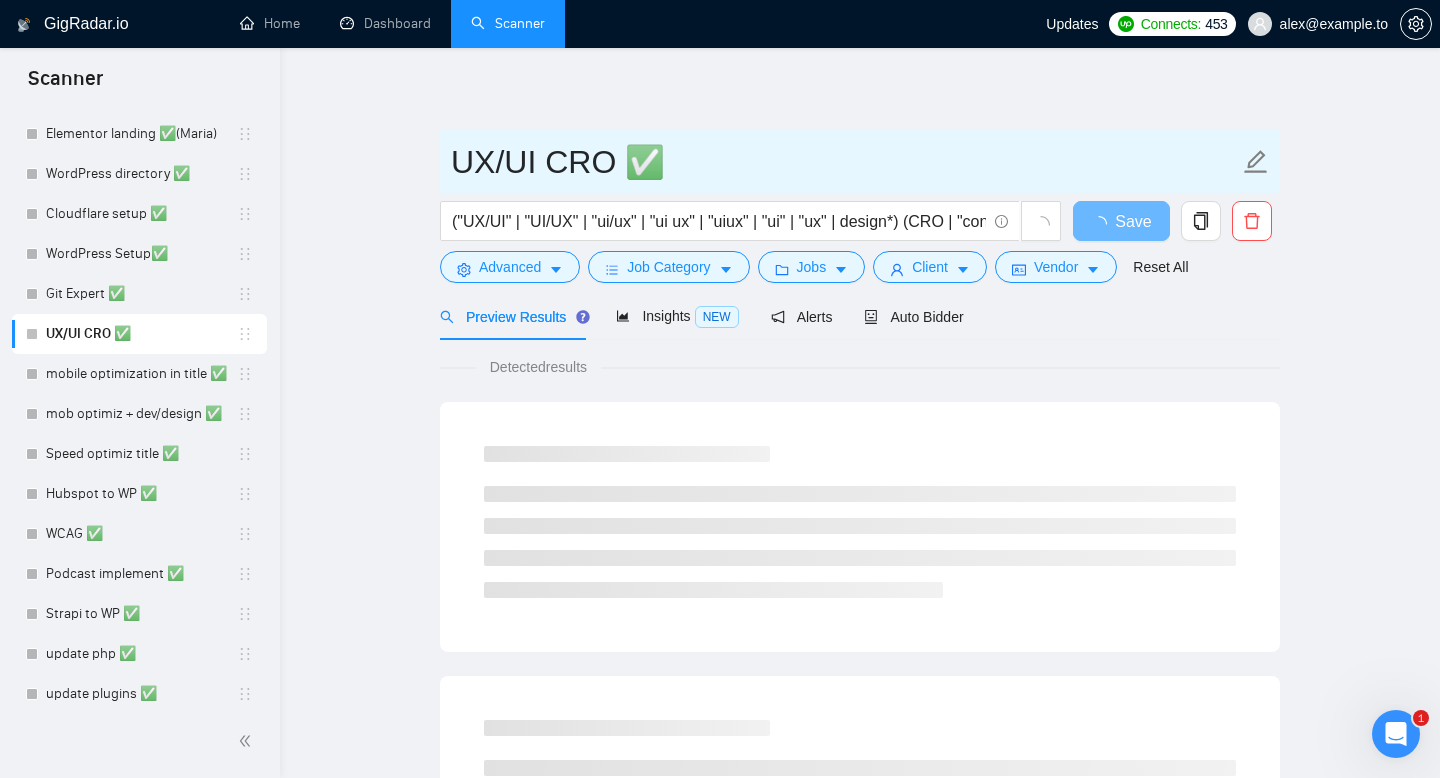 click on "UX/UI CRO ✅" at bounding box center [845, 162] 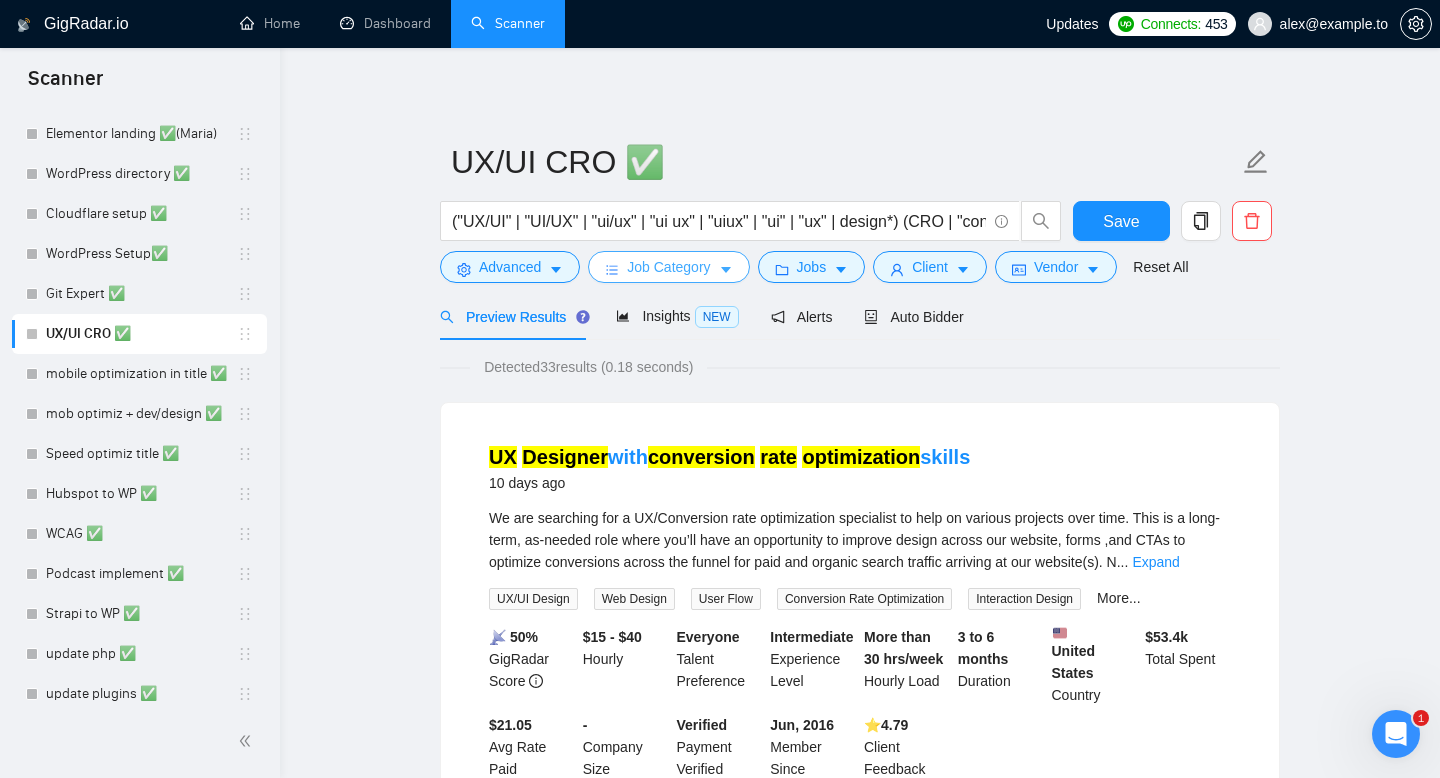 click on "Job Category" at bounding box center (668, 267) 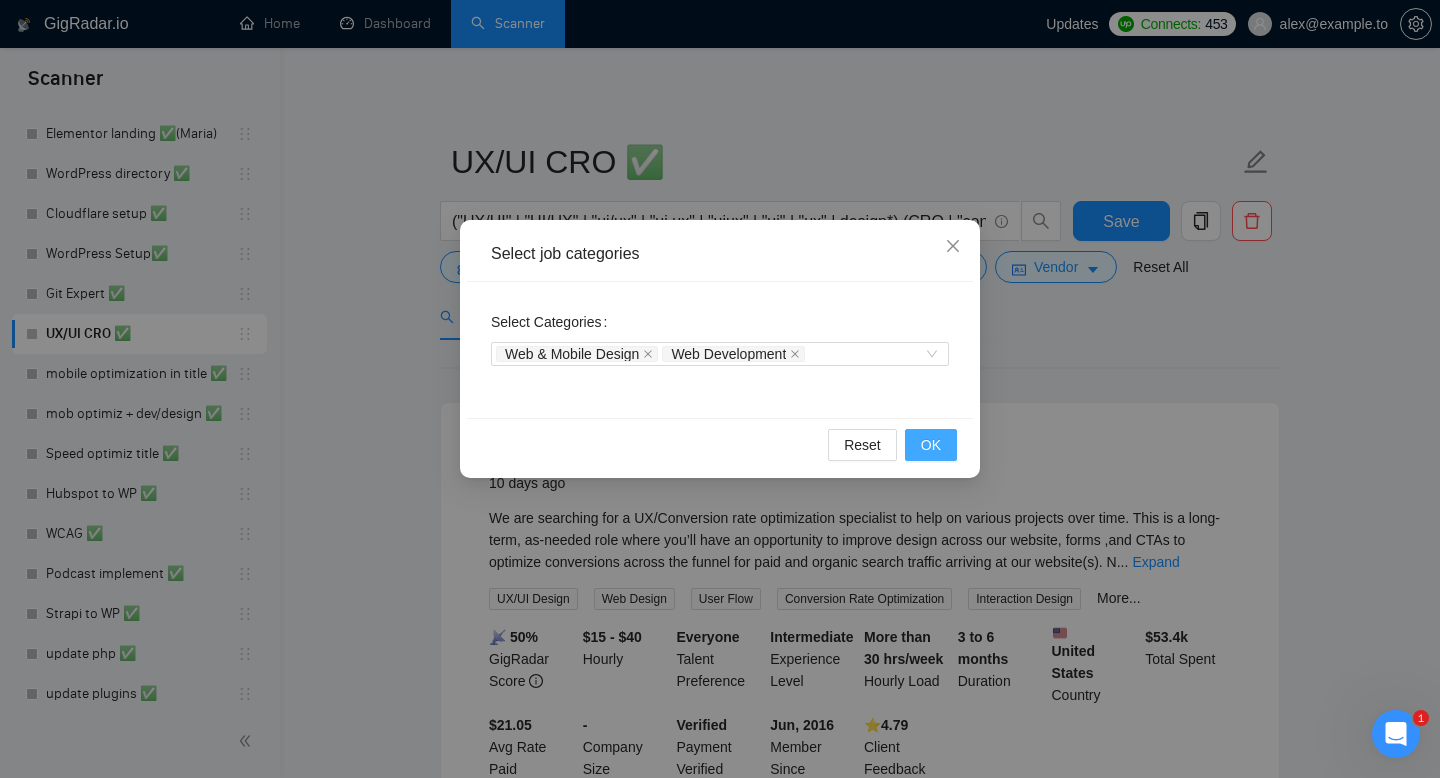 click on "OK" at bounding box center (931, 445) 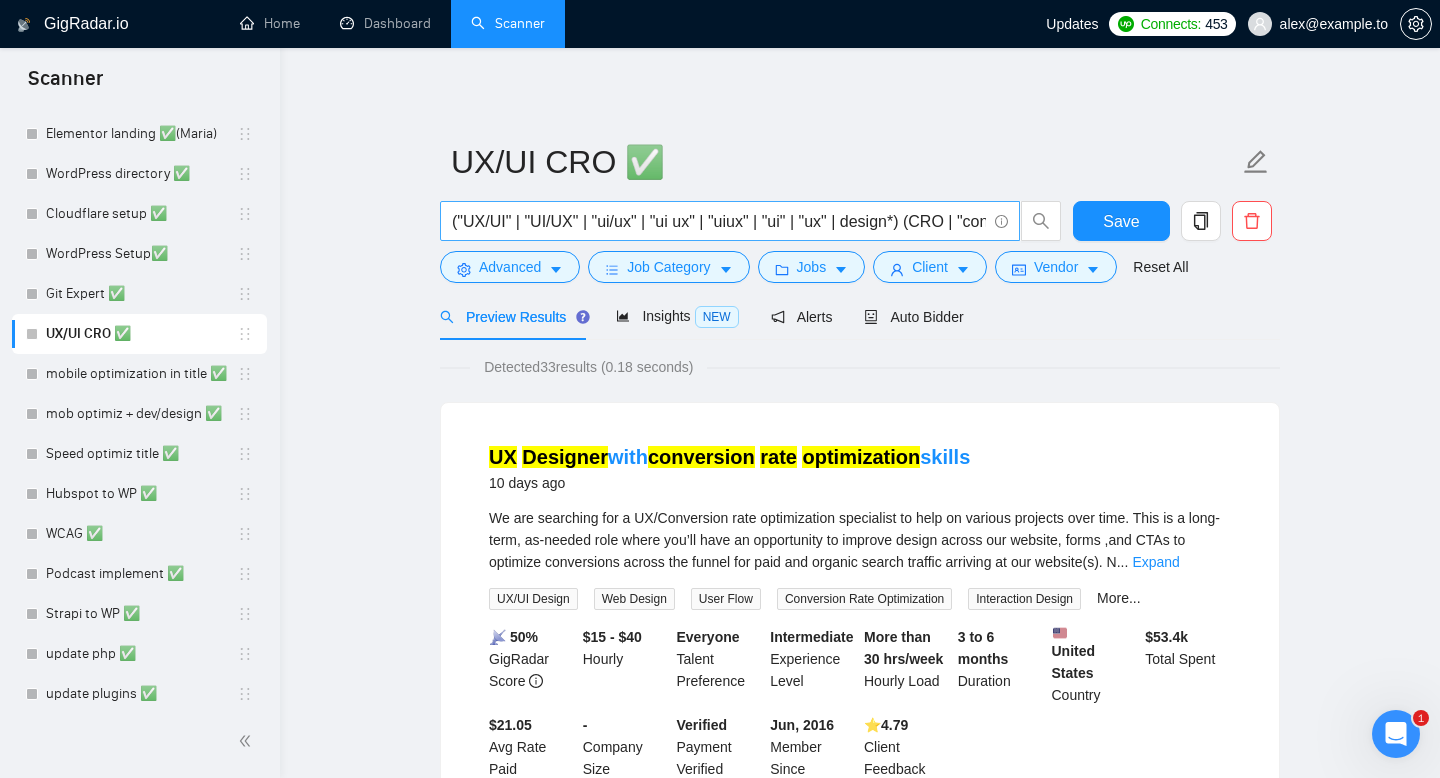 click on "("UX/UI" | "UI/UX" | "ui/ux" | "ui ux" | "uiux" | "ui" | "ux" | design*) (CRO | "conversion rate optimization")" at bounding box center (719, 221) 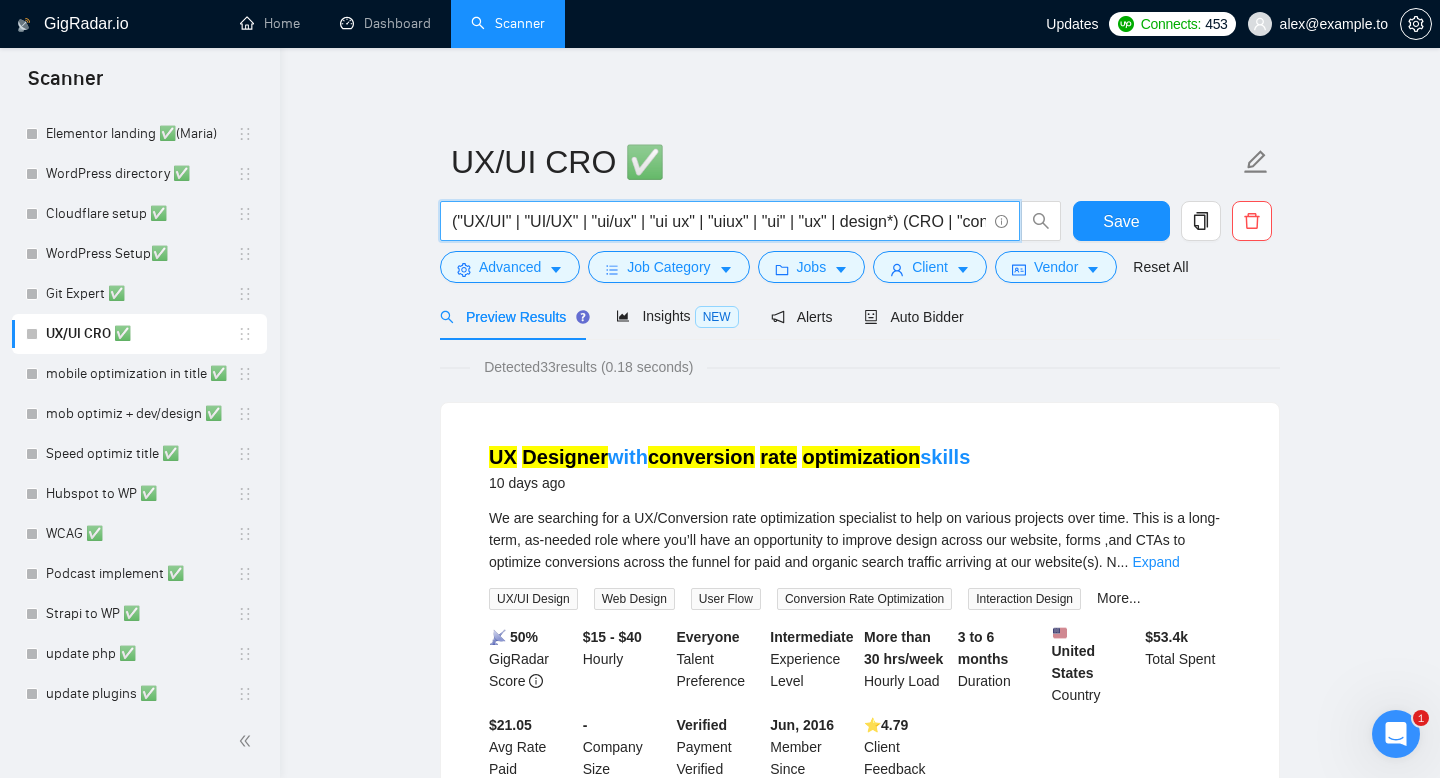click on "("UX/UI" | "UI/UX" | "ui/ux" | "ui ux" | "uiux" | "ui" | "ux" | design*) (CRO | "conversion rate optimization")" at bounding box center [719, 221] 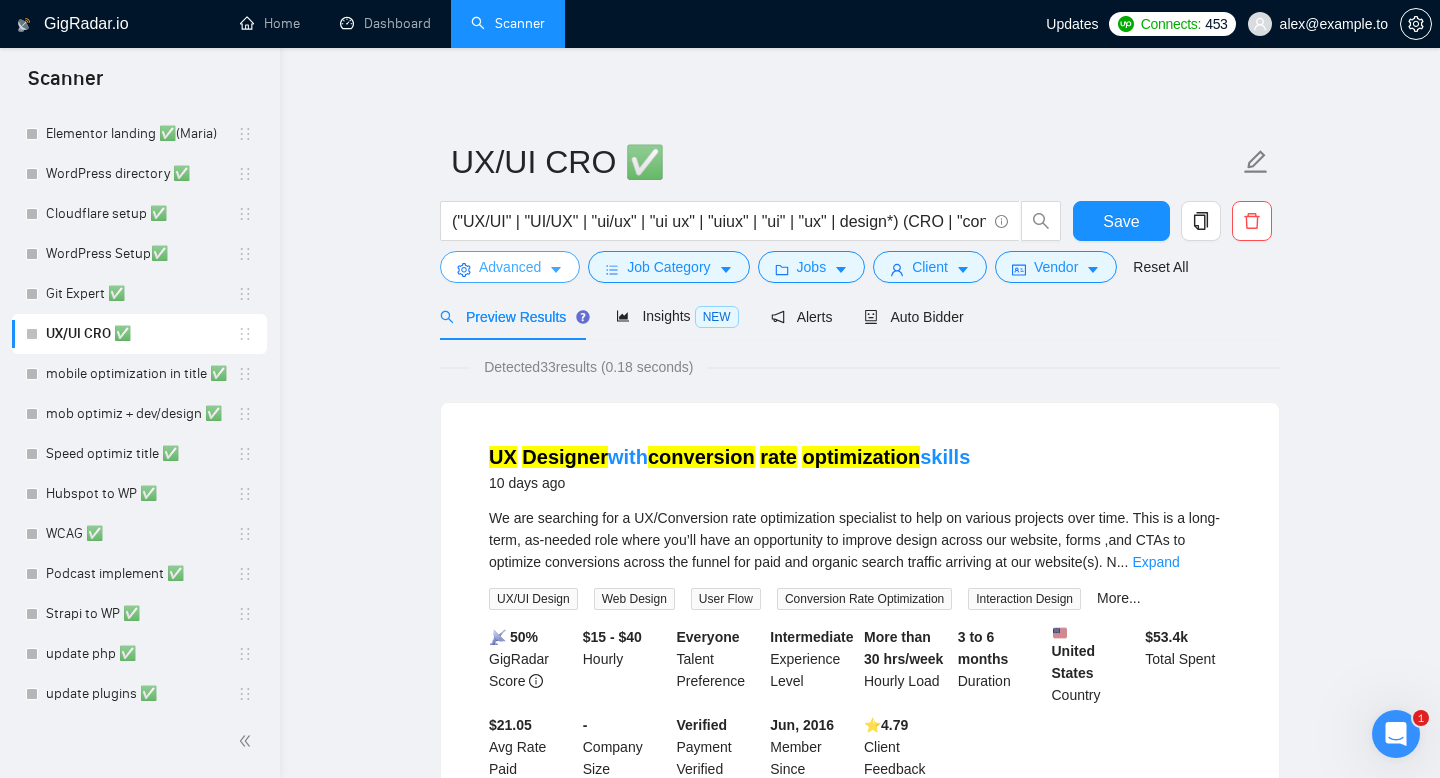 click on "Advanced" at bounding box center (510, 267) 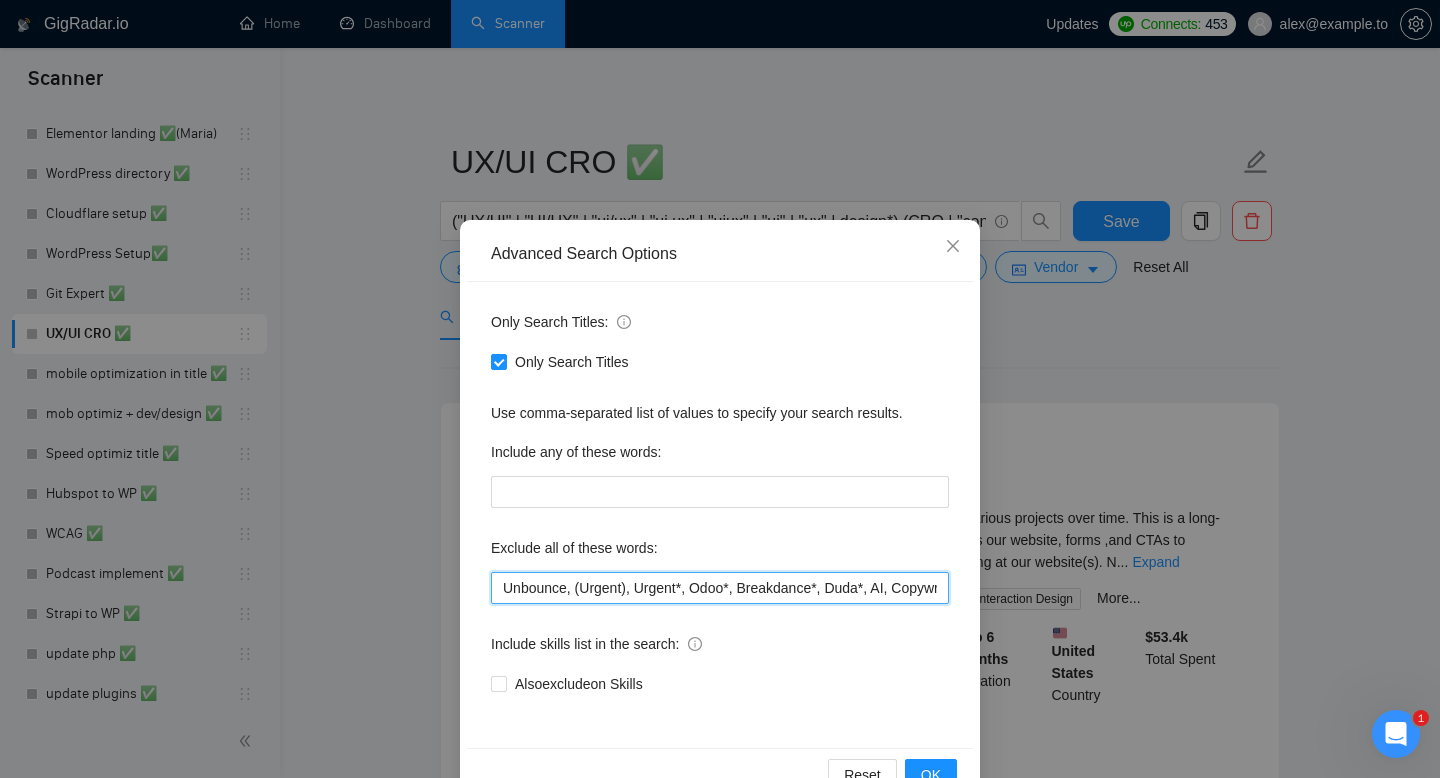 click on "Unbounce, (Urgent), Urgent*, Odoo*, Breakdance*, Duda*, AI, Copywriter*, DevOps*, fix, adult*, (Wix*), Framer*, (Shopify*), Squarespace*, wpbakery*, Kajabi*, ClickFunnels*,  "Click Funnels", "Hub Spot", HubSpot*, "Bricks Builder", GoHighLevel*, (bug*), "short term", asap*, today*, tomorrow*, tutor*, coach*, "teach me", "no agency", "BigCommerce", "Big Commerce", python*,  react*, django*, zoho*, "join our team", "Oxygen Builder", no agencies, Funnelish*, und, die,Custom illustration, "Progressive Web App", (PWA), PWA*, Angular*,  Facebook ad,  Facebook ads" at bounding box center (720, 588) 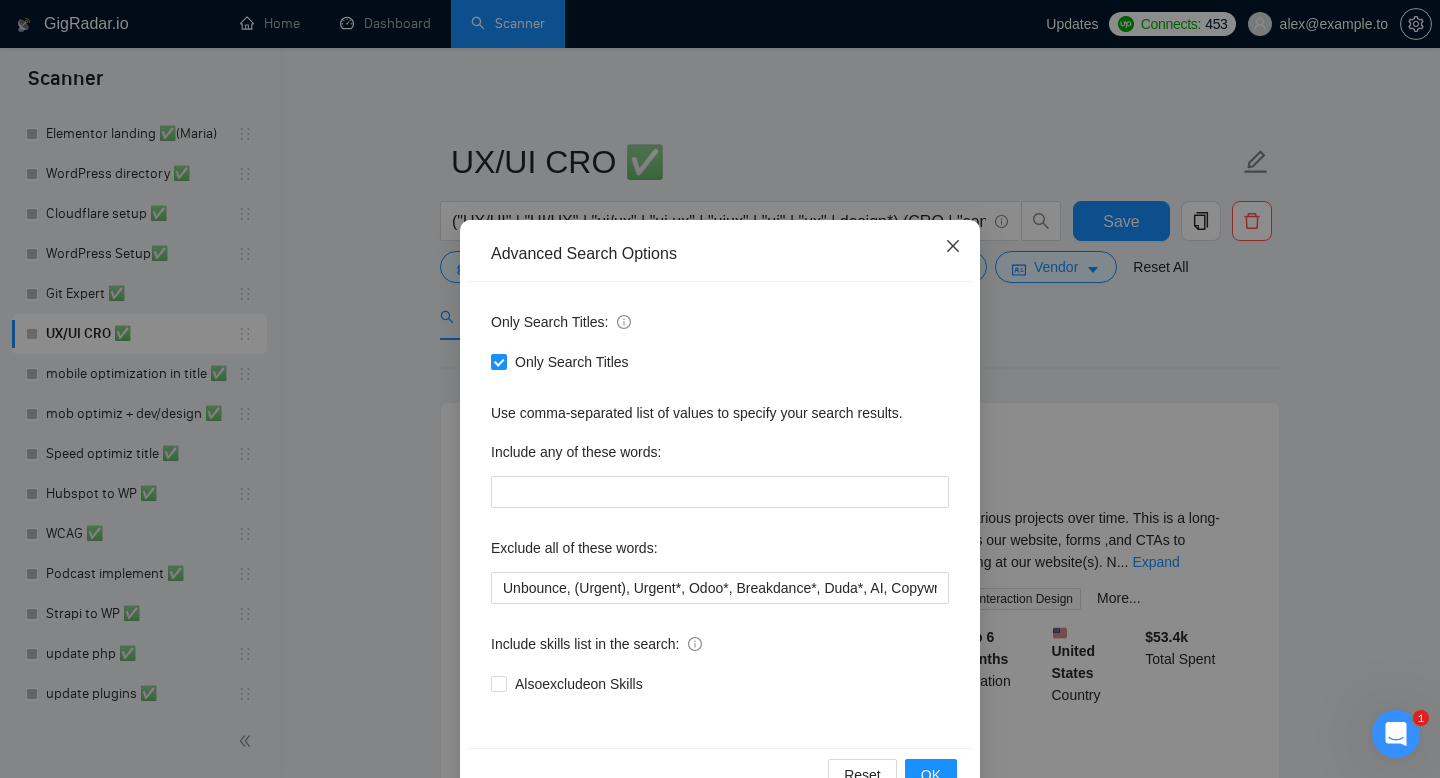 click 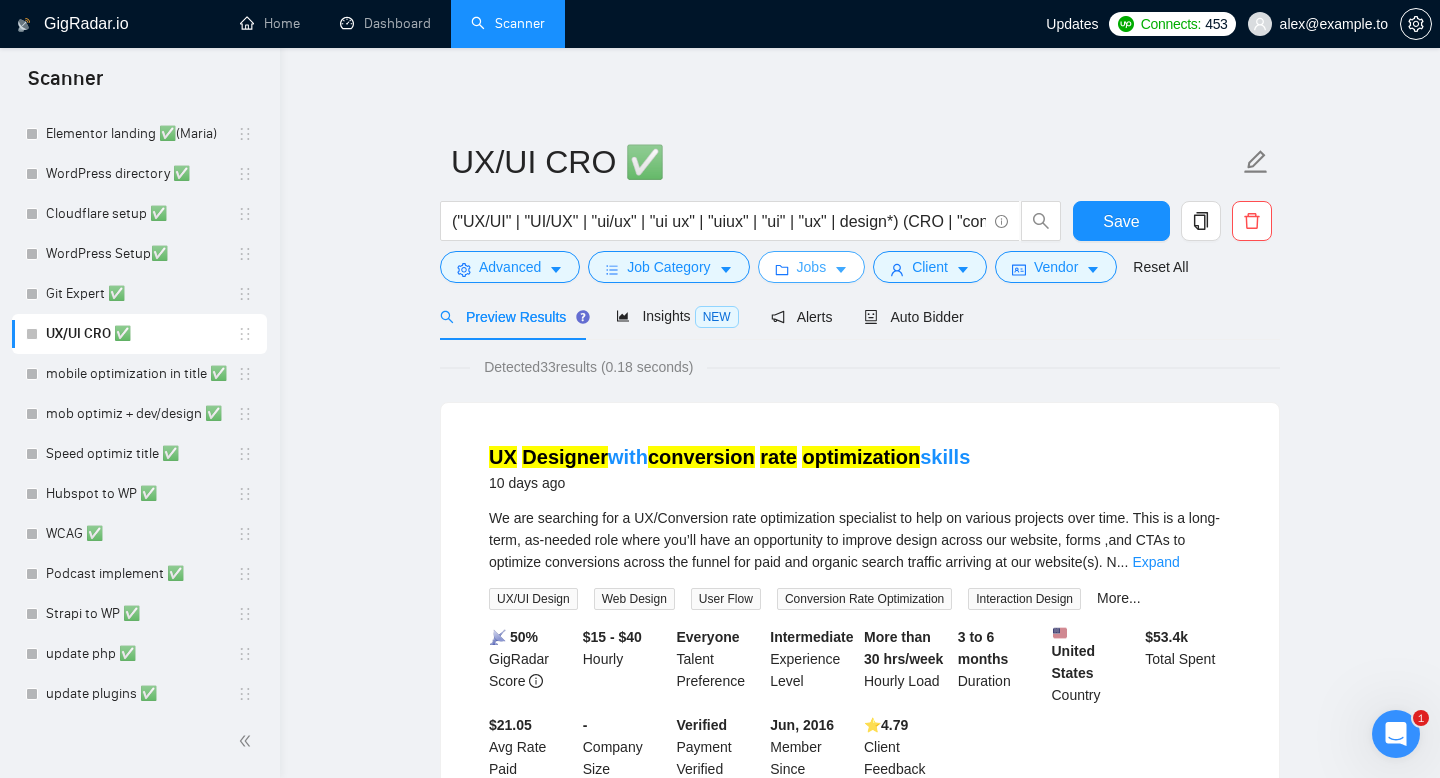click on "Jobs" at bounding box center [812, 267] 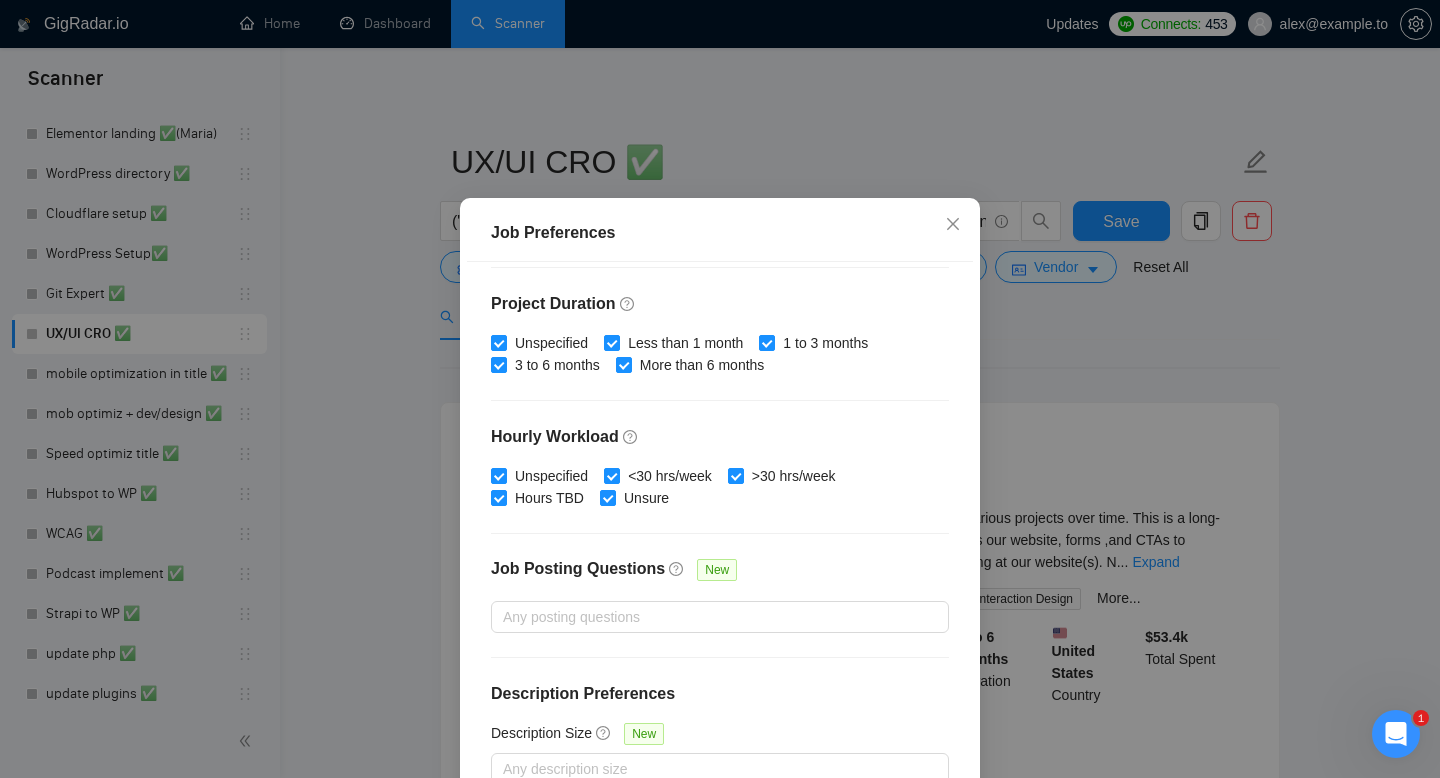 scroll, scrollTop: 0, scrollLeft: 0, axis: both 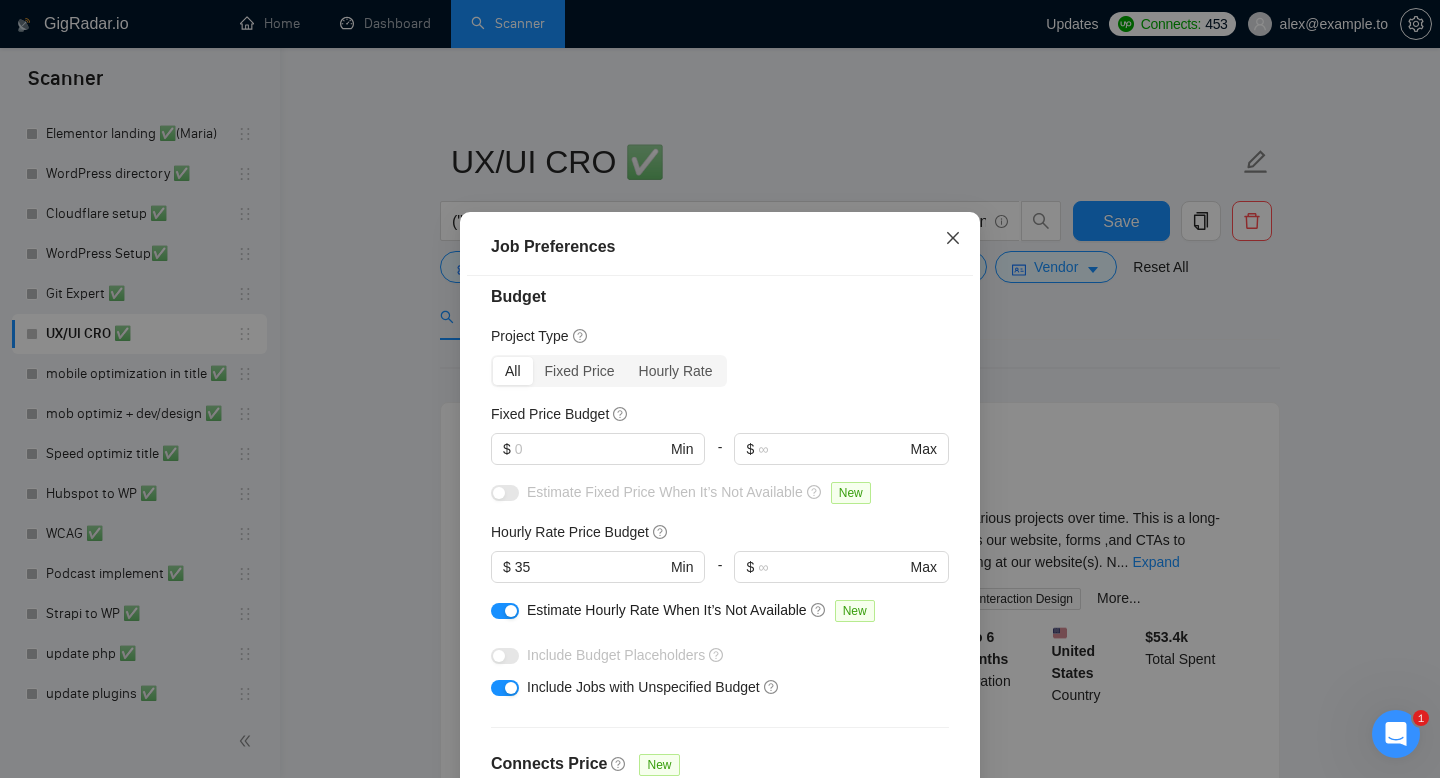 click 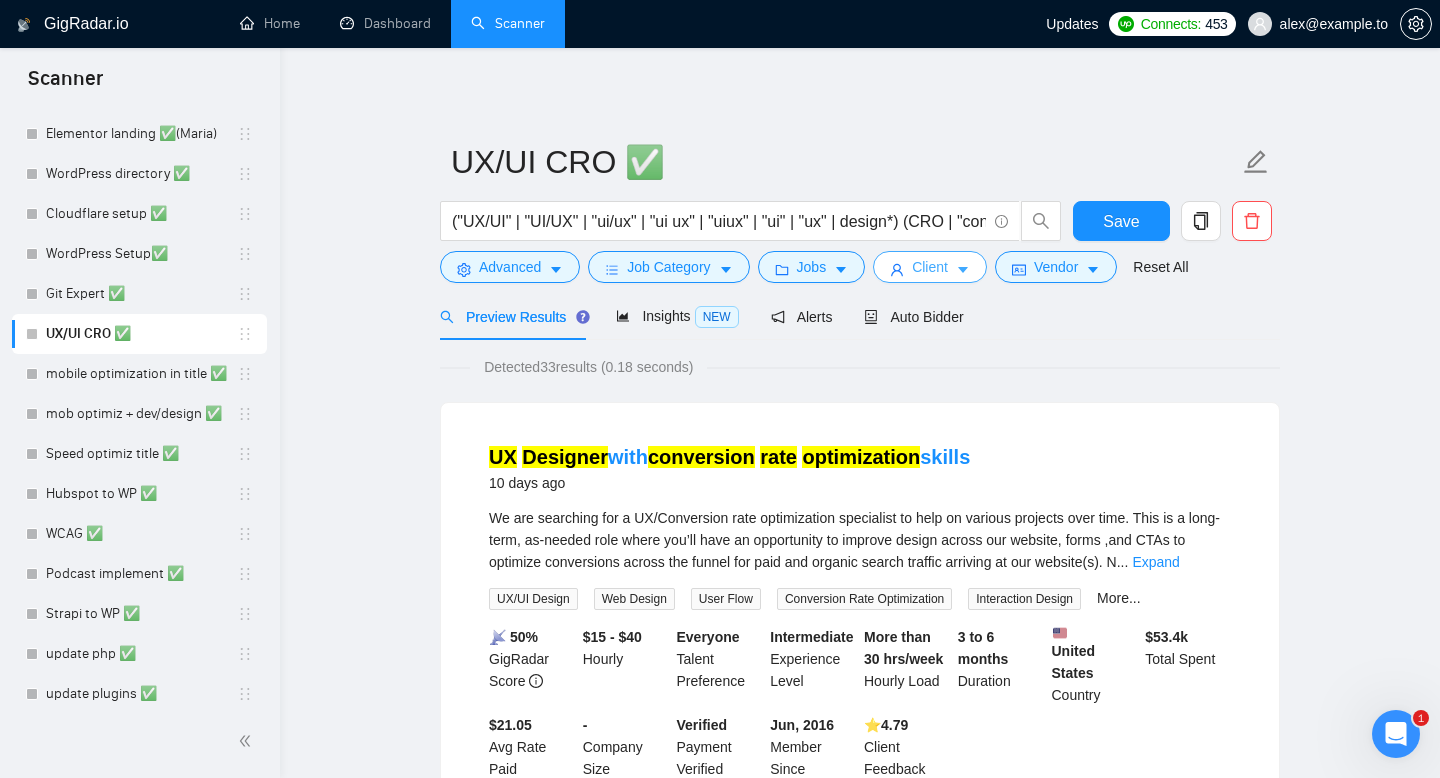 click on "Client" at bounding box center (930, 267) 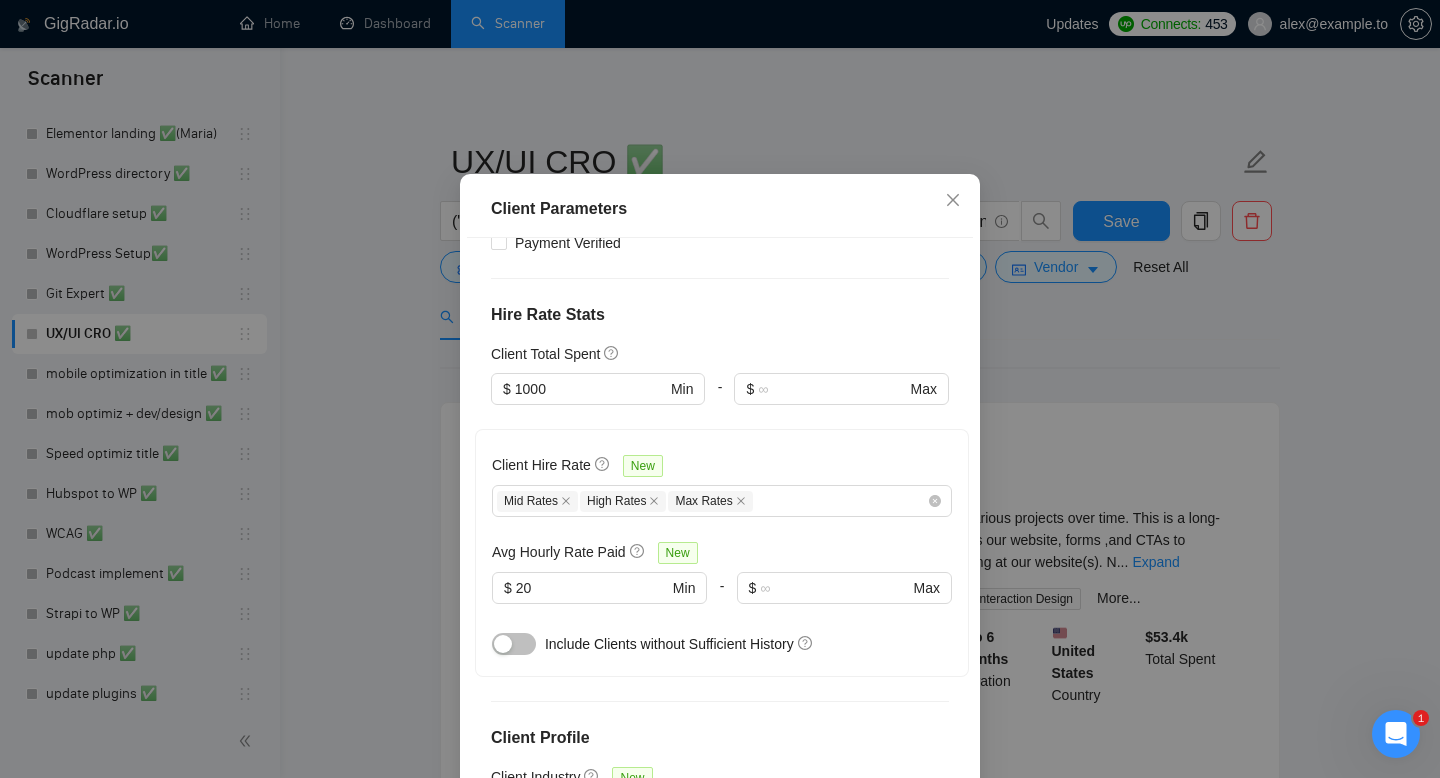 scroll, scrollTop: 435, scrollLeft: 0, axis: vertical 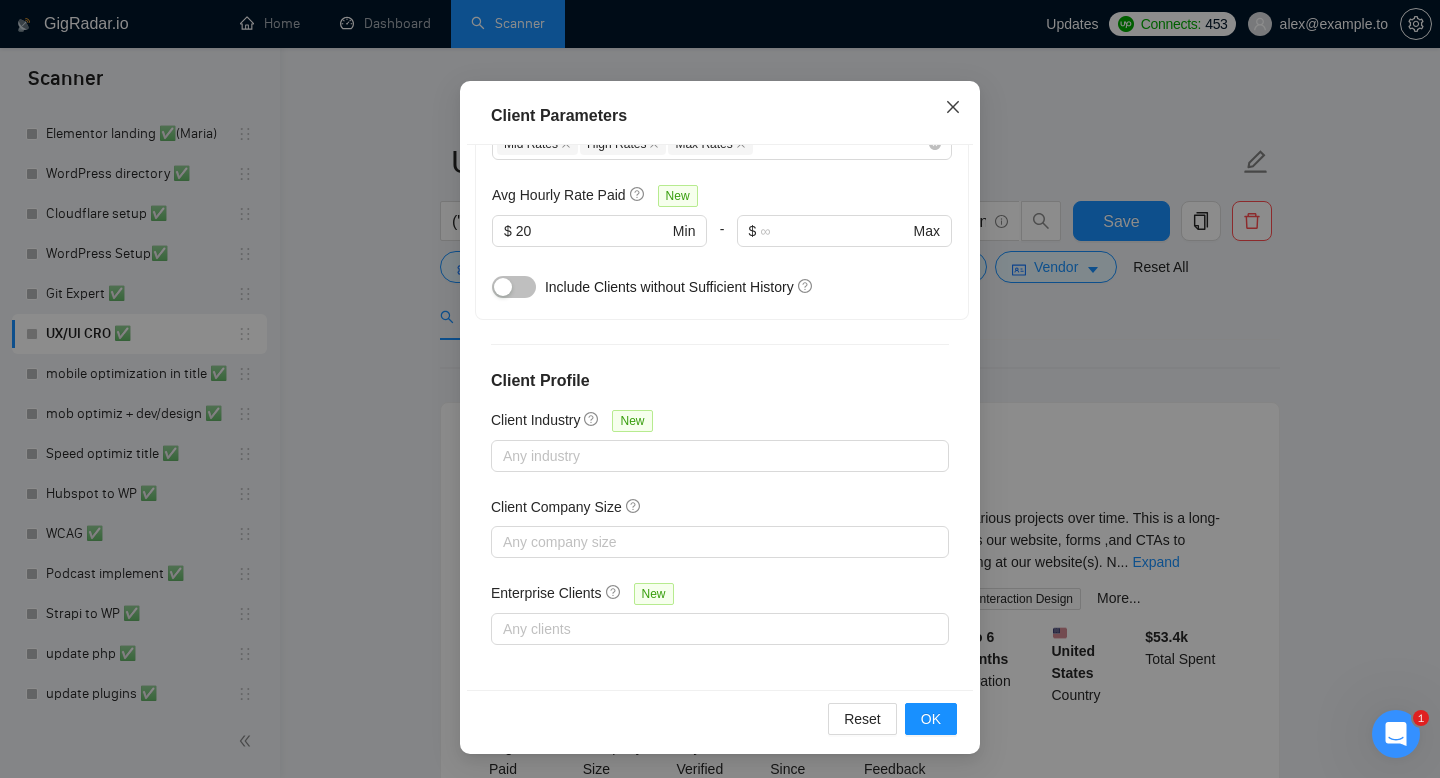 click 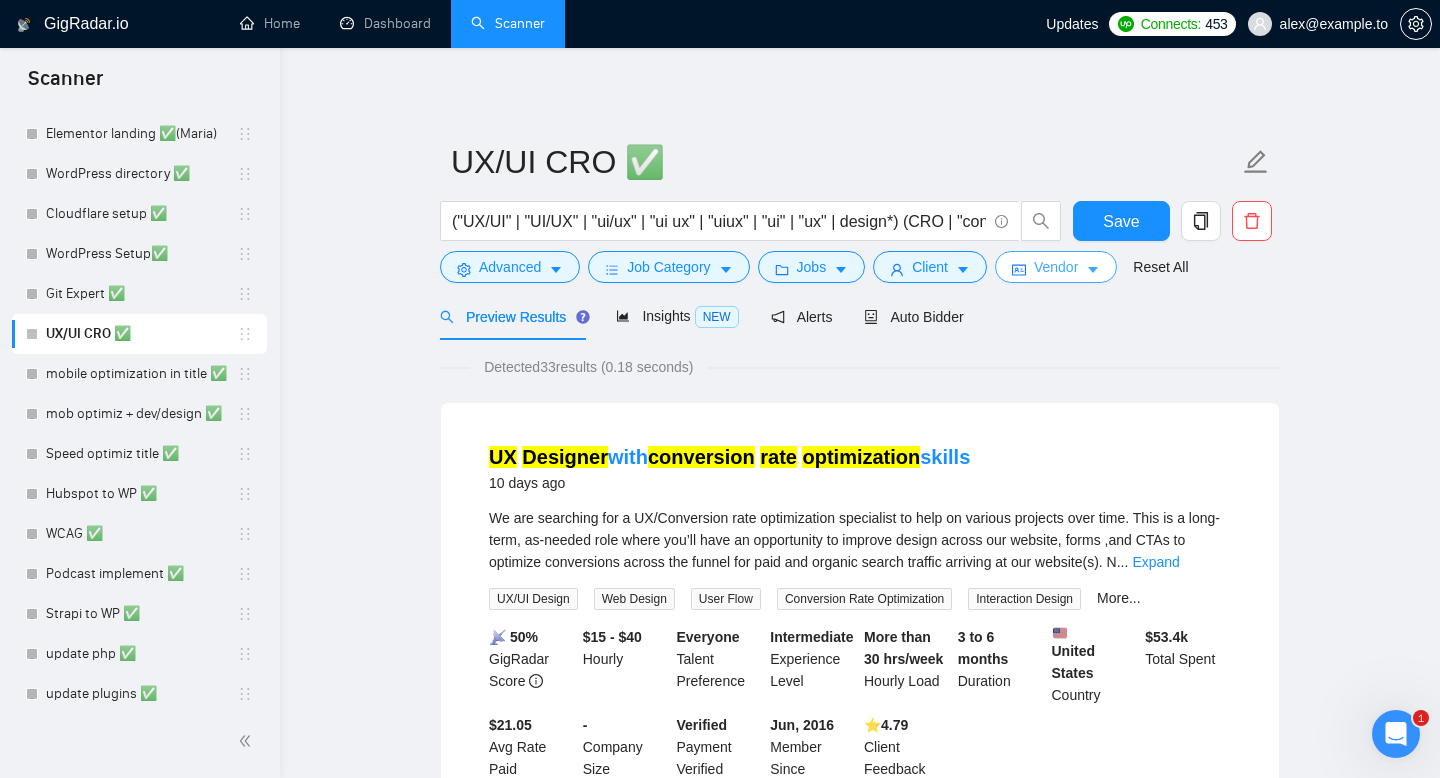 click on "Vendor" at bounding box center (1056, 267) 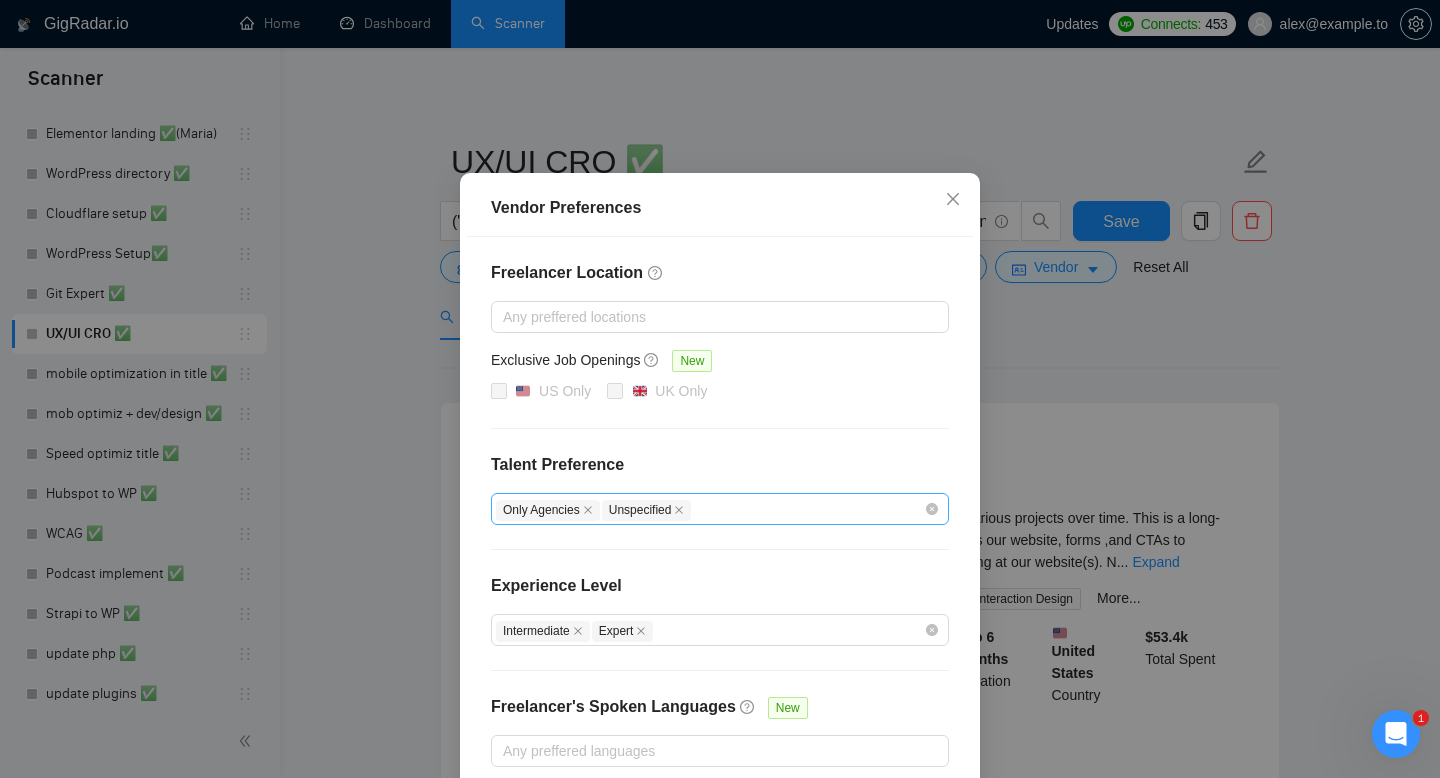 scroll, scrollTop: 147, scrollLeft: 0, axis: vertical 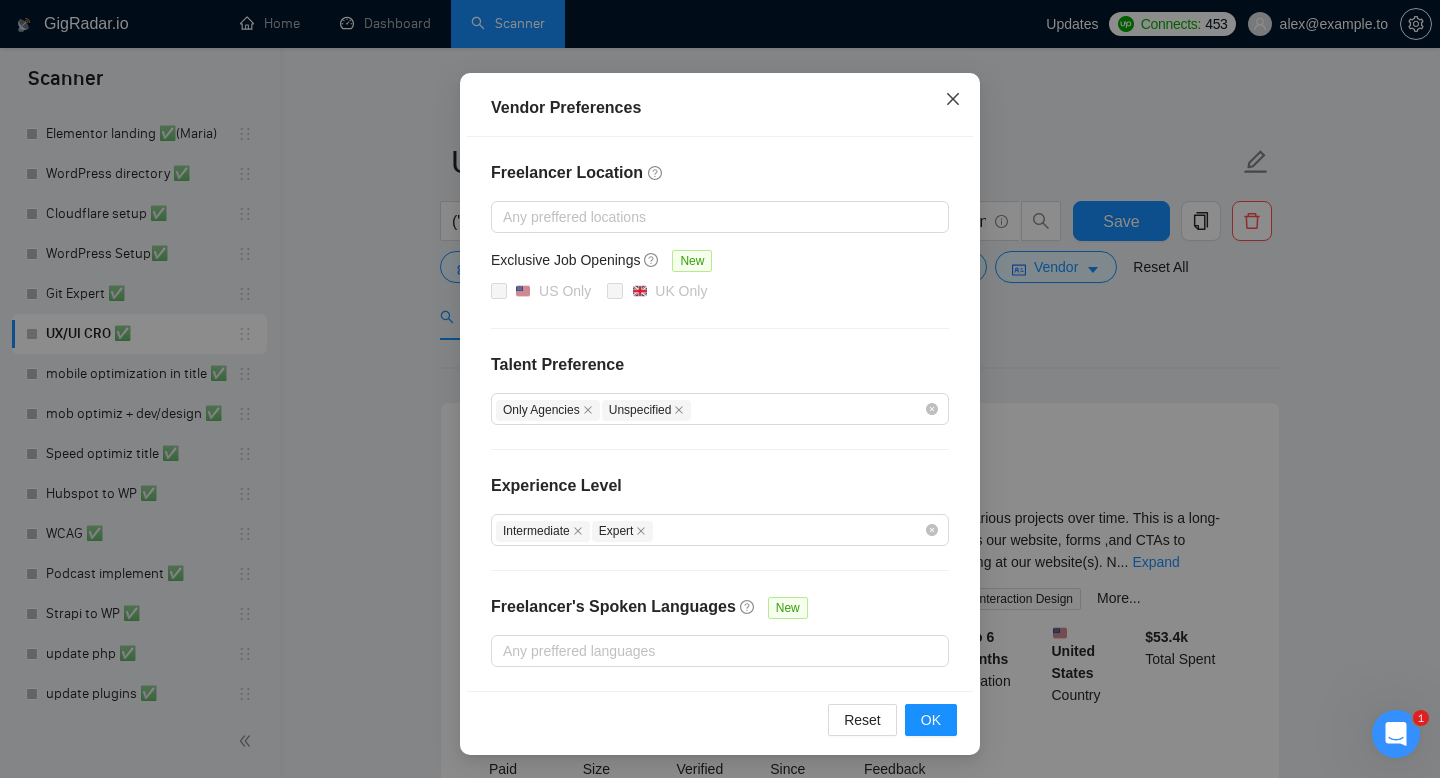 click 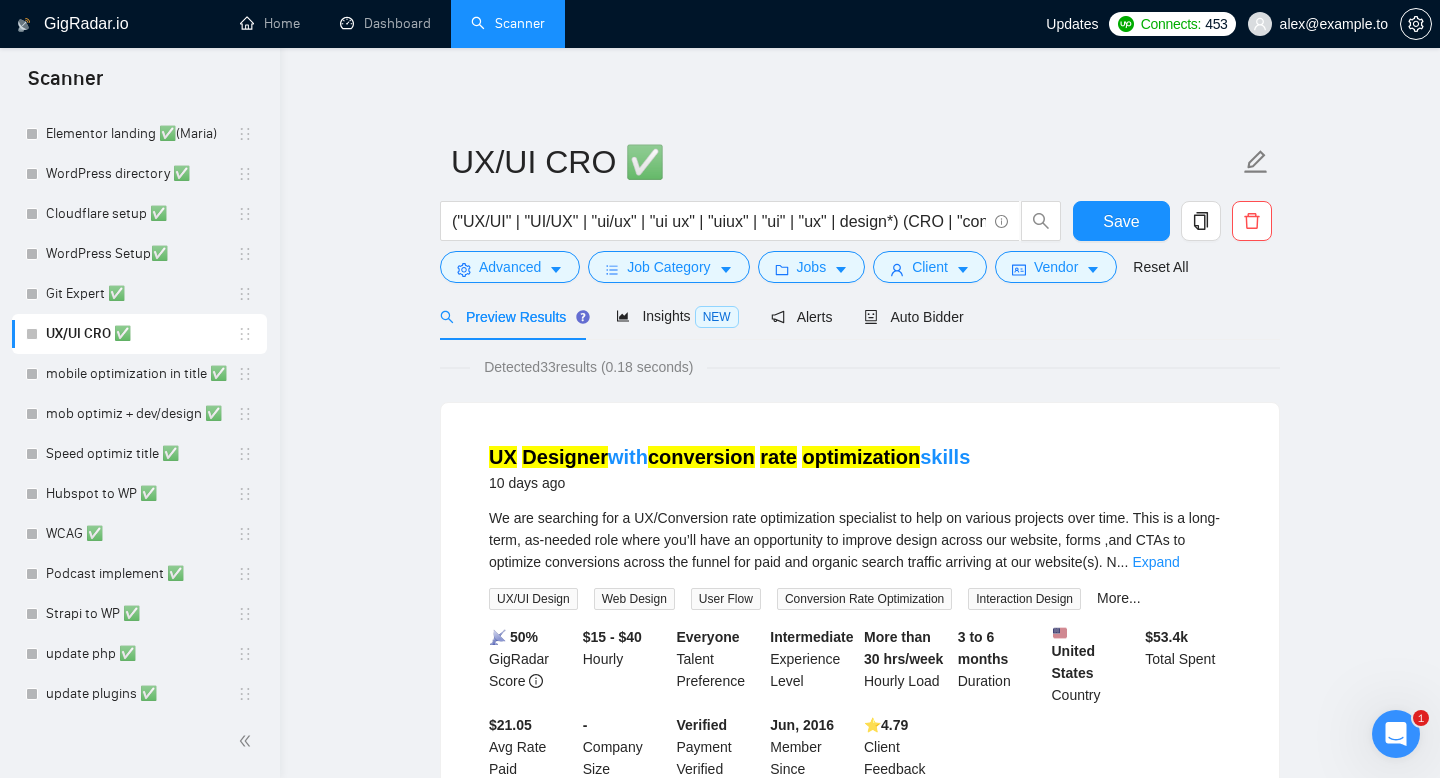 scroll, scrollTop: 47, scrollLeft: 0, axis: vertical 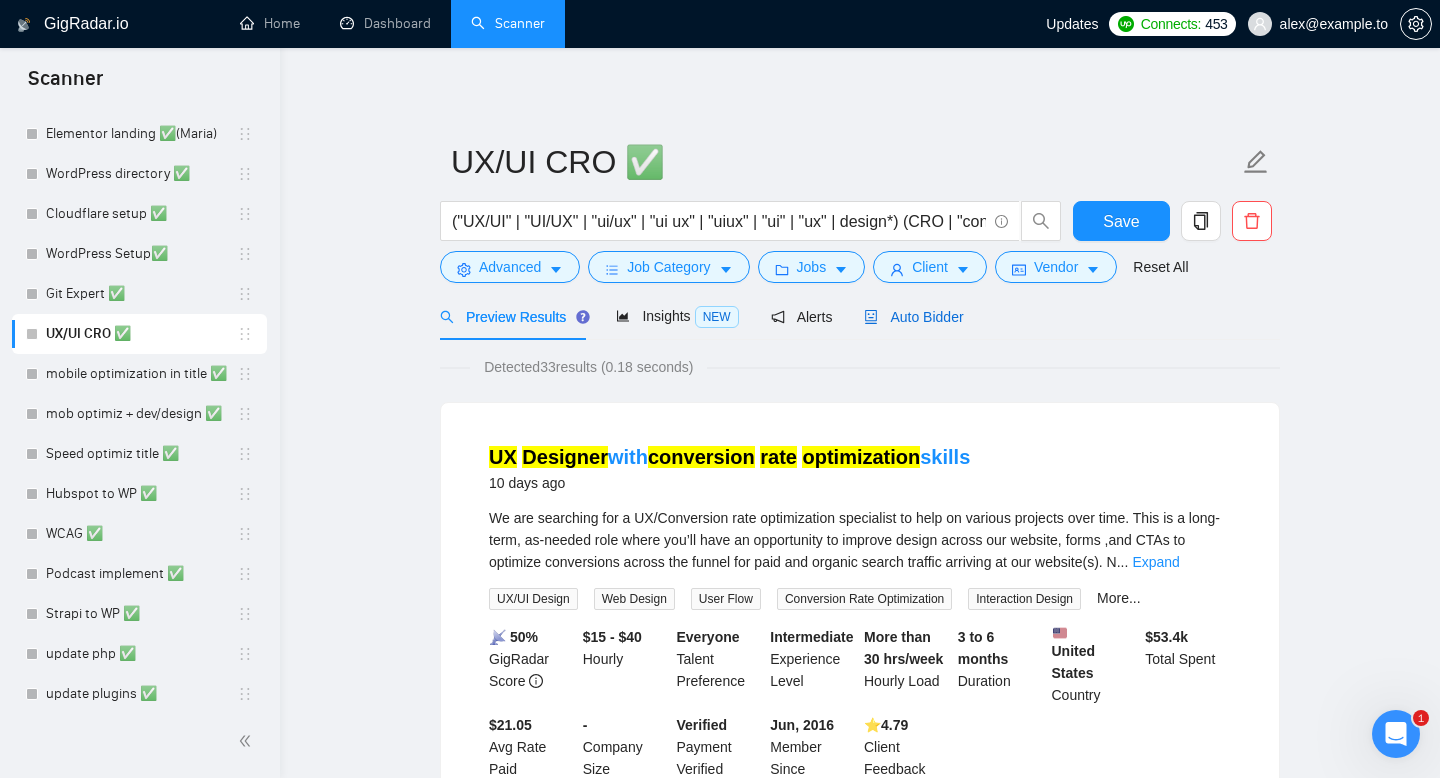 click on "Auto Bidder" at bounding box center [913, 317] 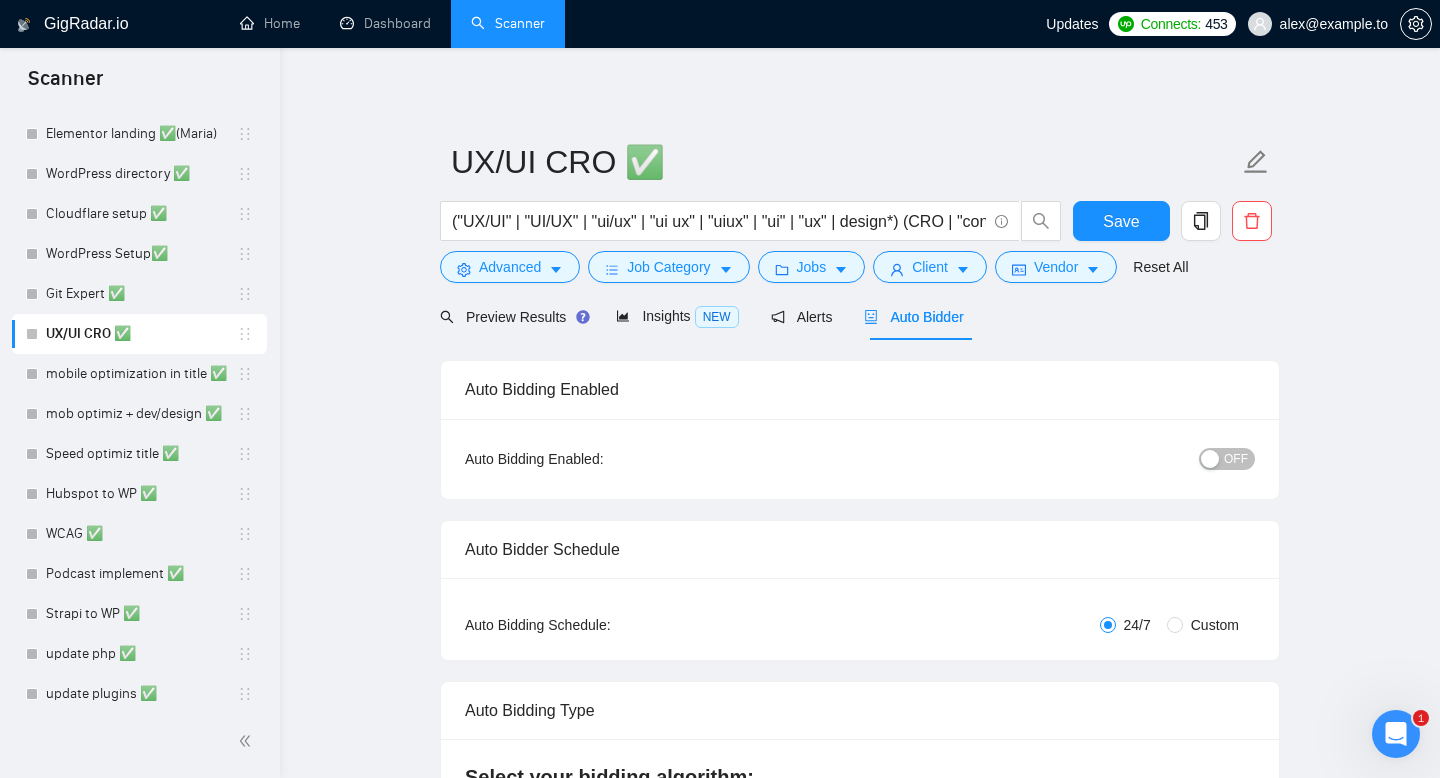 radio on "false" 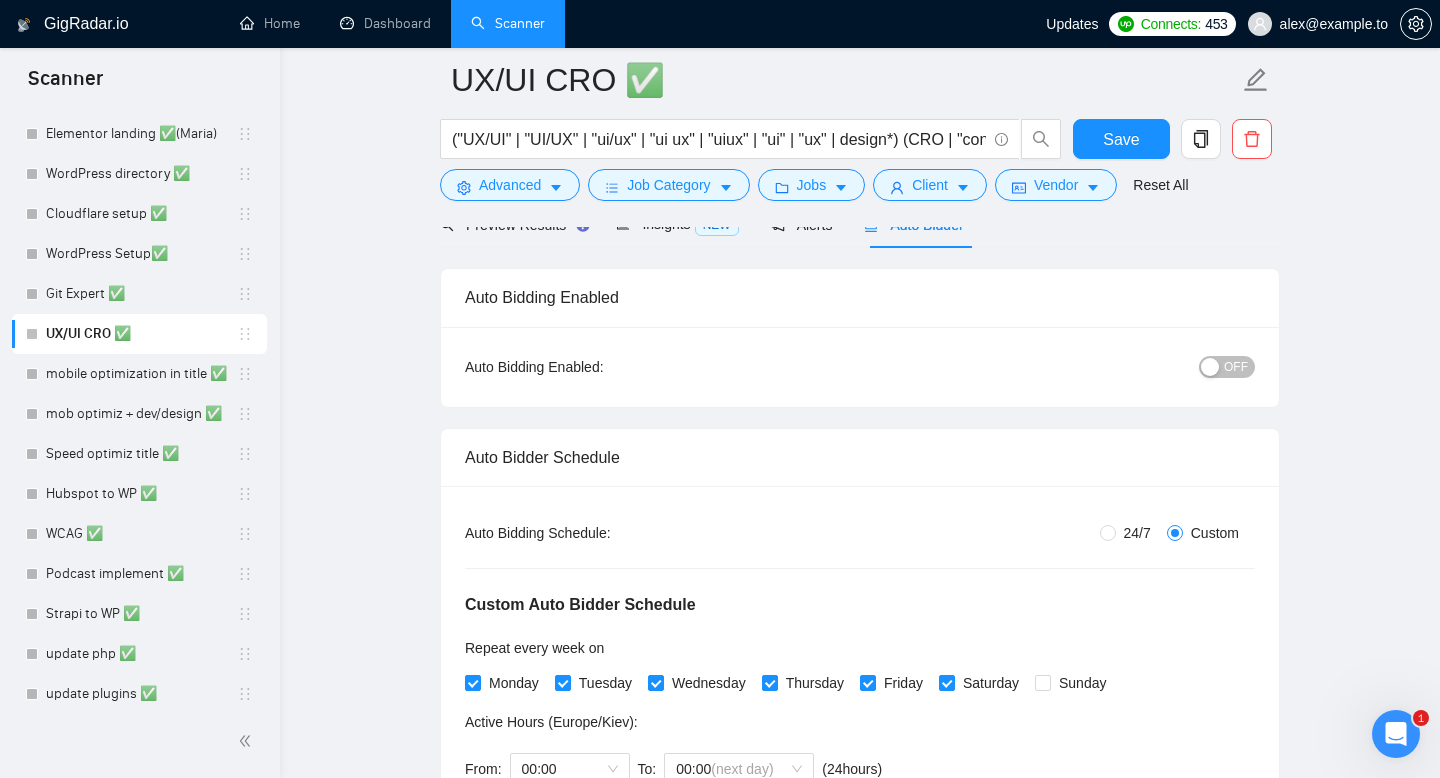 scroll, scrollTop: 301, scrollLeft: 0, axis: vertical 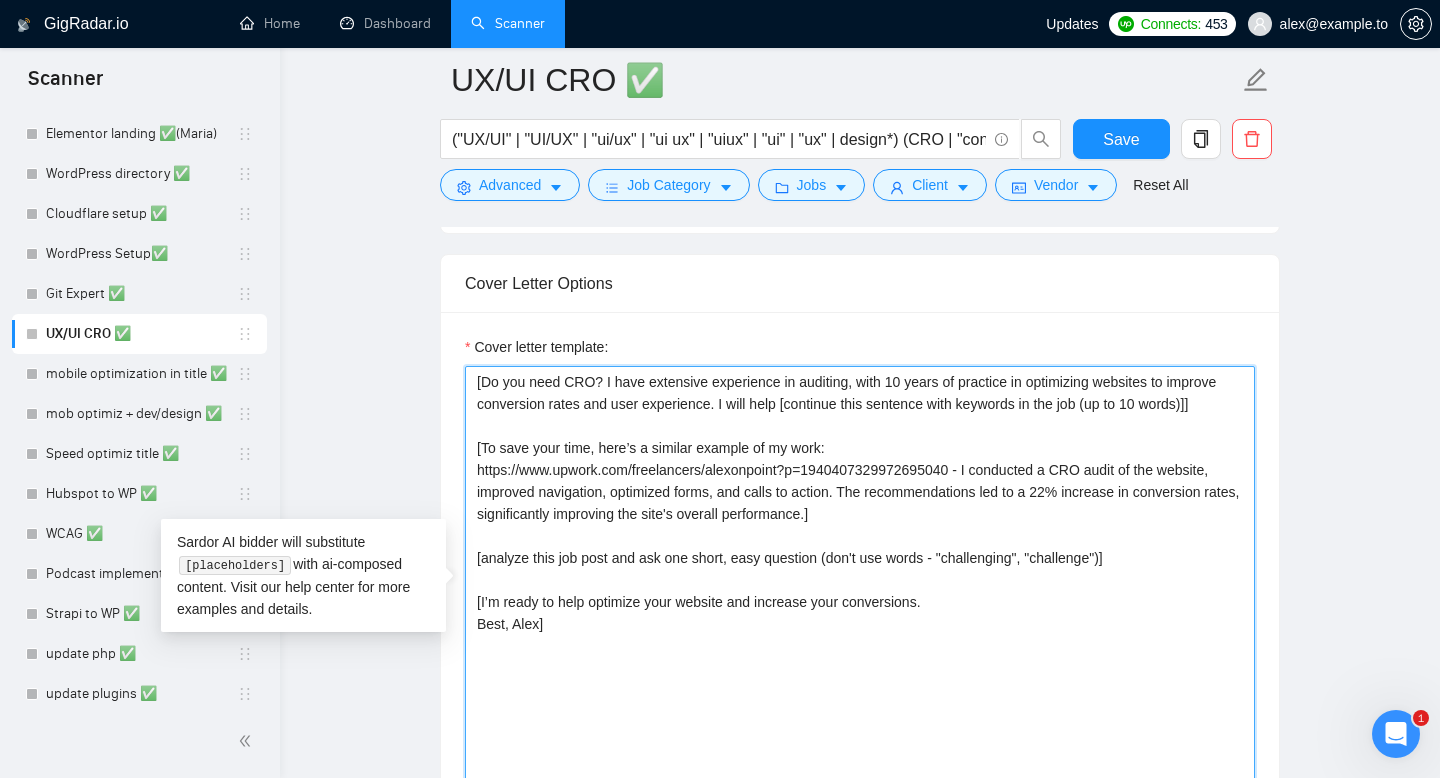 drag, startPoint x: 568, startPoint y: 623, endPoint x: 454, endPoint y: 346, distance: 299.54132 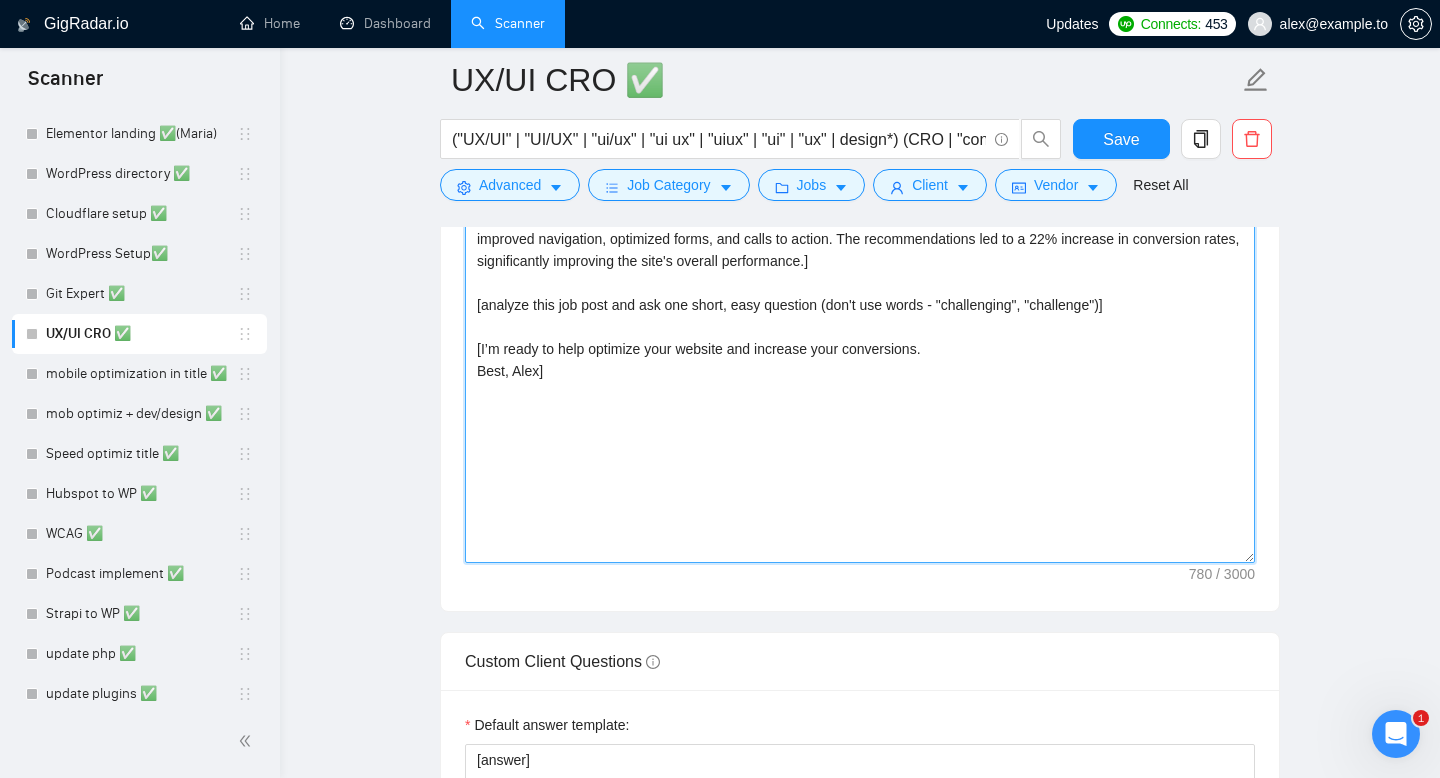 scroll, scrollTop: 1783, scrollLeft: 0, axis: vertical 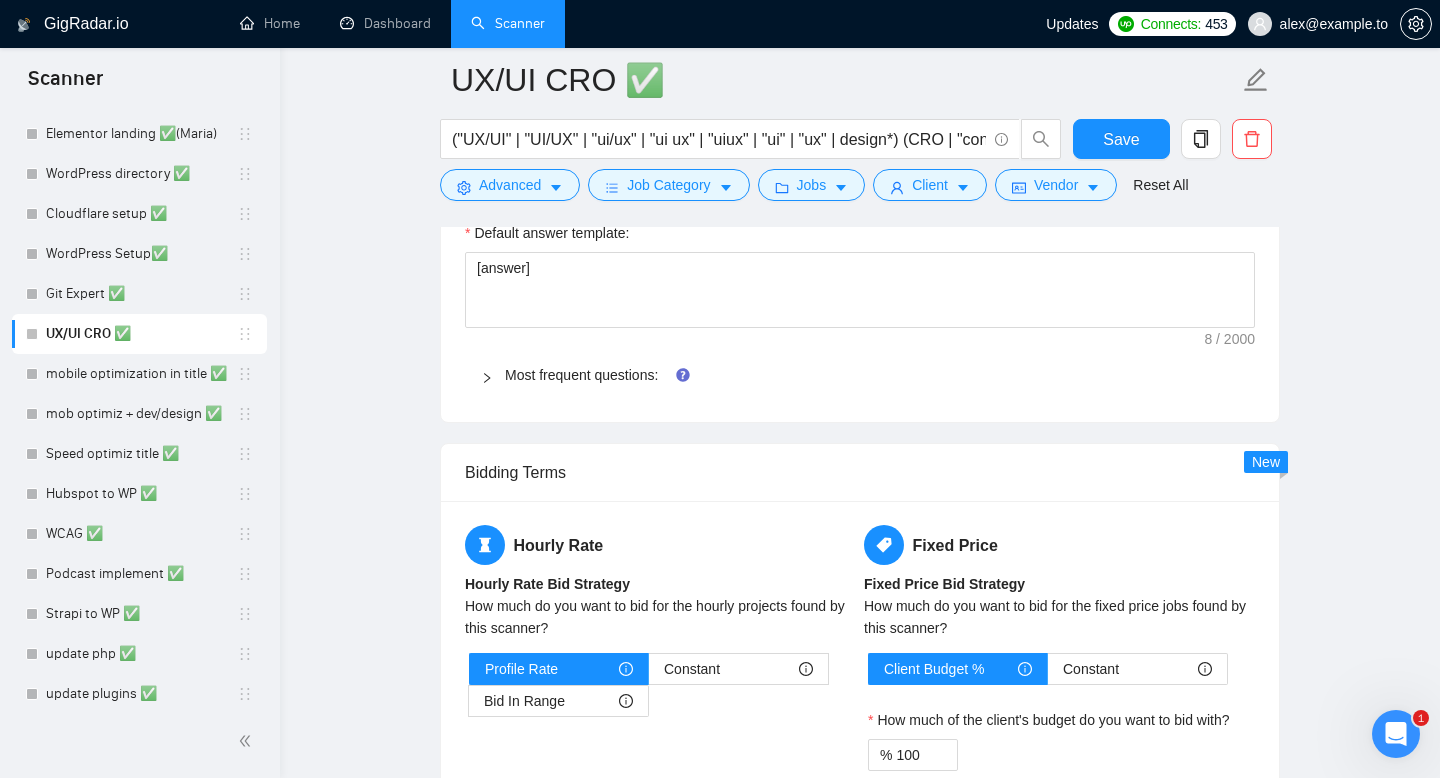 click 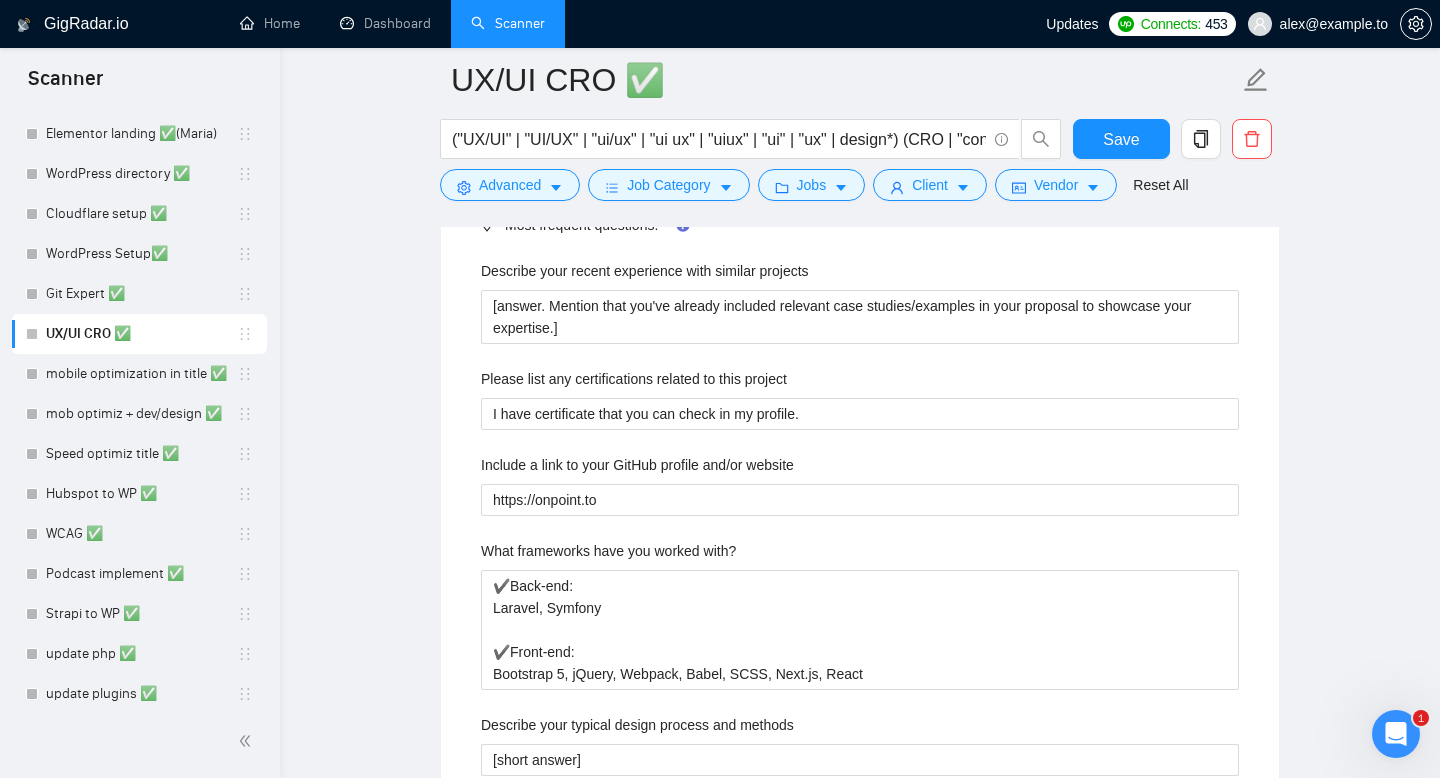 scroll, scrollTop: 2428, scrollLeft: 0, axis: vertical 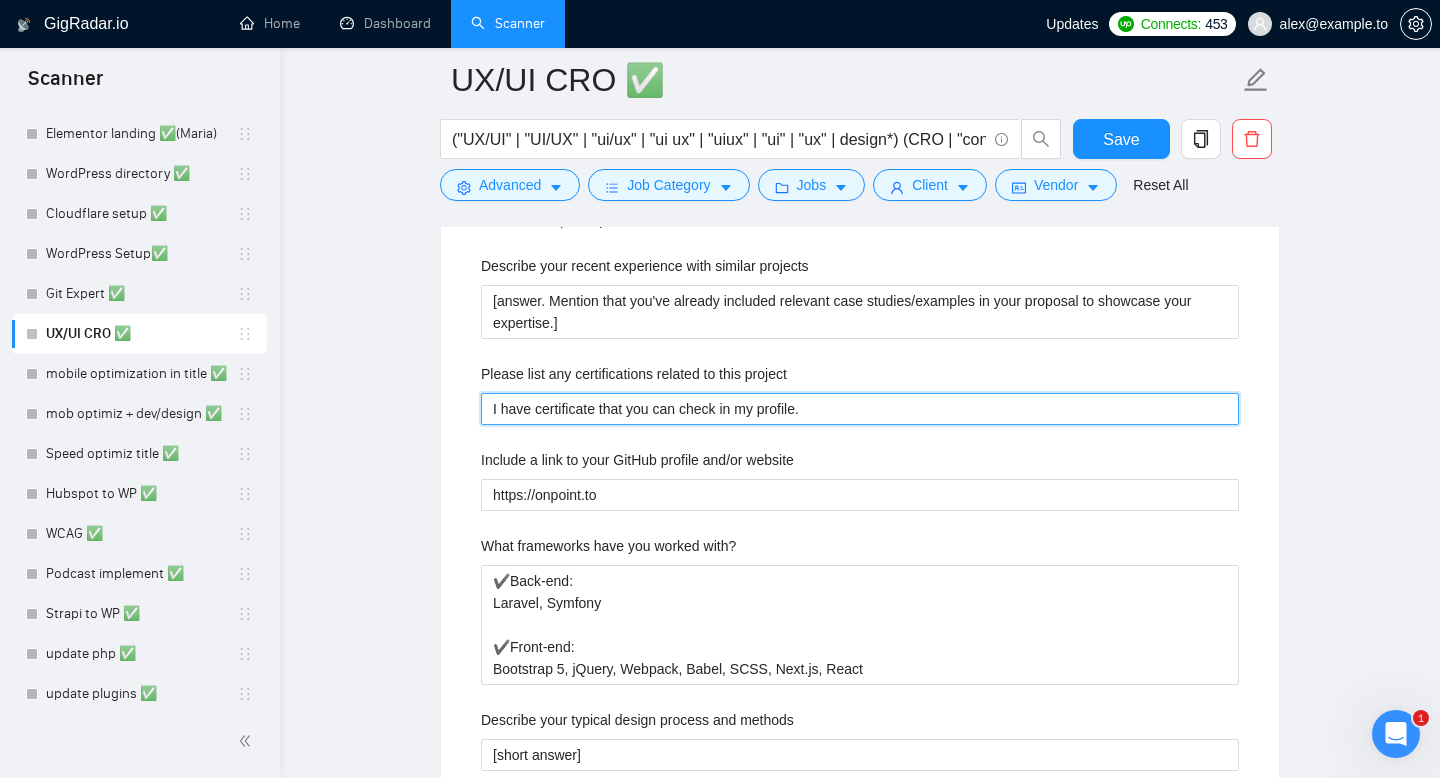click on "I have certificate that you can check in my profile." at bounding box center (860, 409) 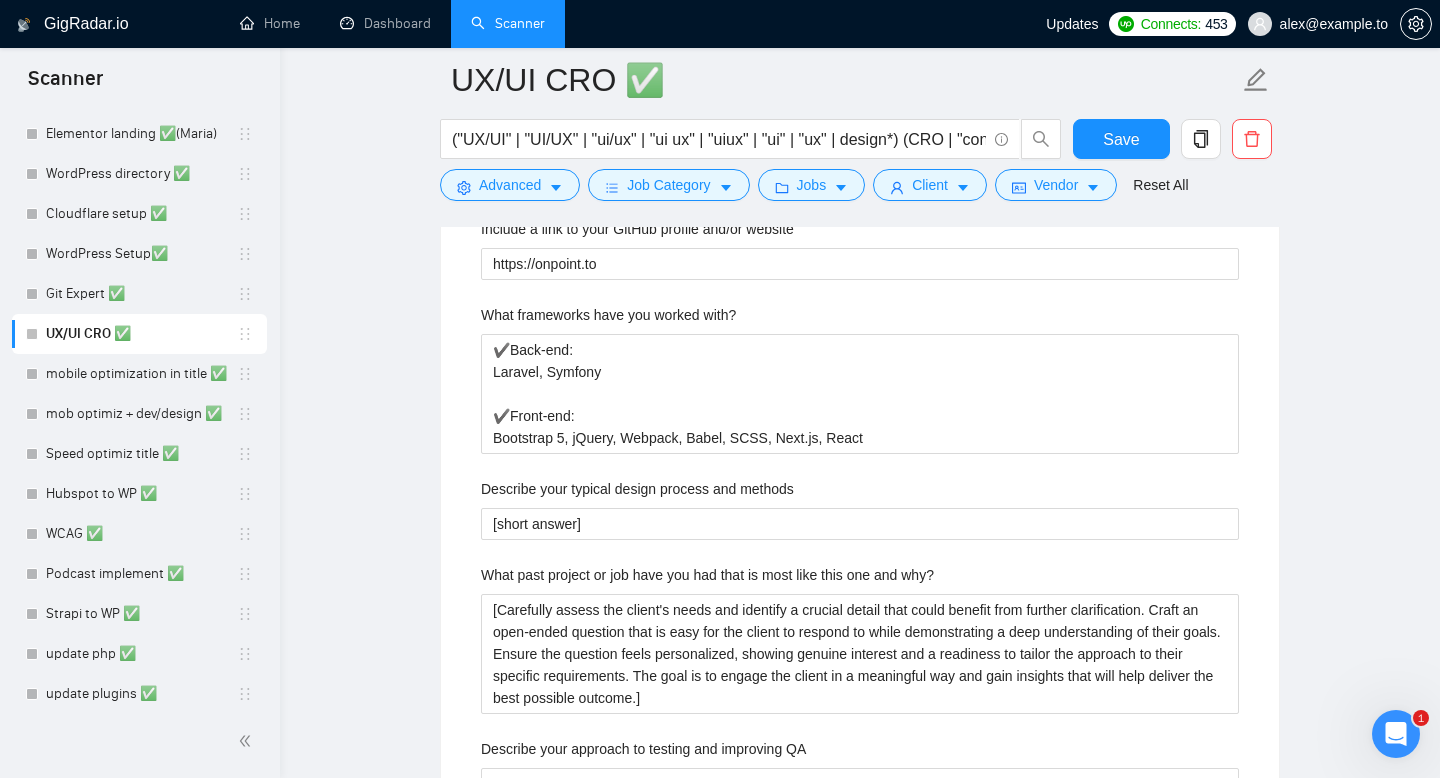 scroll, scrollTop: 2664, scrollLeft: 0, axis: vertical 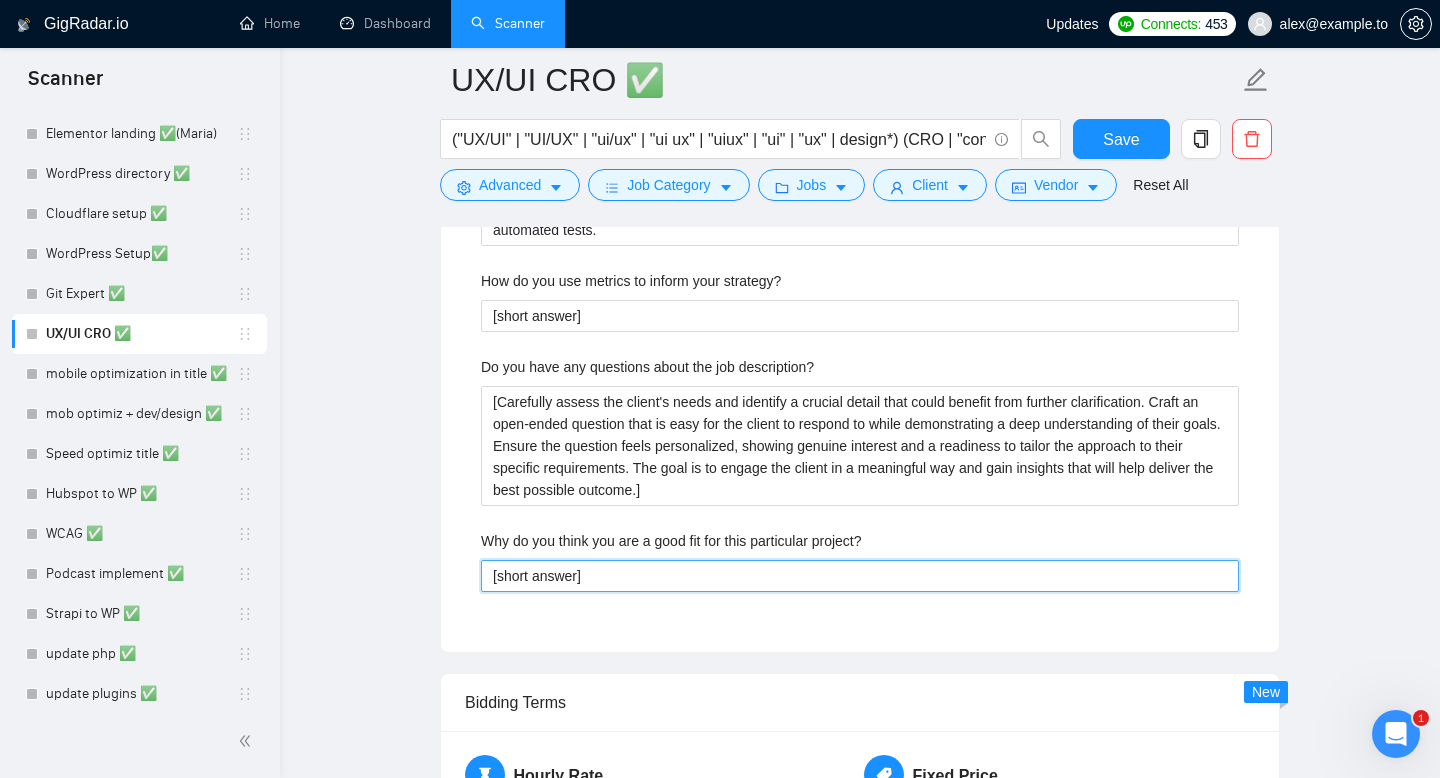 click on "[short answer]" at bounding box center (860, 576) 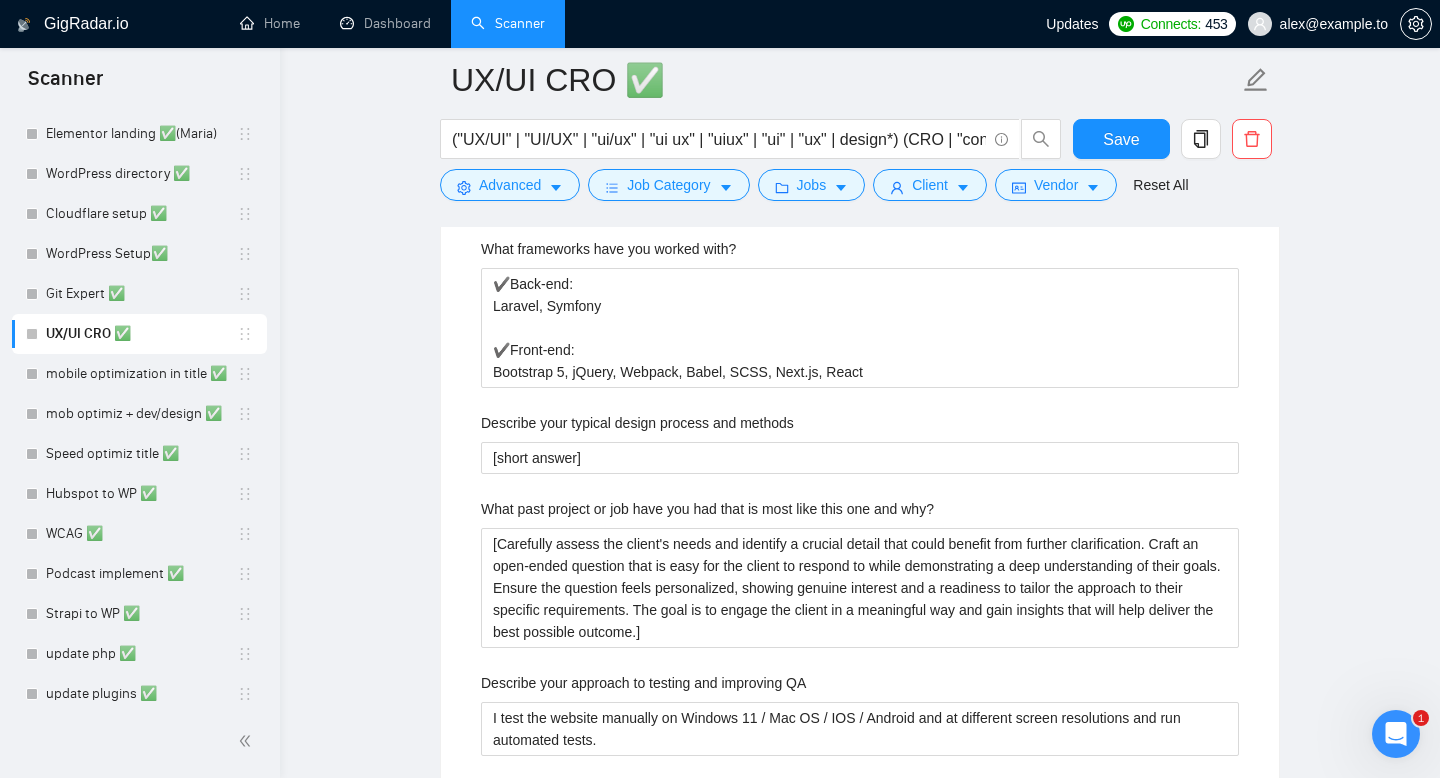 scroll, scrollTop: 2665, scrollLeft: 0, axis: vertical 